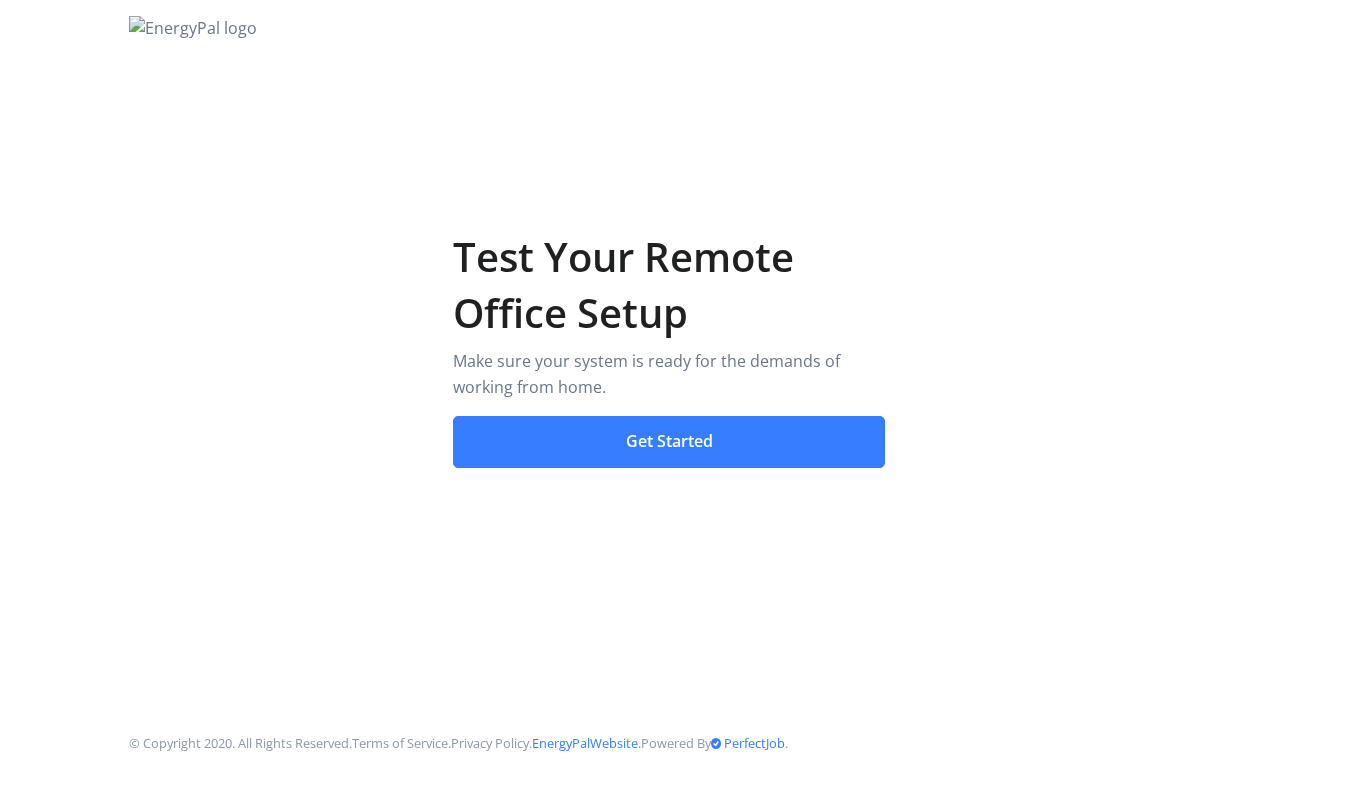 scroll, scrollTop: 0, scrollLeft: 0, axis: both 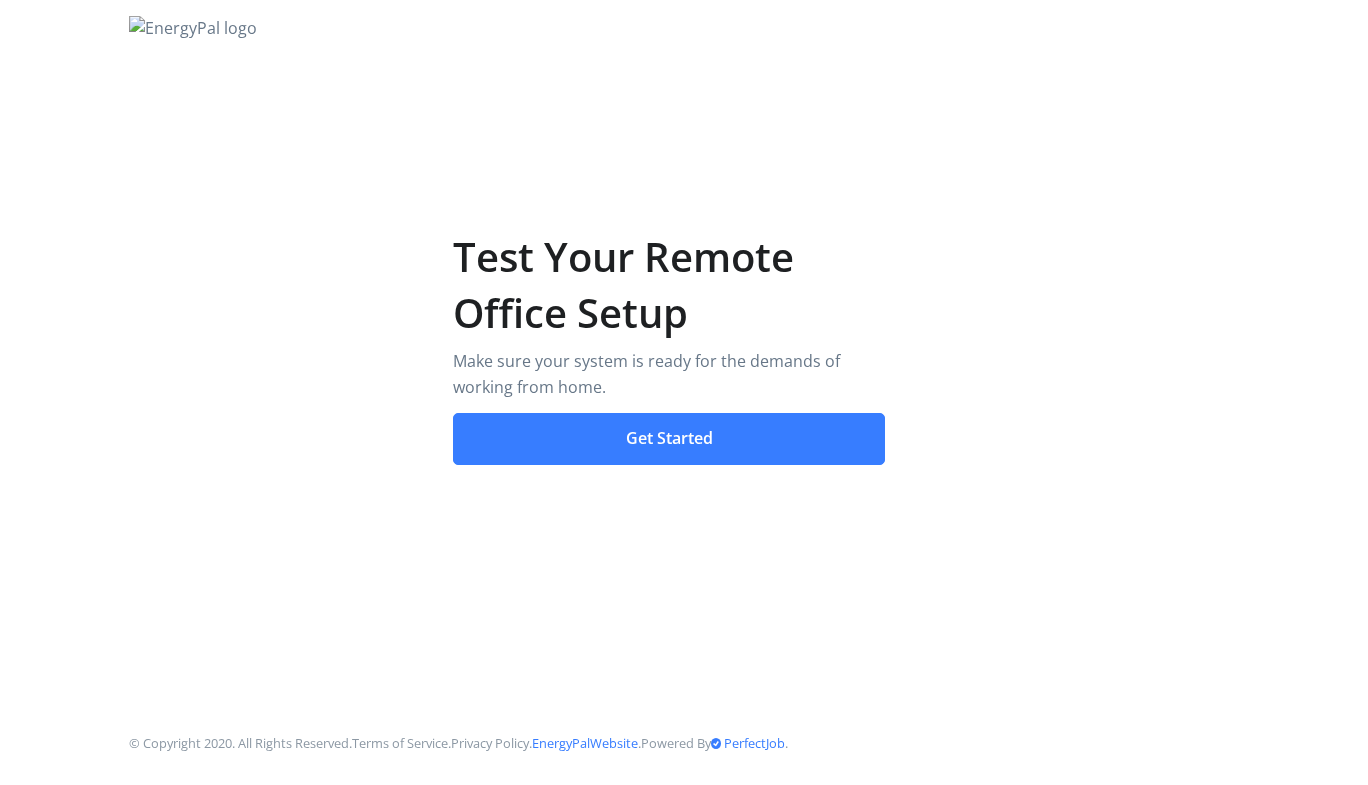 click on "Get Started" at bounding box center [669, 439] 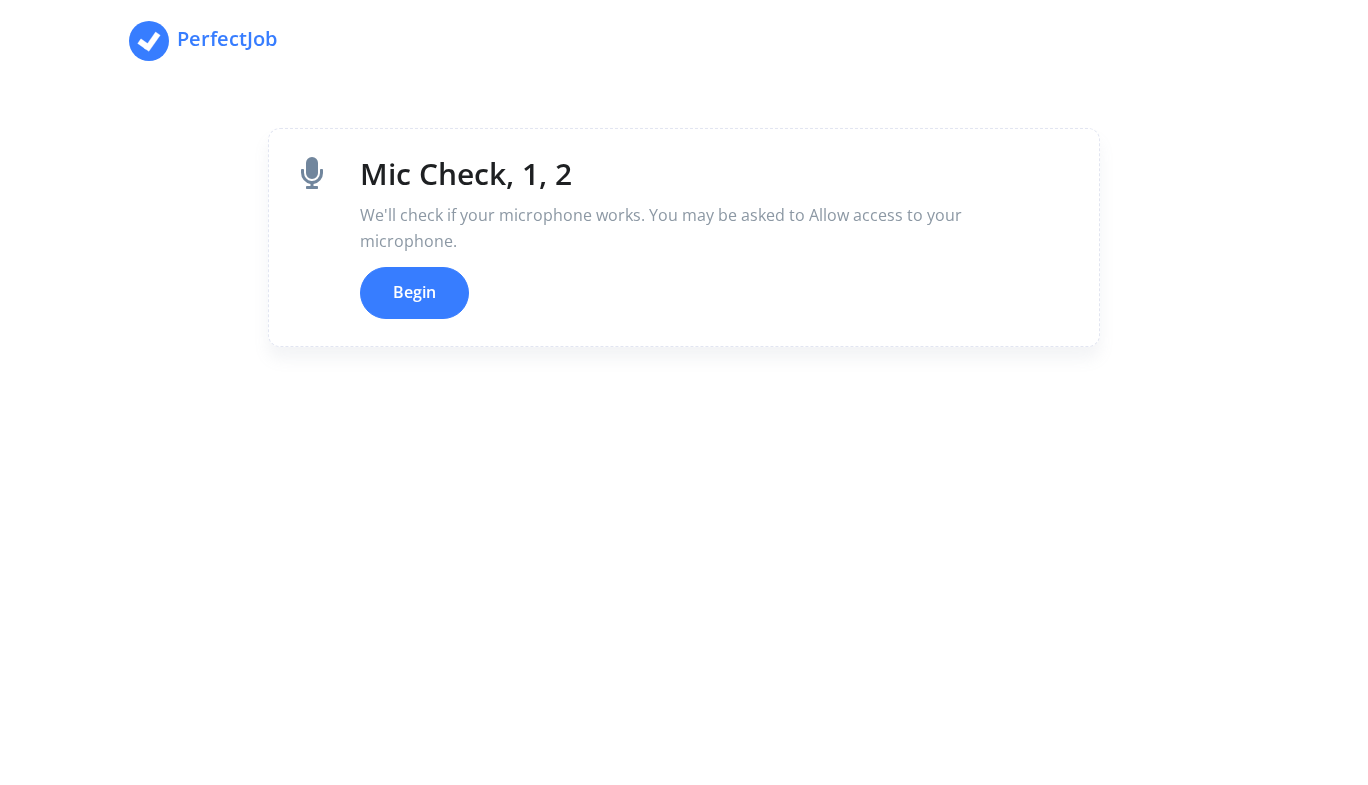 click on "Begin" at bounding box center (414, 293) 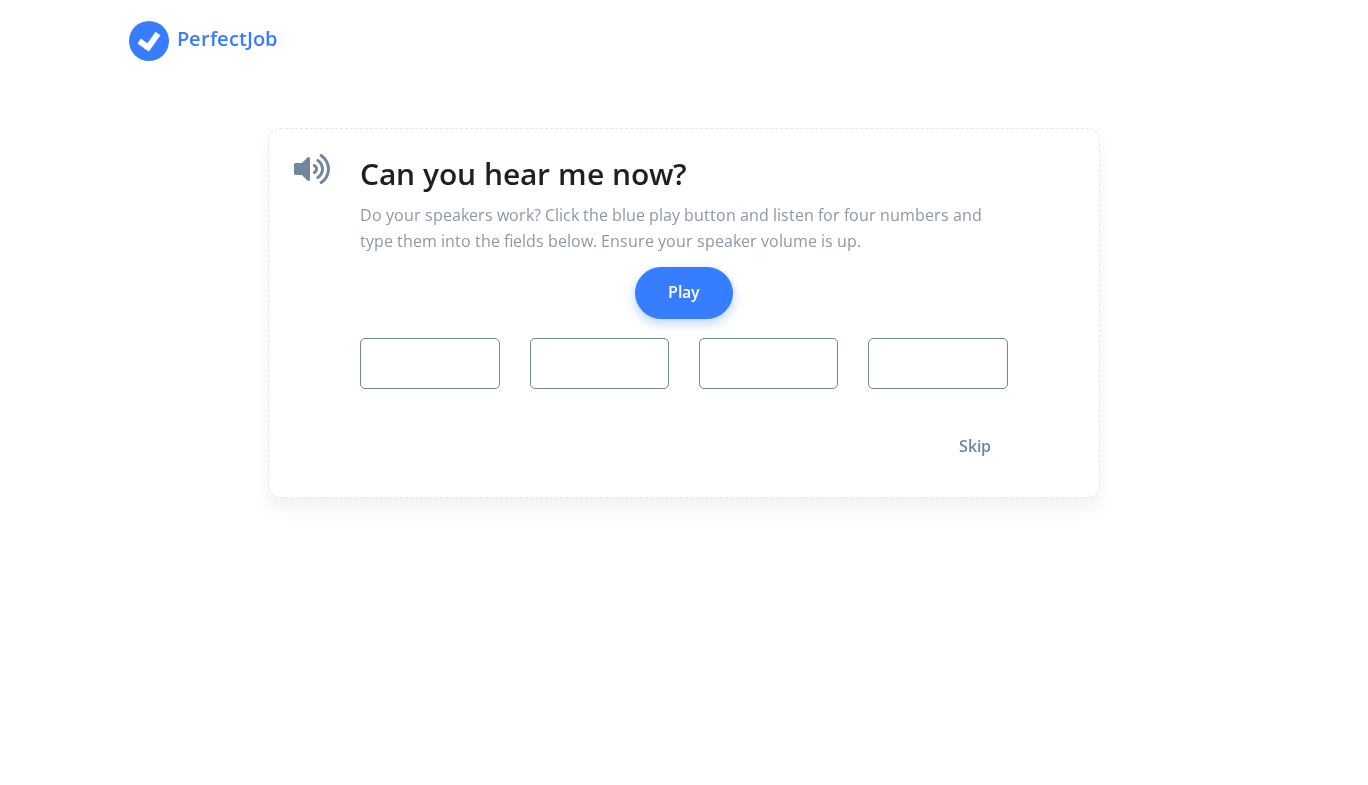 click on "Play" at bounding box center (684, 293) 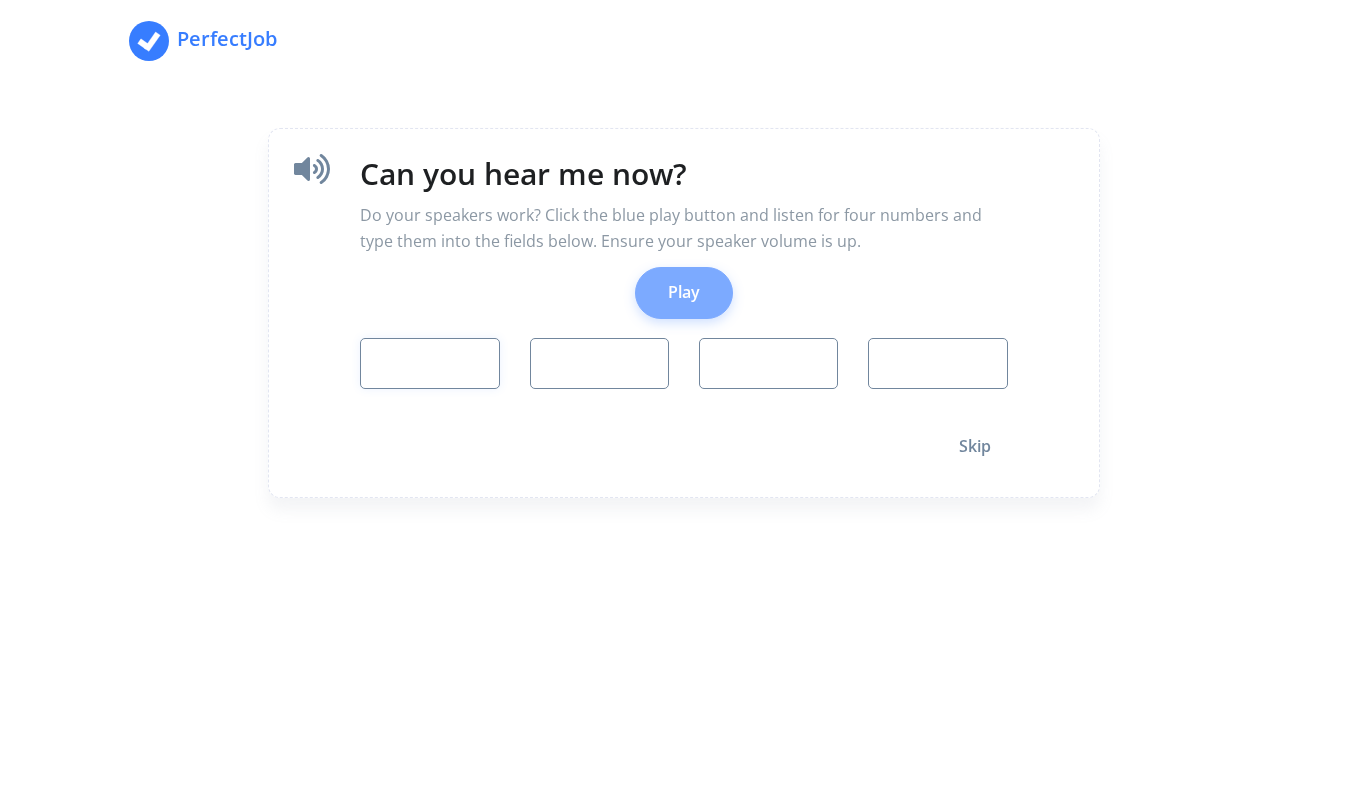 type on "1" 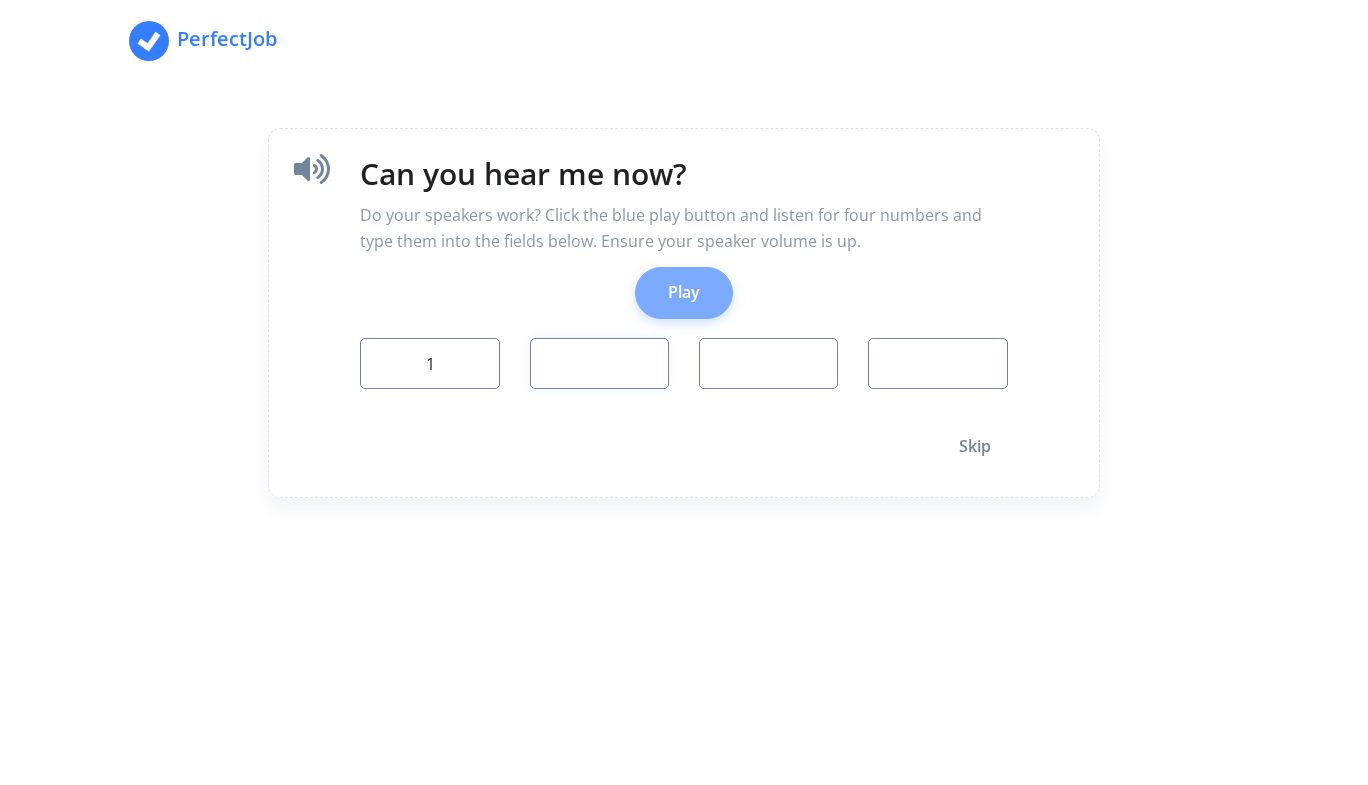 type on "9" 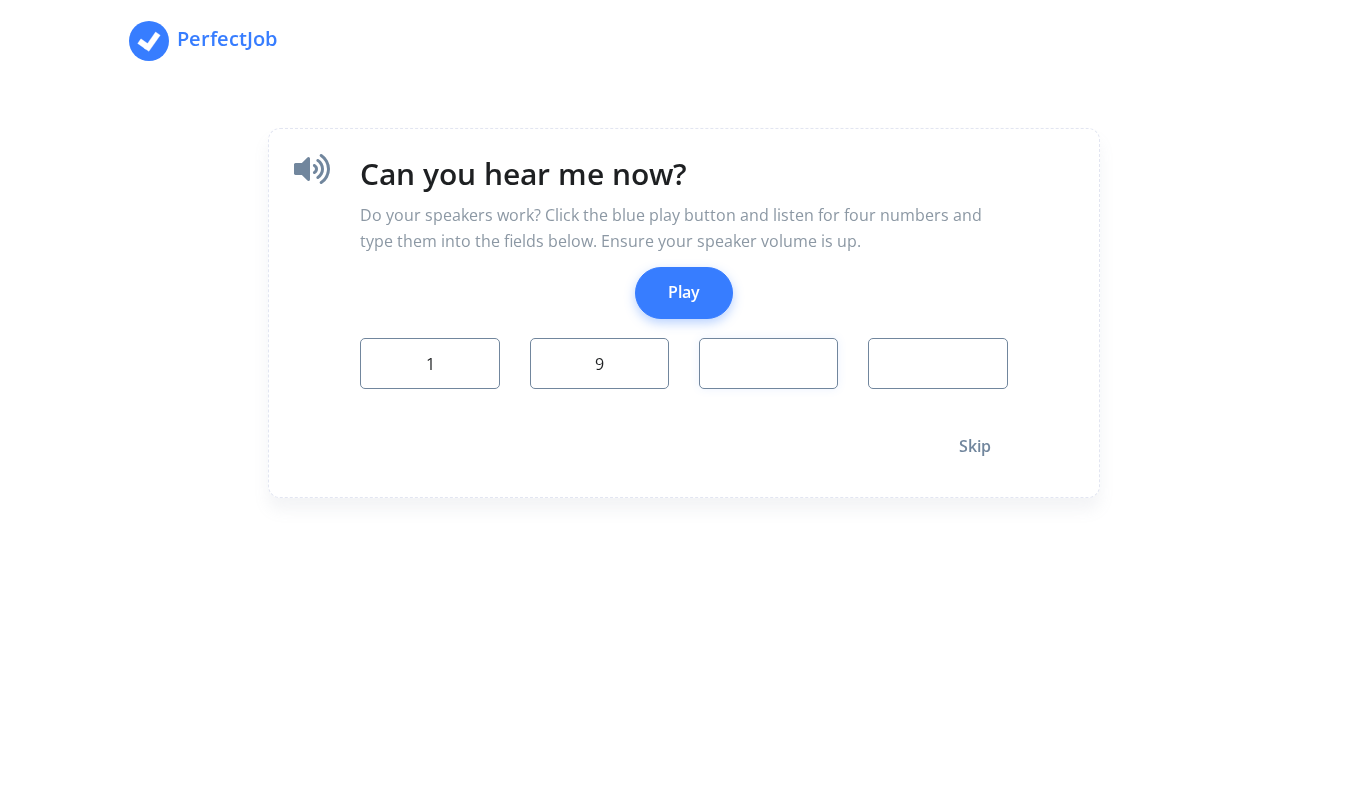 type on "1" 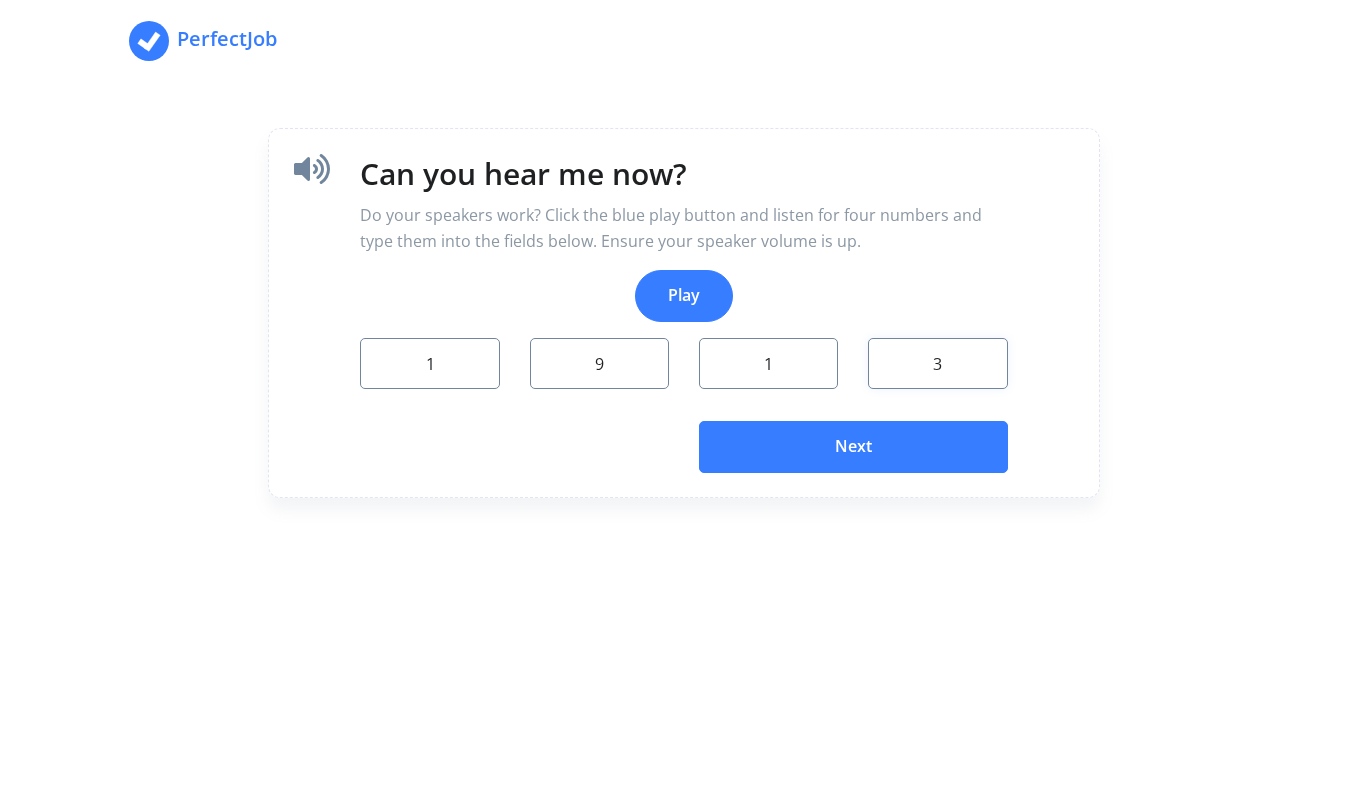 type on "3" 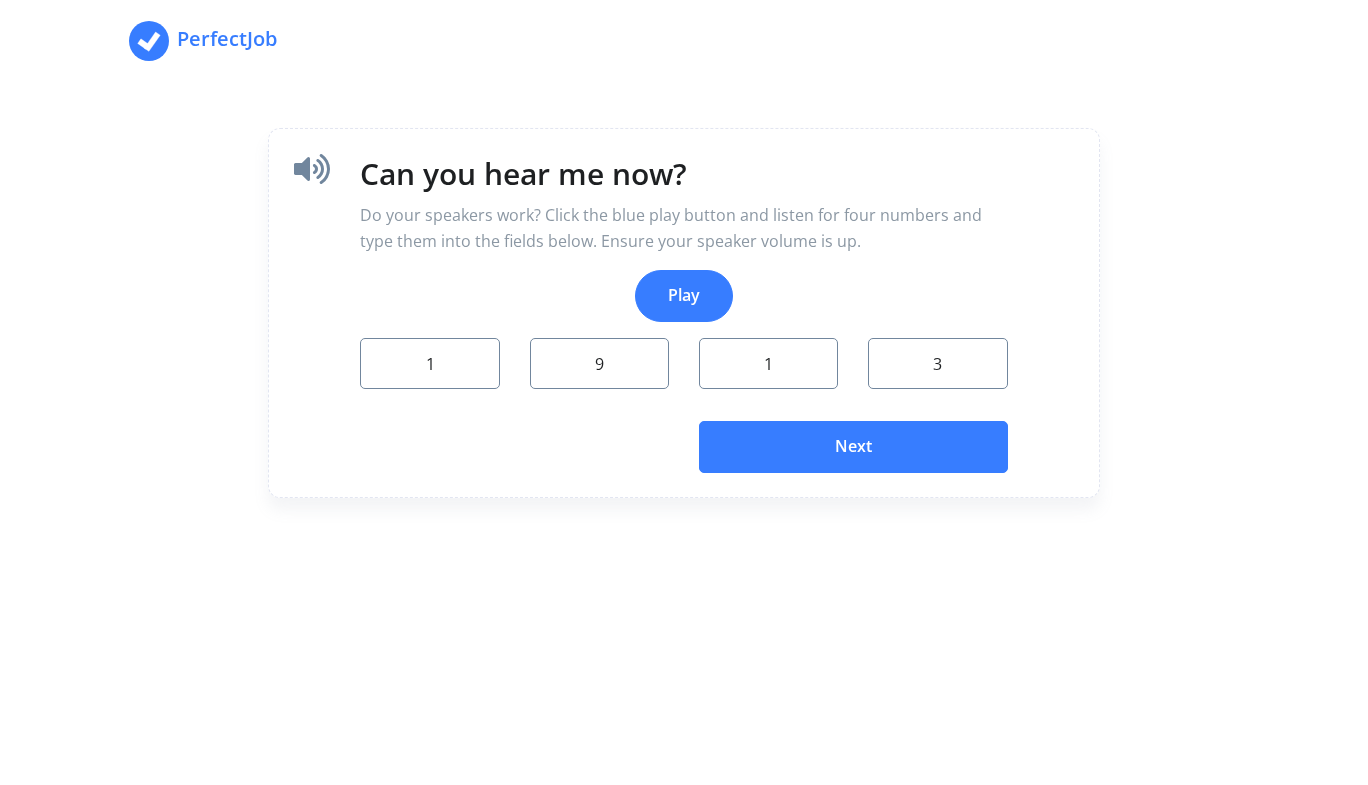 click on "Next" at bounding box center (853, 447) 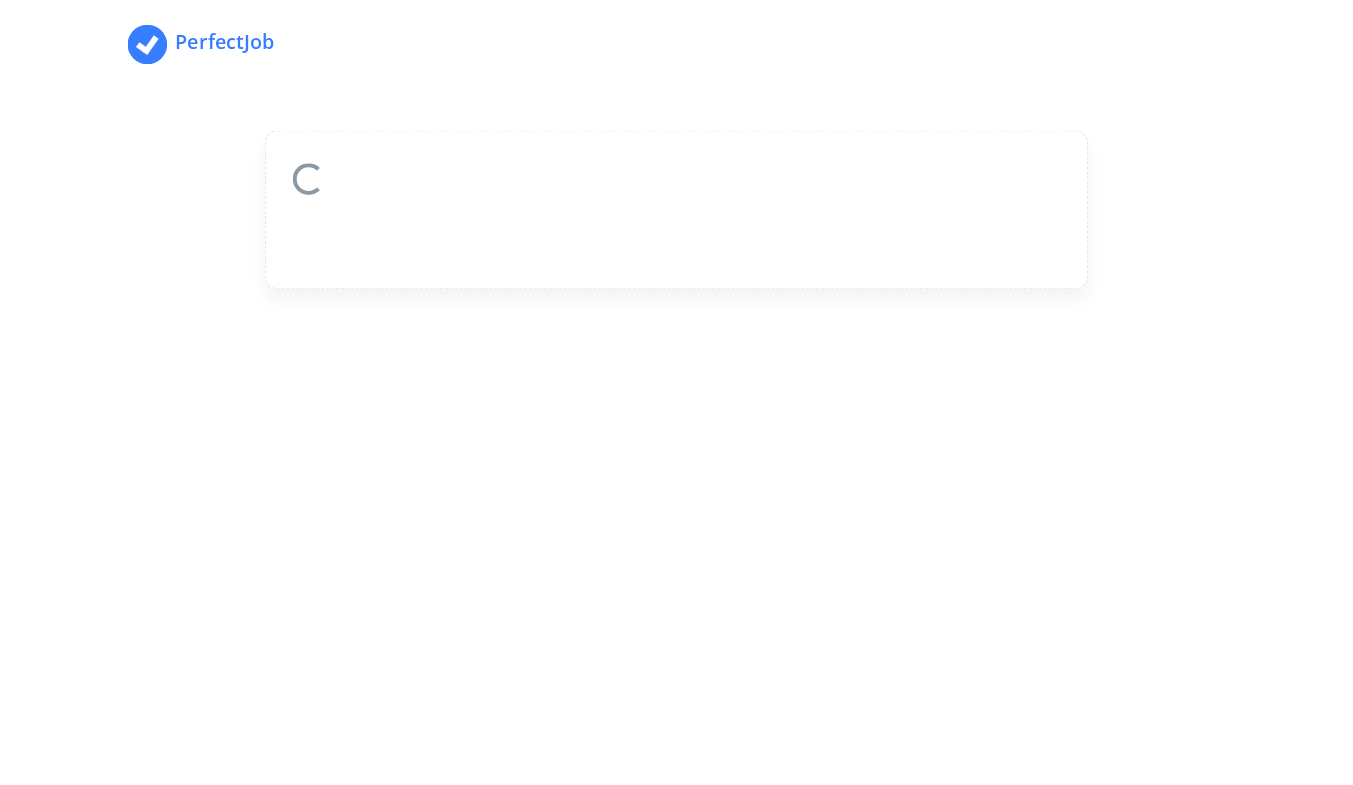 scroll, scrollTop: 0, scrollLeft: 0, axis: both 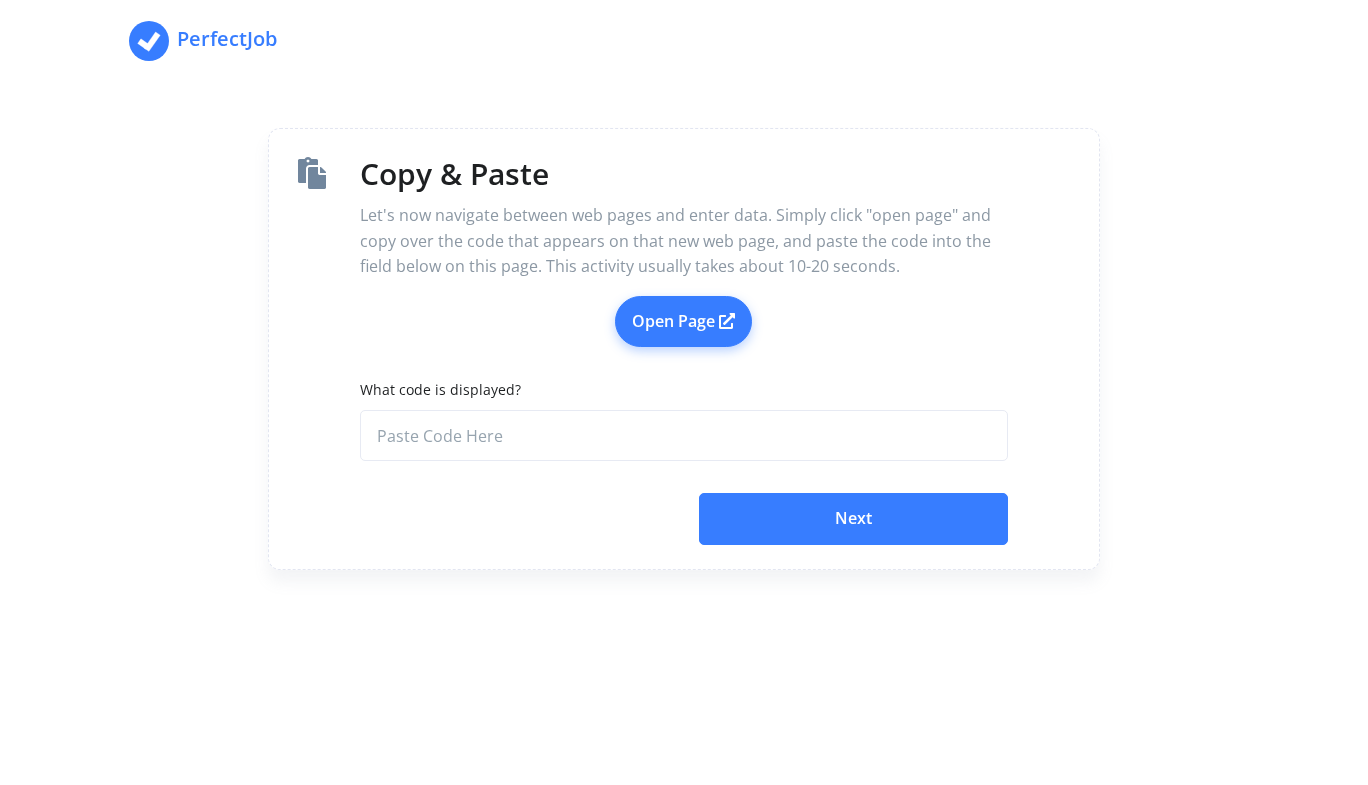 click on "Open Page" at bounding box center [683, 322] 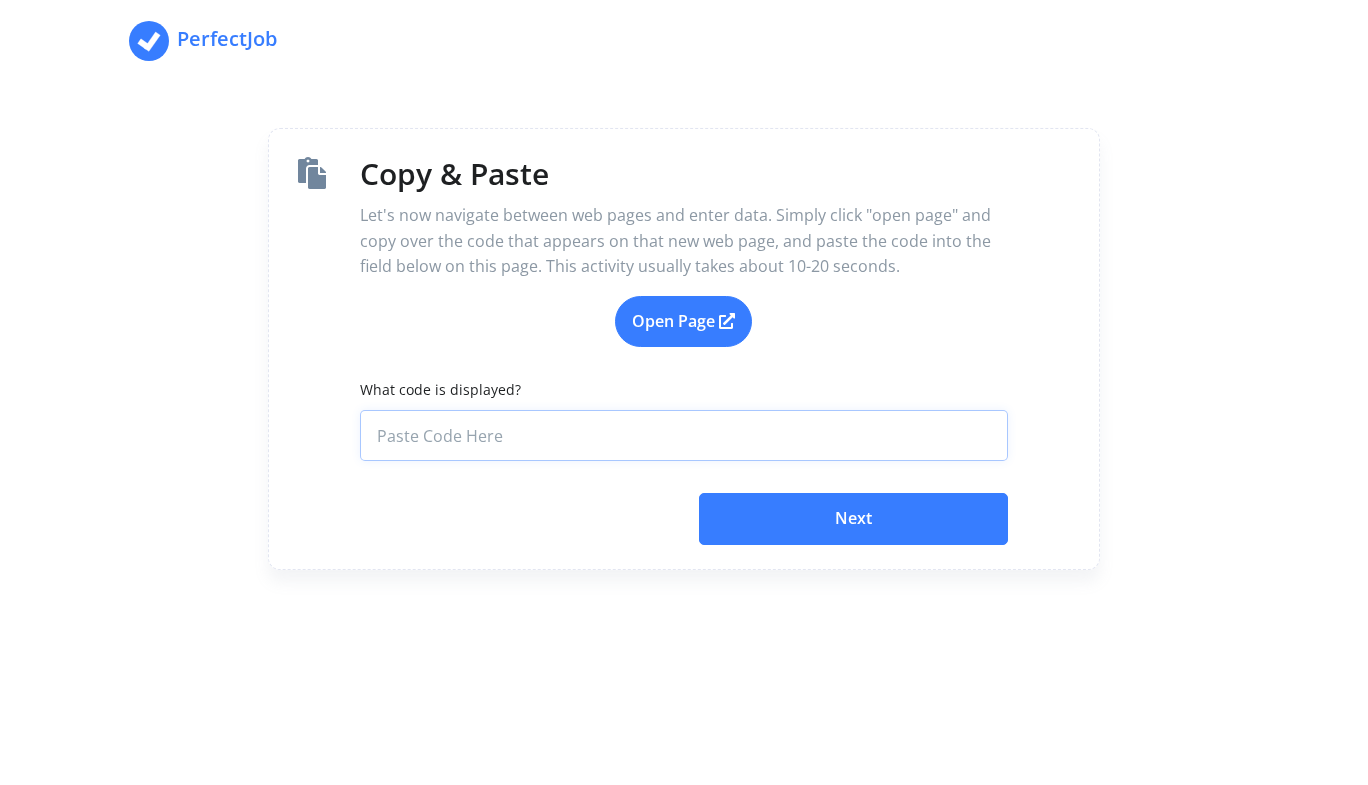 paste on "6b97cfae-3106-4767-a0aa-2ad0bb410020" 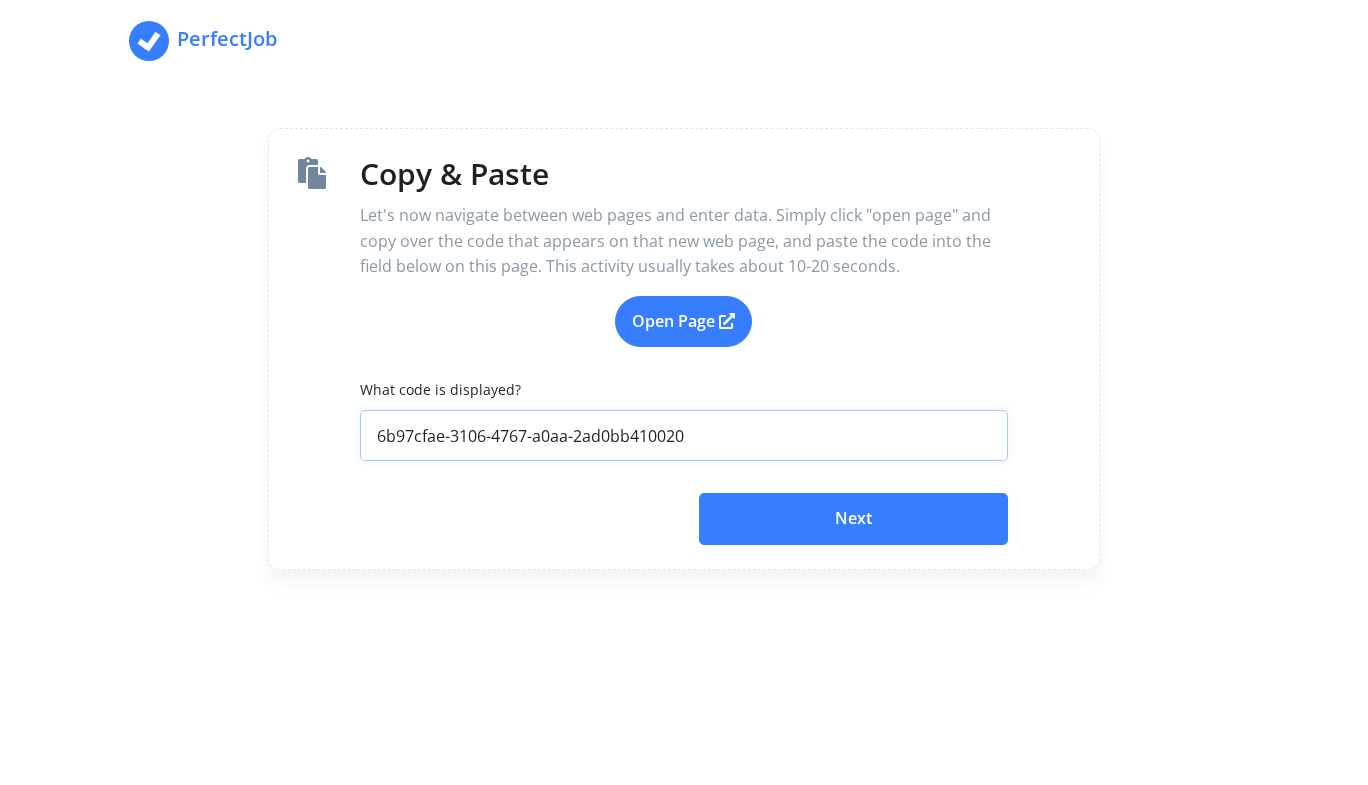 type on "6b97cfae-3106-4767-a0aa-2ad0bb410020" 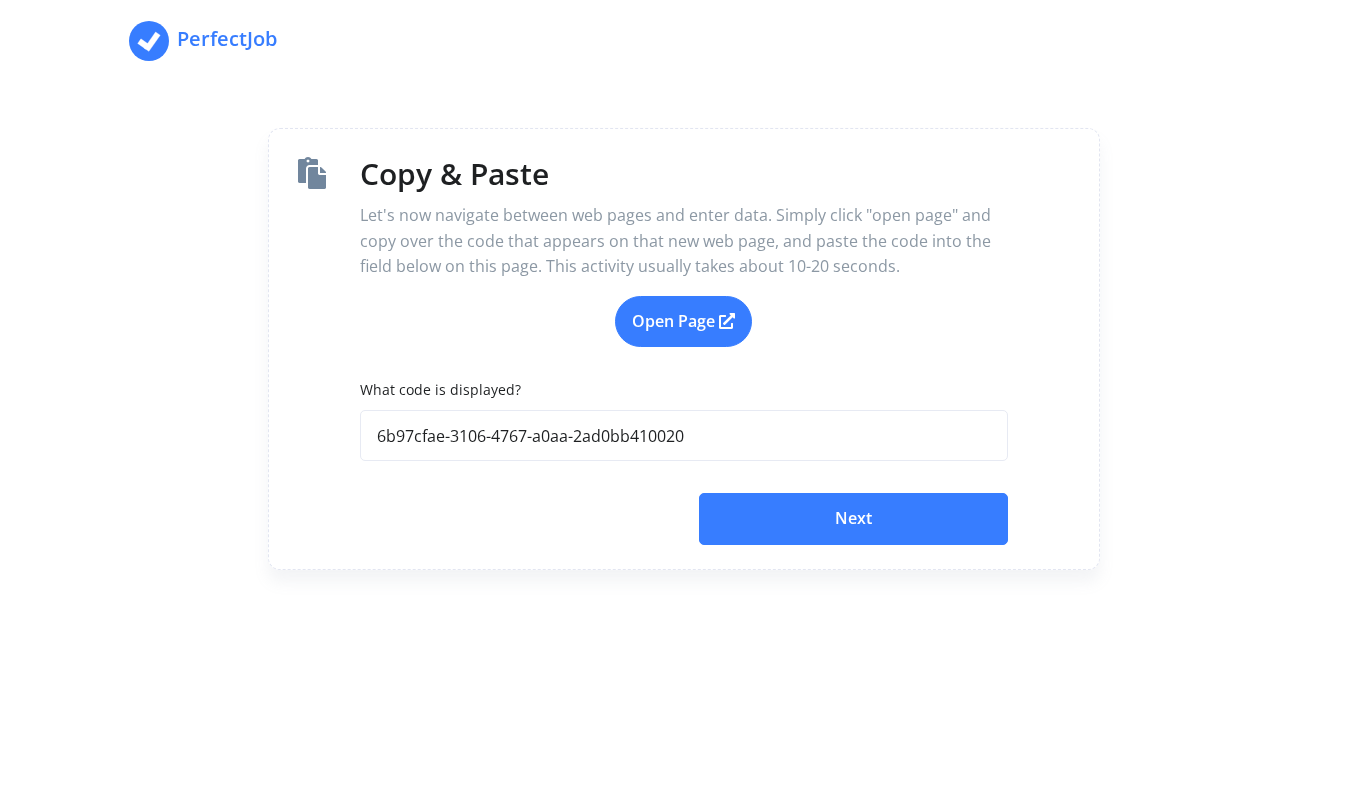 click on "Next" at bounding box center [853, 519] 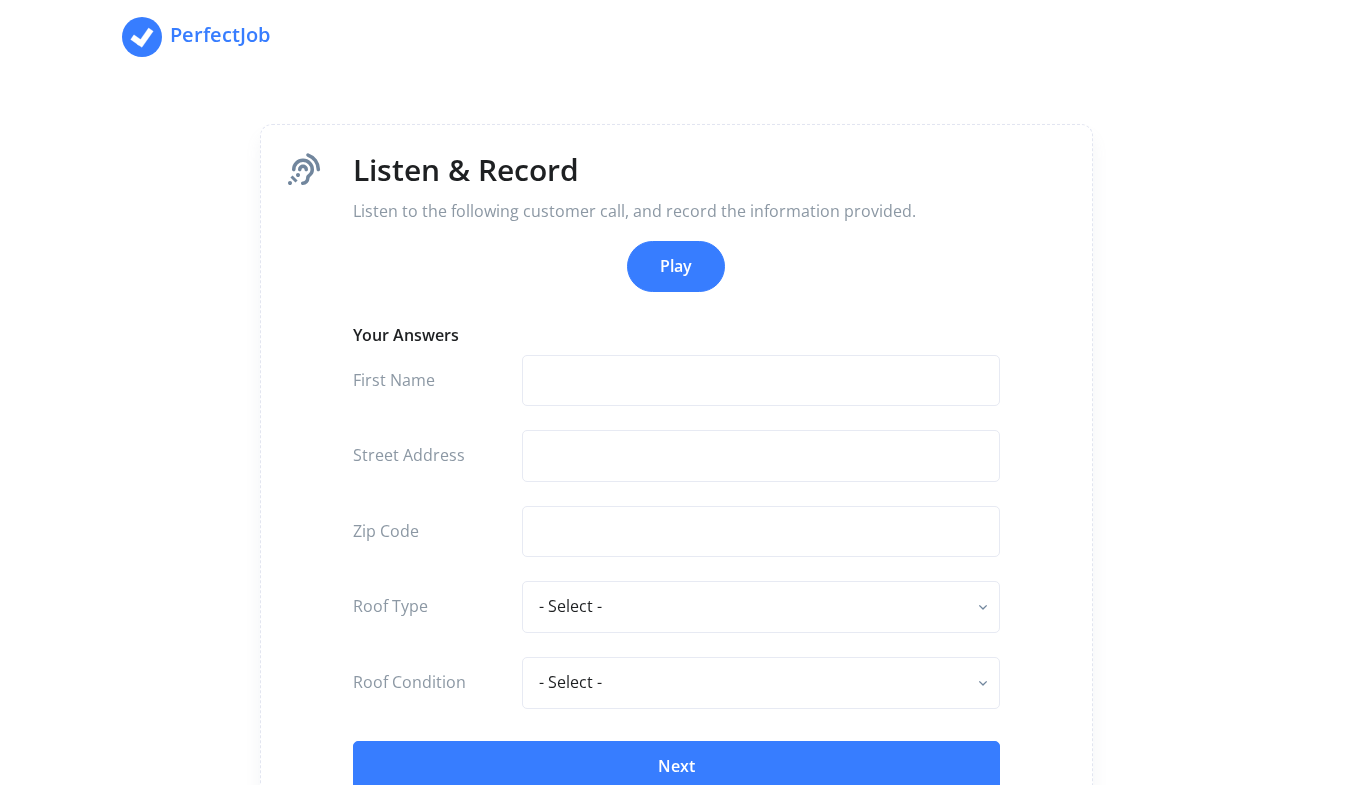 scroll, scrollTop: 0, scrollLeft: 0, axis: both 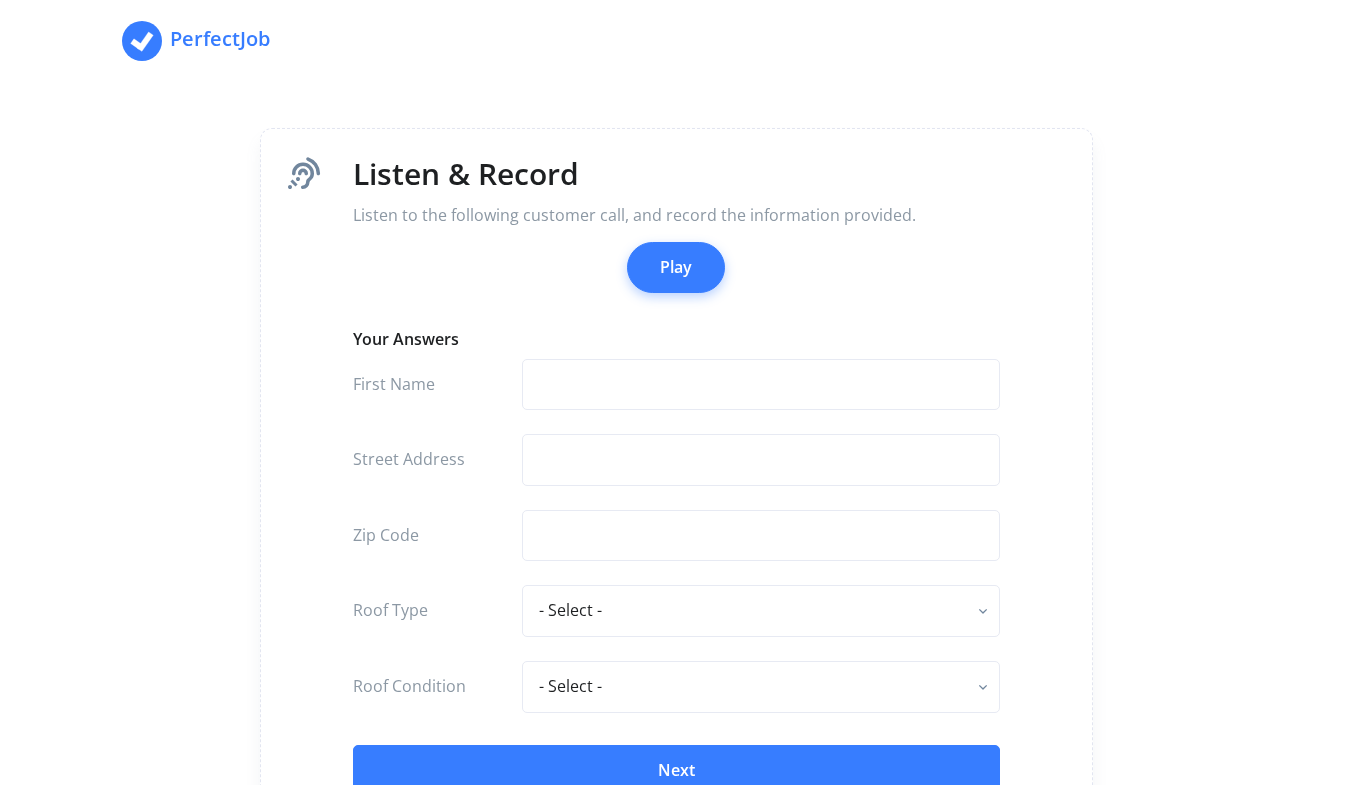 click on "Play" at bounding box center [676, 268] 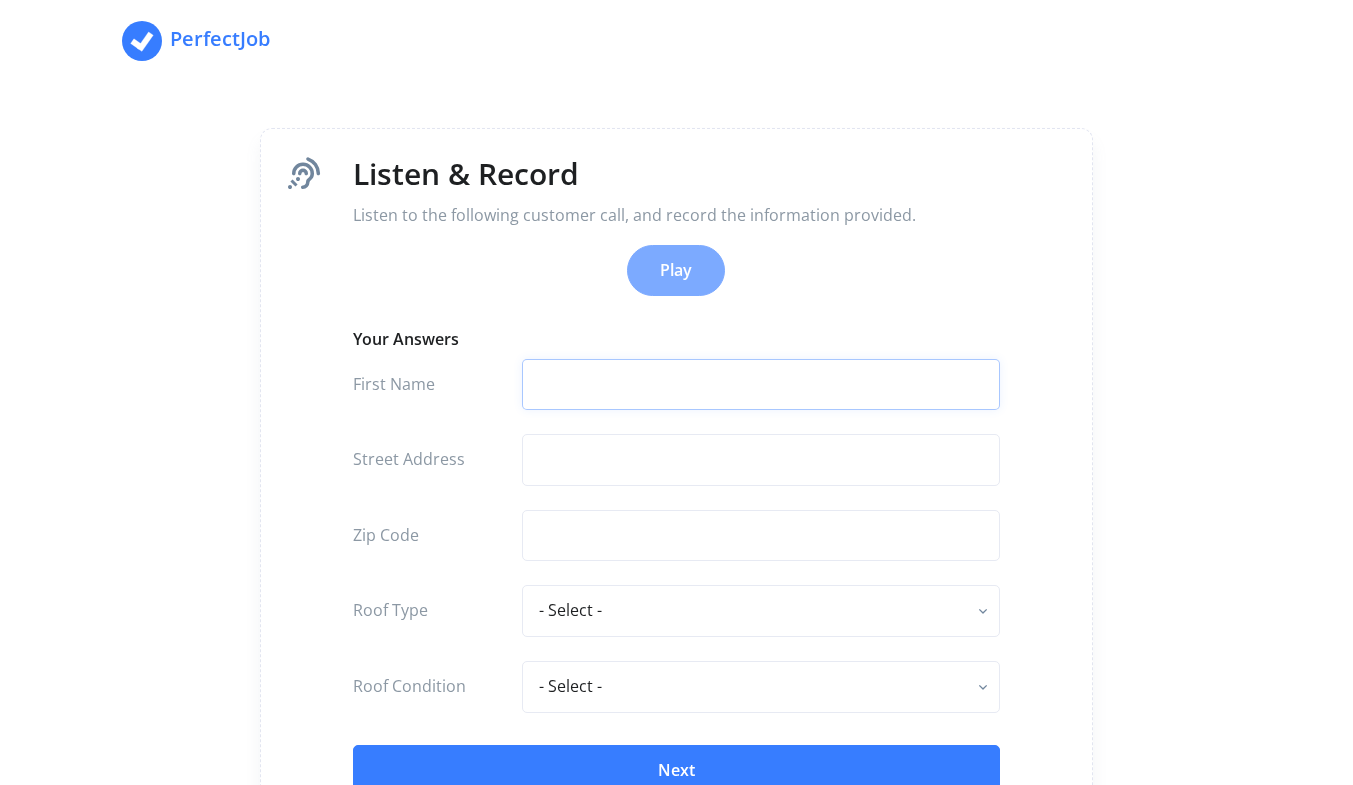 click at bounding box center (761, 385) 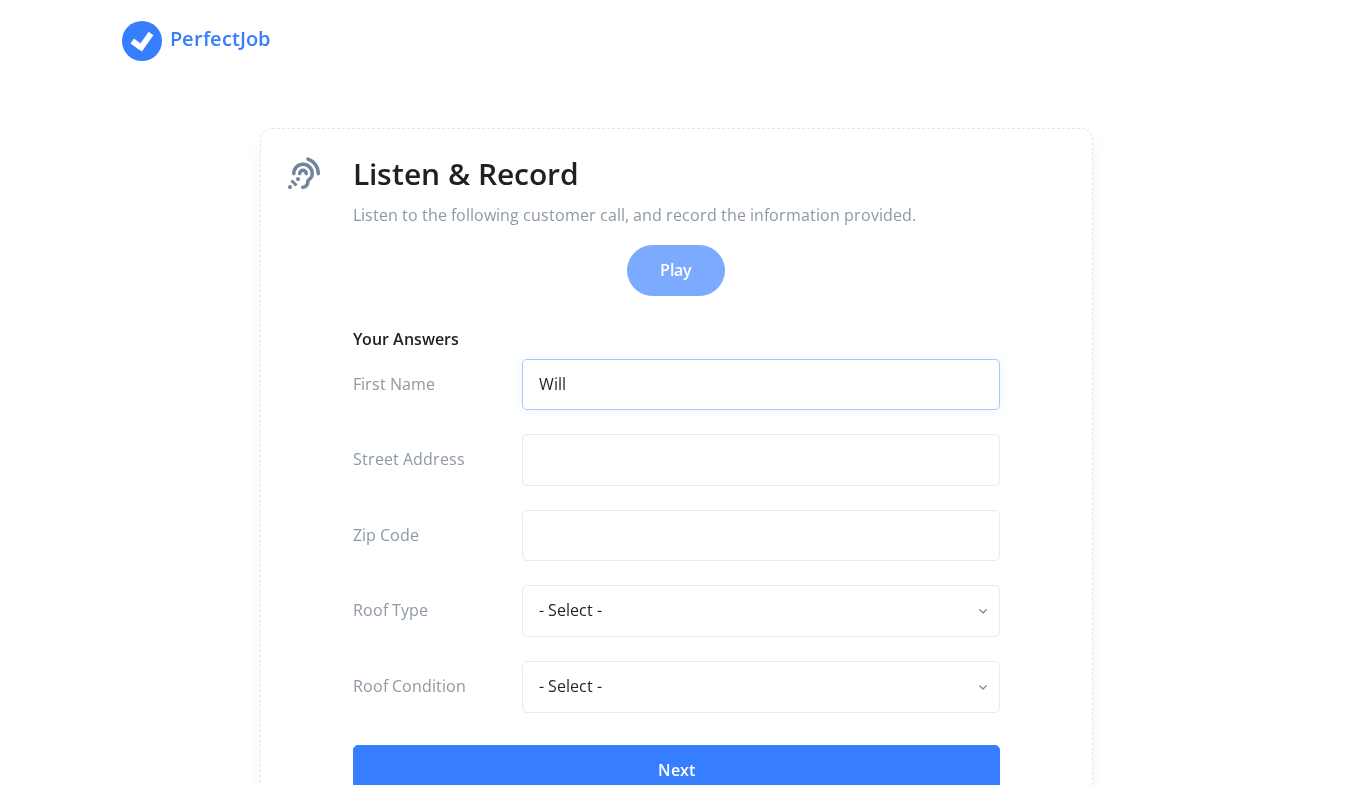 type on "Will" 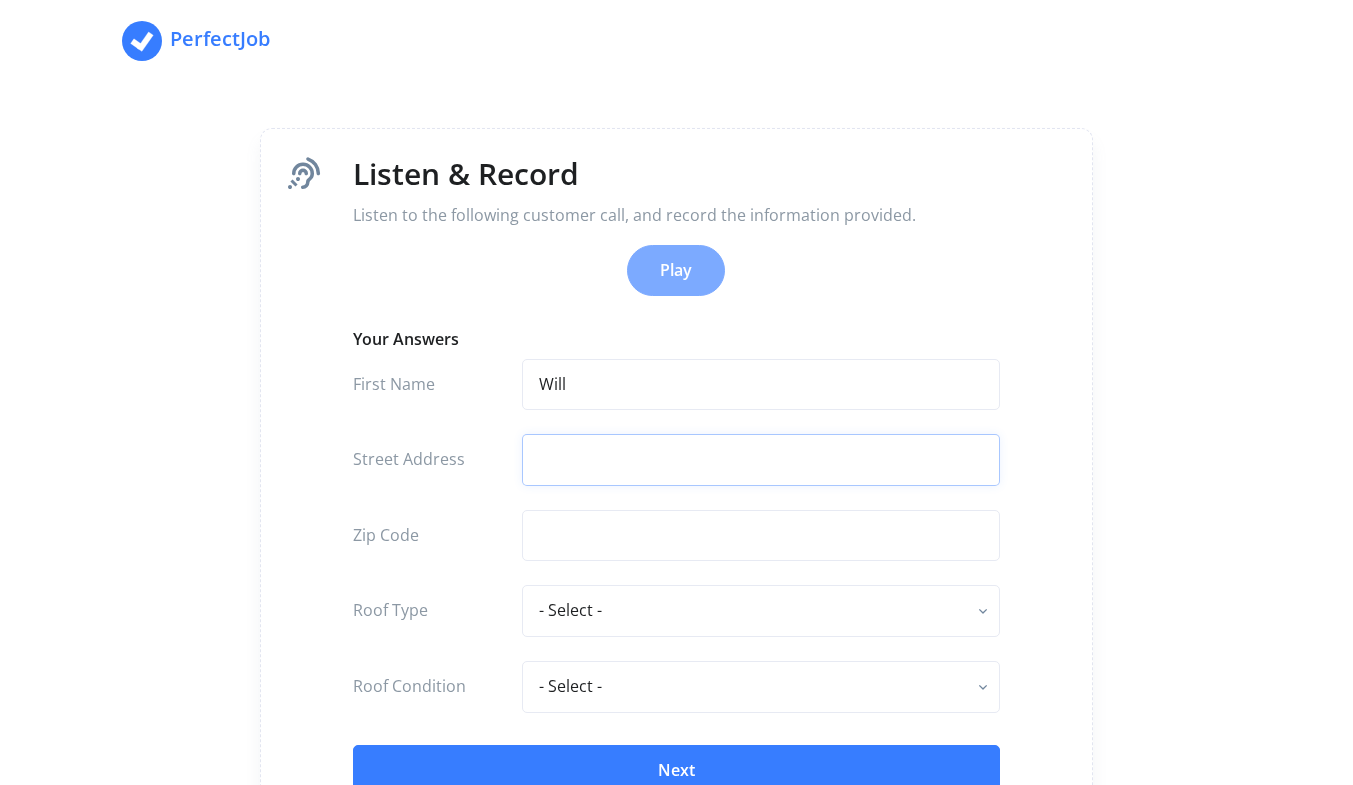 click at bounding box center [761, 385] 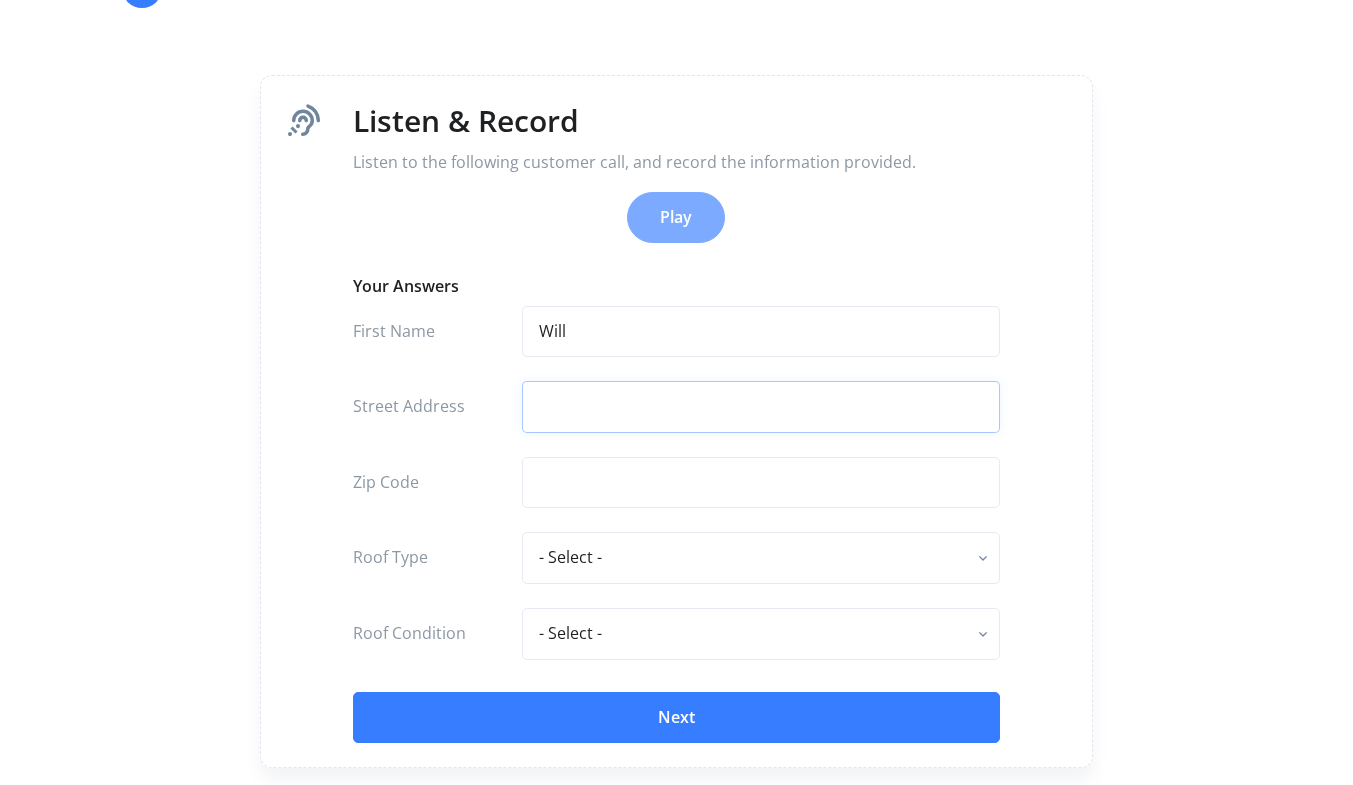 scroll, scrollTop: 0, scrollLeft: 0, axis: both 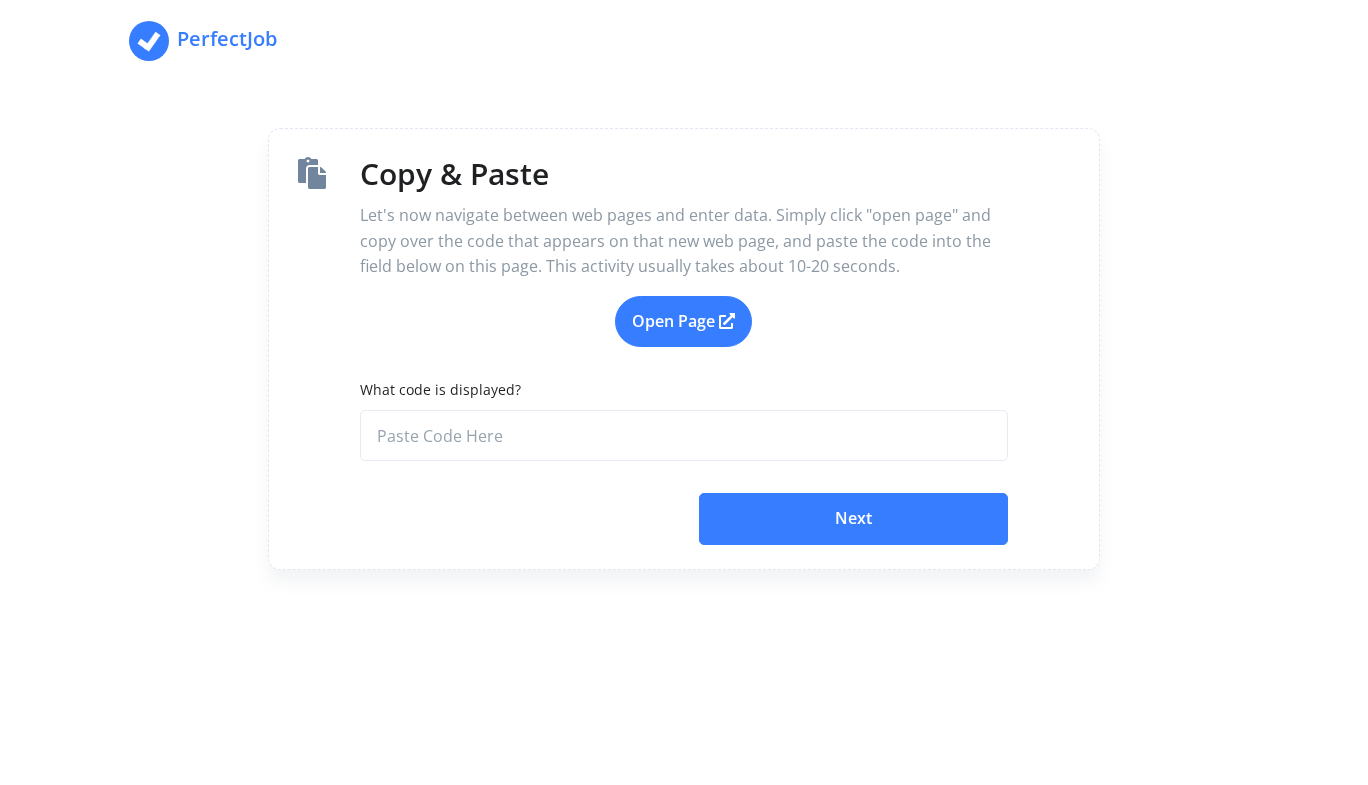 click on "Next" at bounding box center [853, 519] 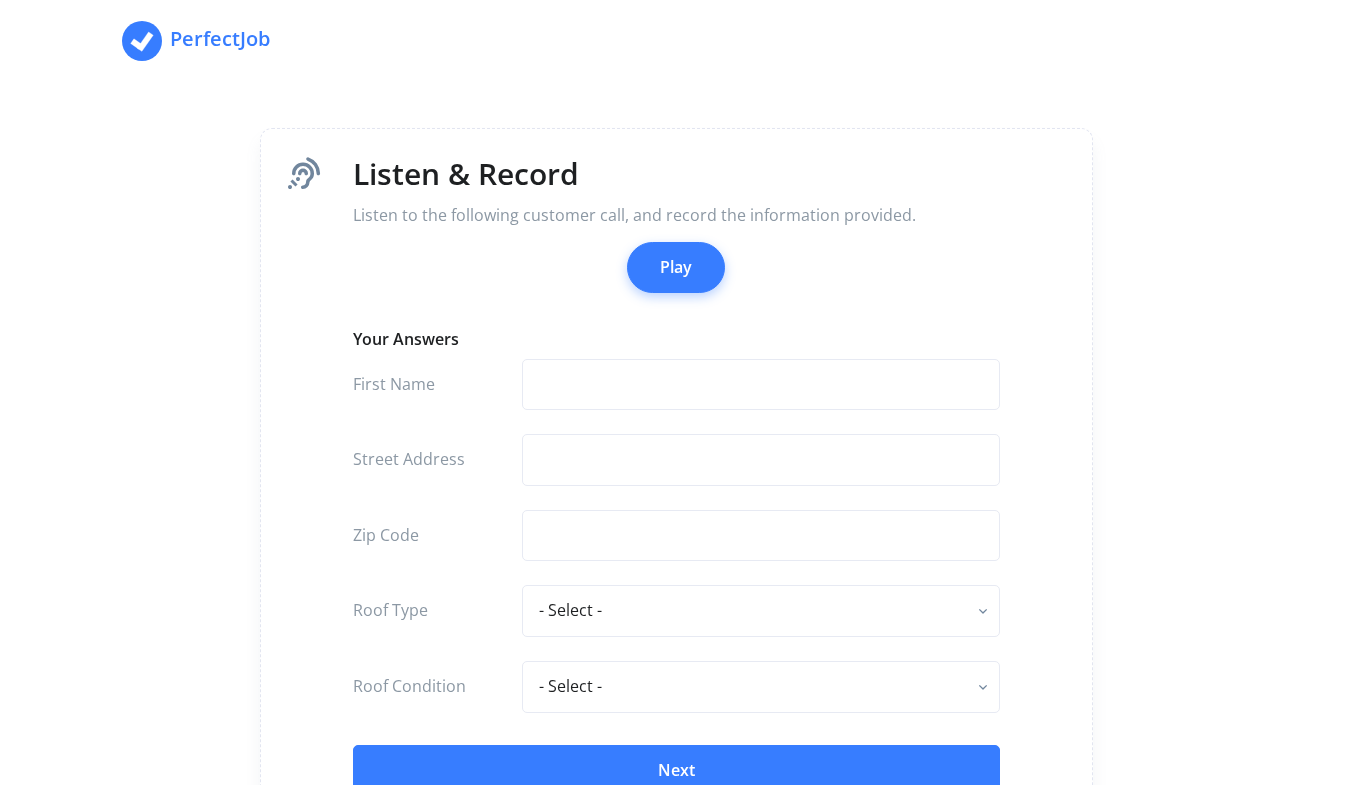 click on "Play" at bounding box center [676, 268] 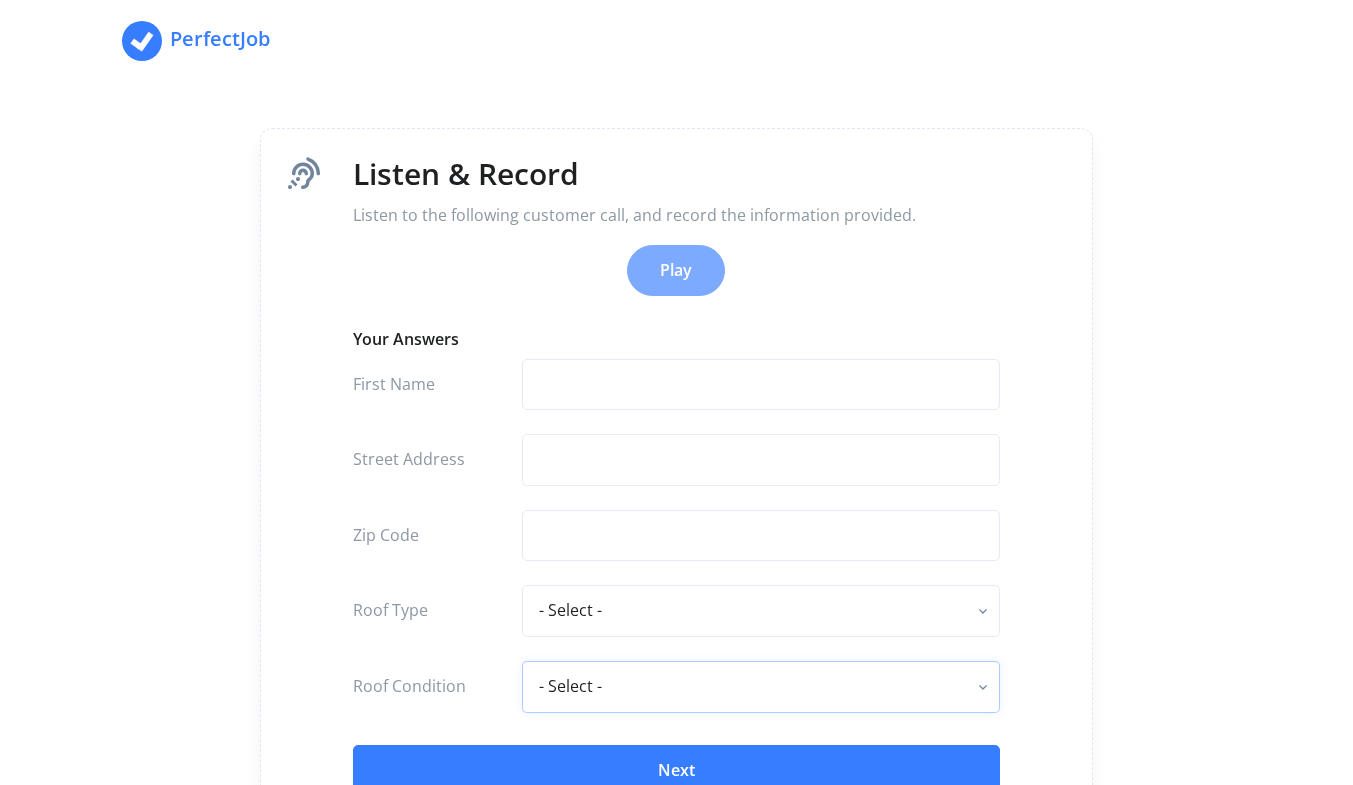 click on "- Select - excellent very good good fair poor" at bounding box center [761, 611] 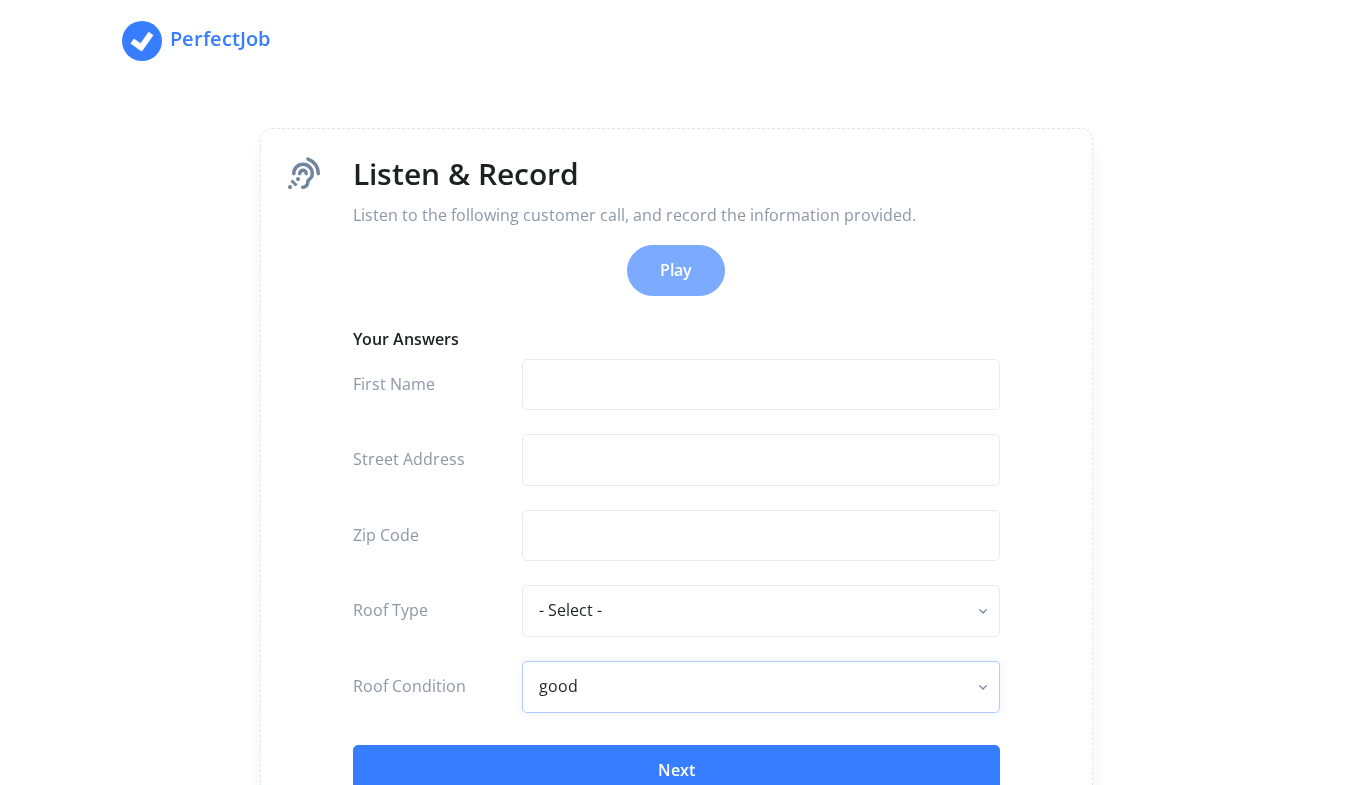 click on "- Select - excellent very good good fair poor" at bounding box center [761, 611] 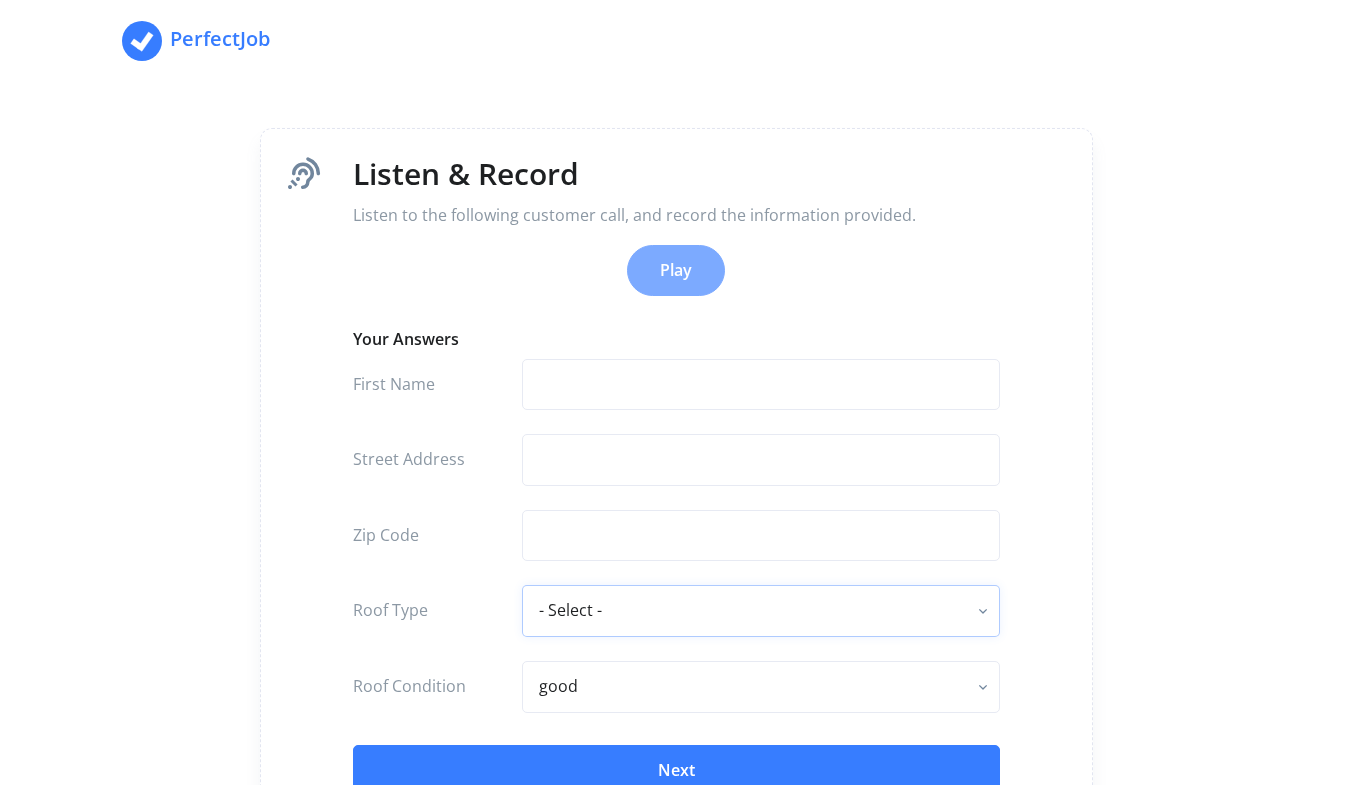 click on "- Select - flat - rolled composition composition shingle clay tile concrete tile metal" at bounding box center (761, 611) 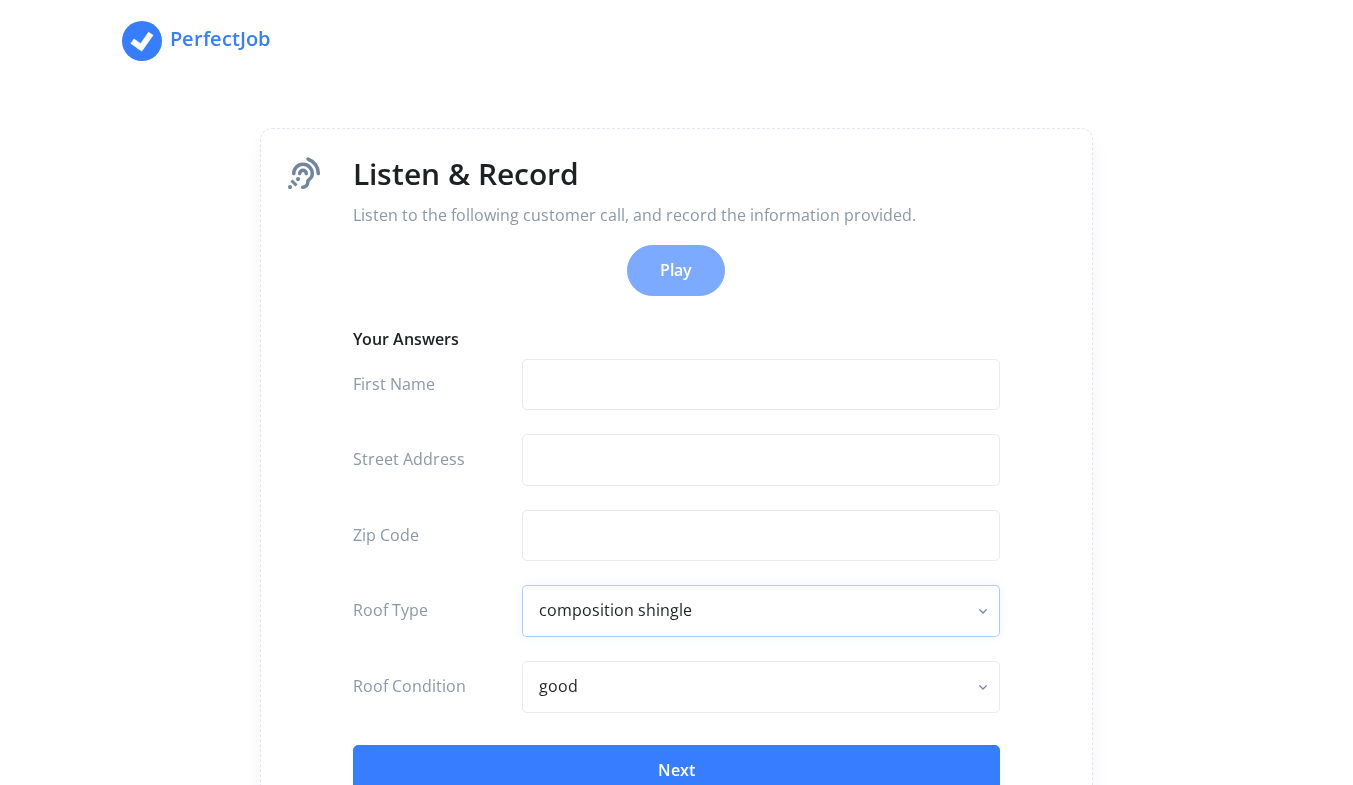 click on "- Select - flat - rolled composition composition shingle clay tile concrete tile metal" at bounding box center [761, 611] 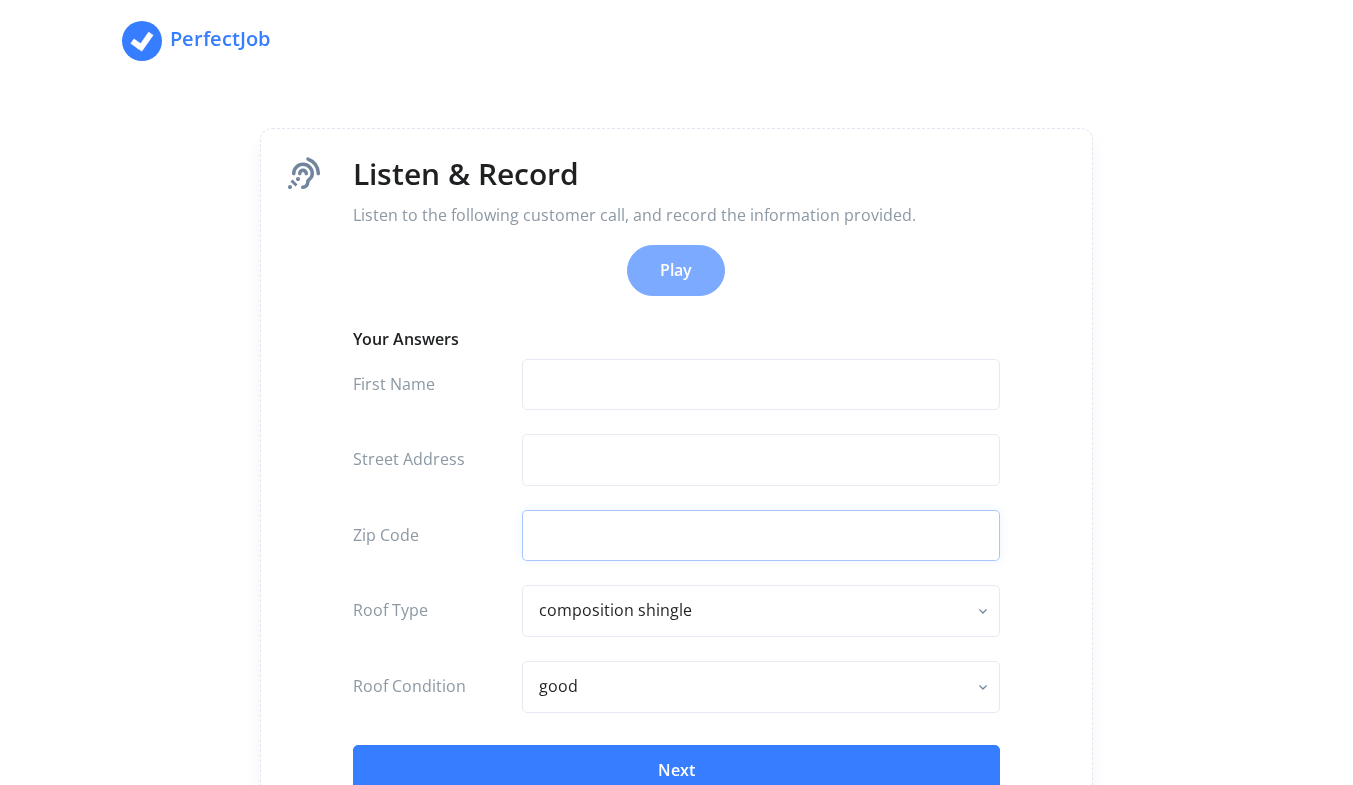 click at bounding box center (761, 385) 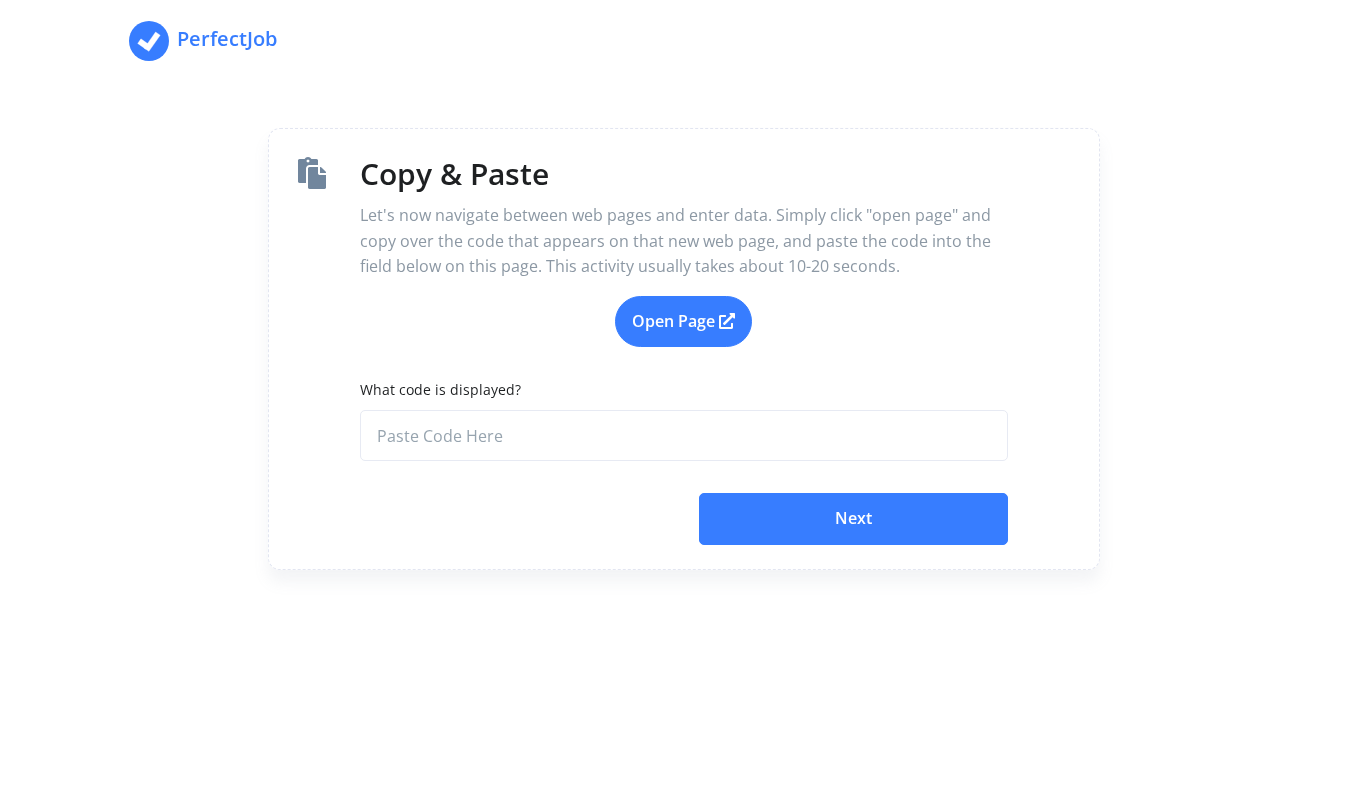 click on "Next" at bounding box center (853, 519) 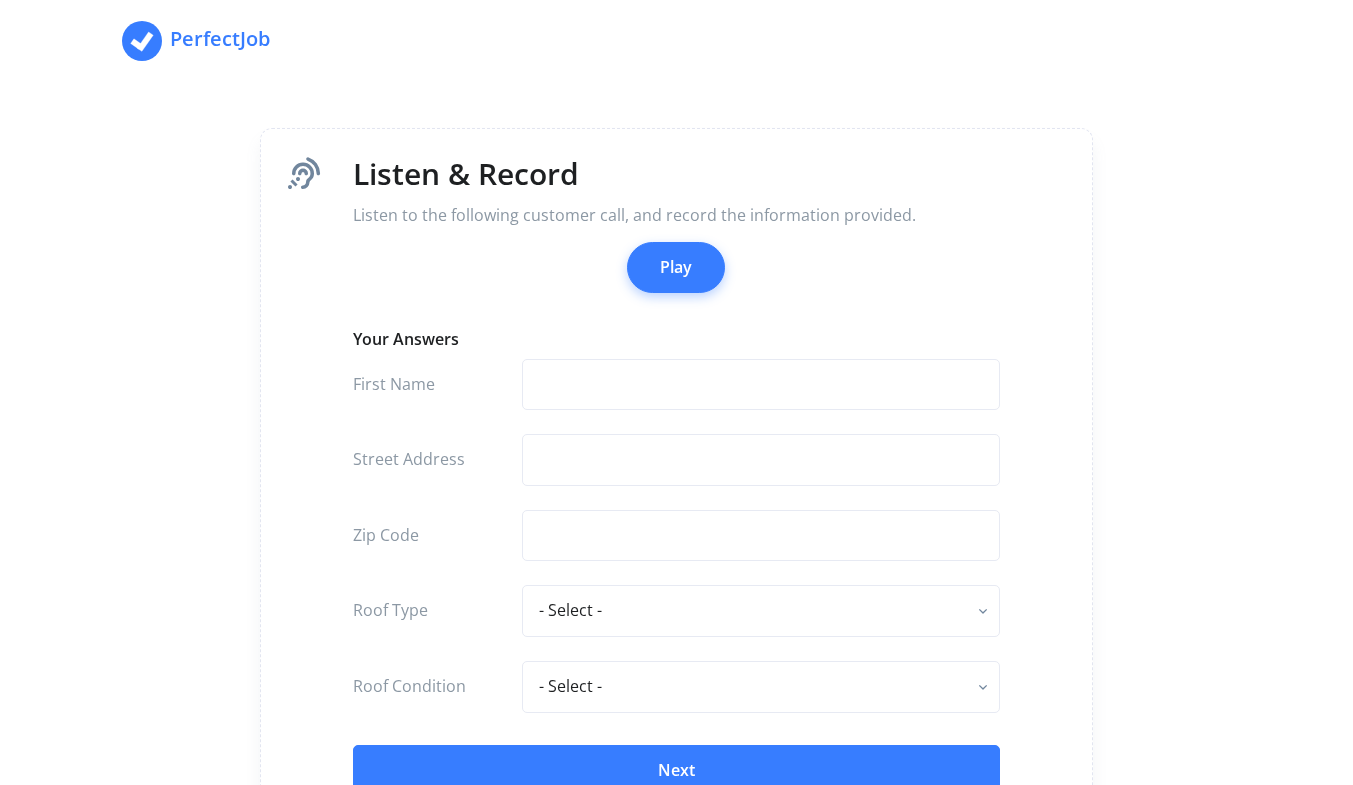 click on "Play" at bounding box center [676, 268] 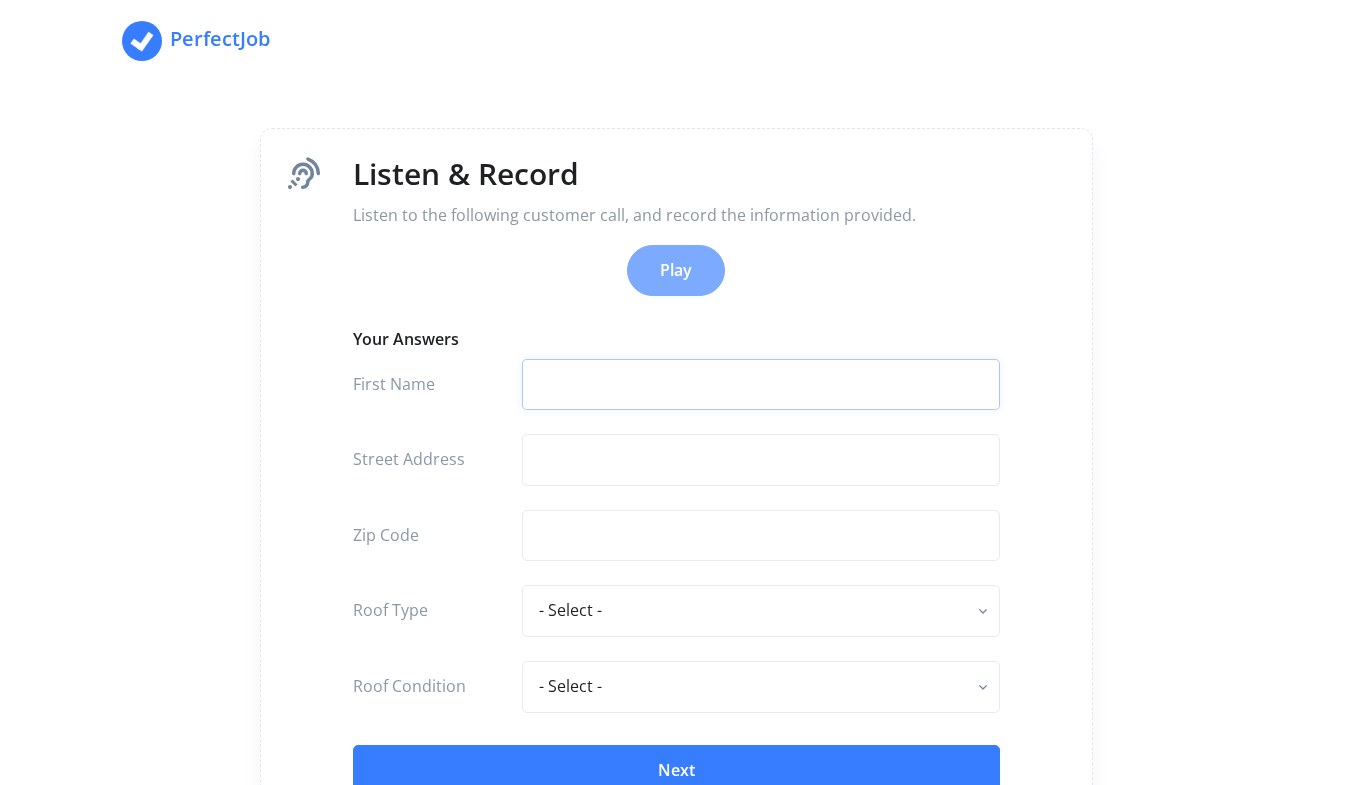 click at bounding box center (761, 385) 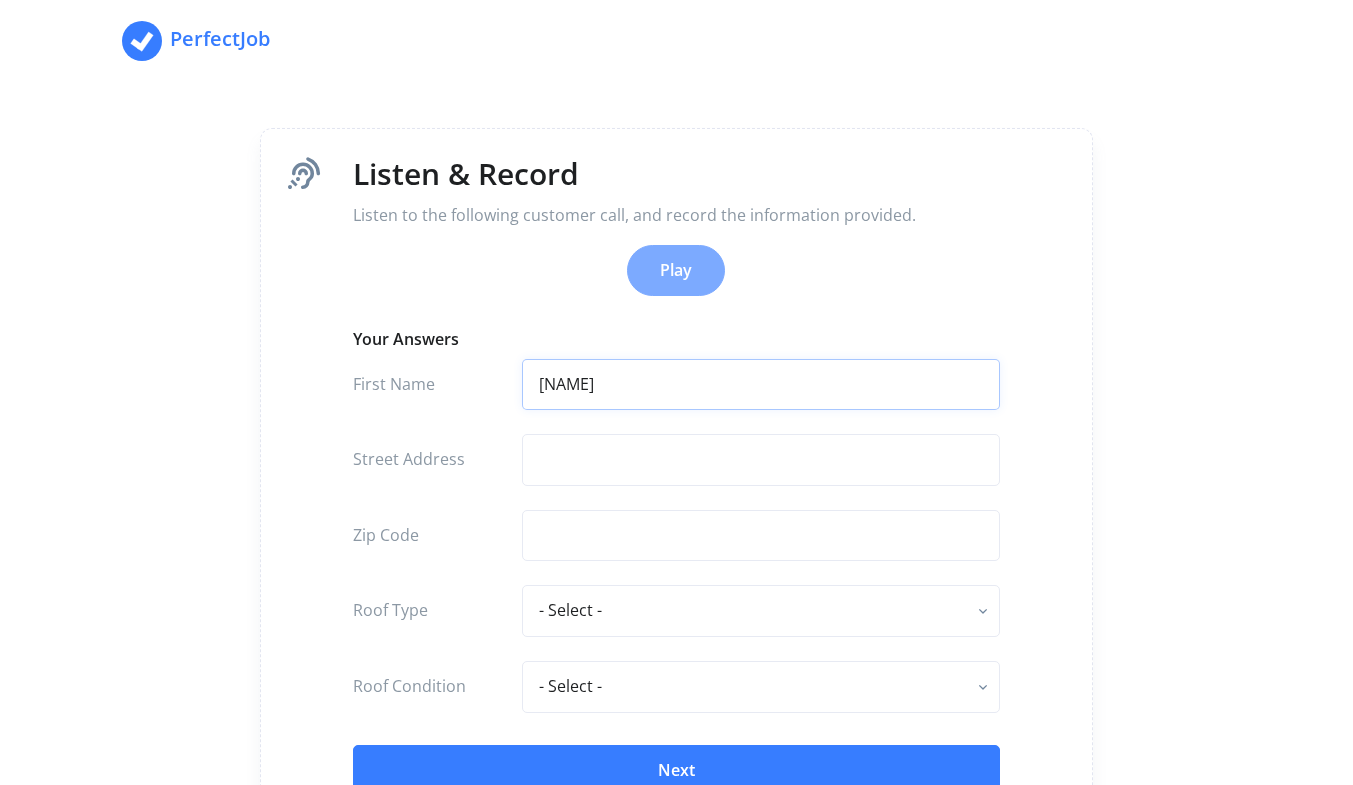 type on "[NAME]" 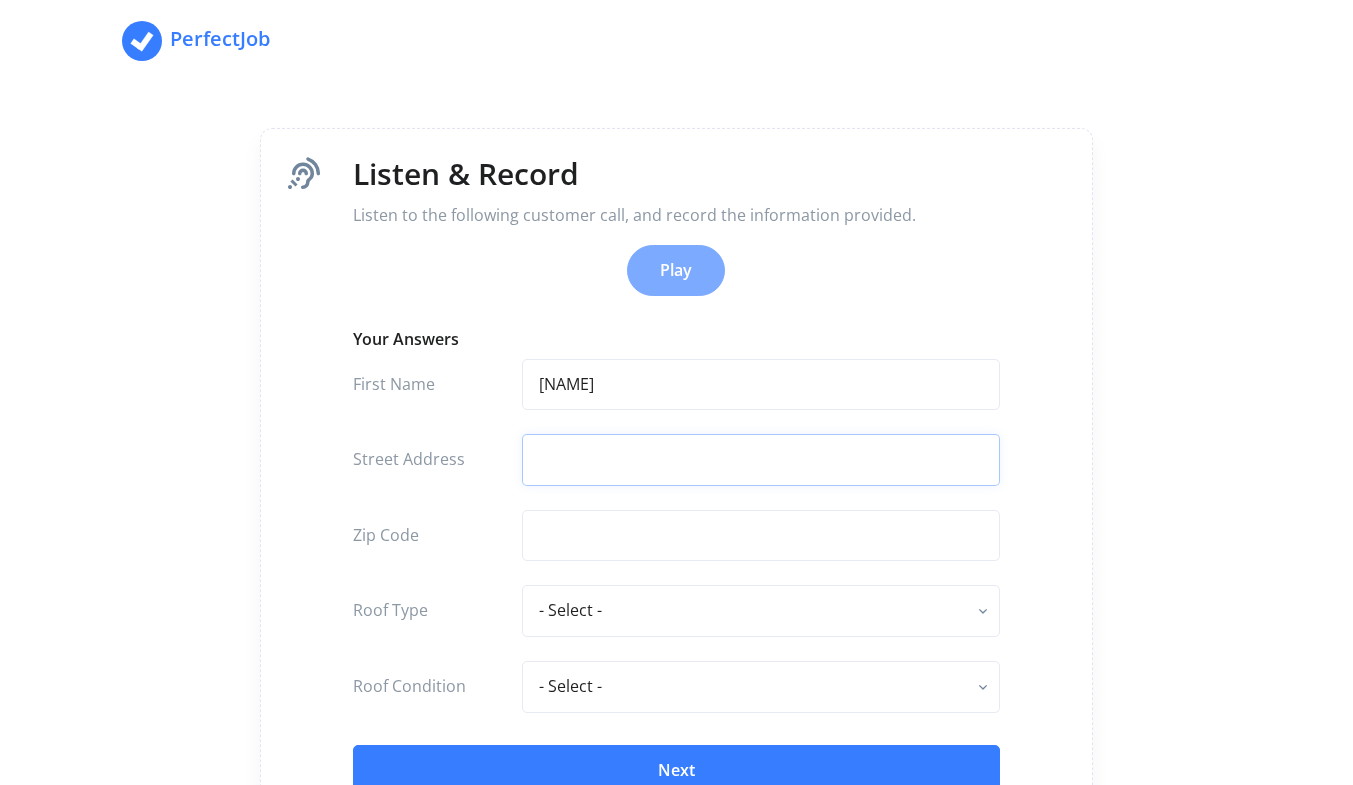 click at bounding box center [761, 385] 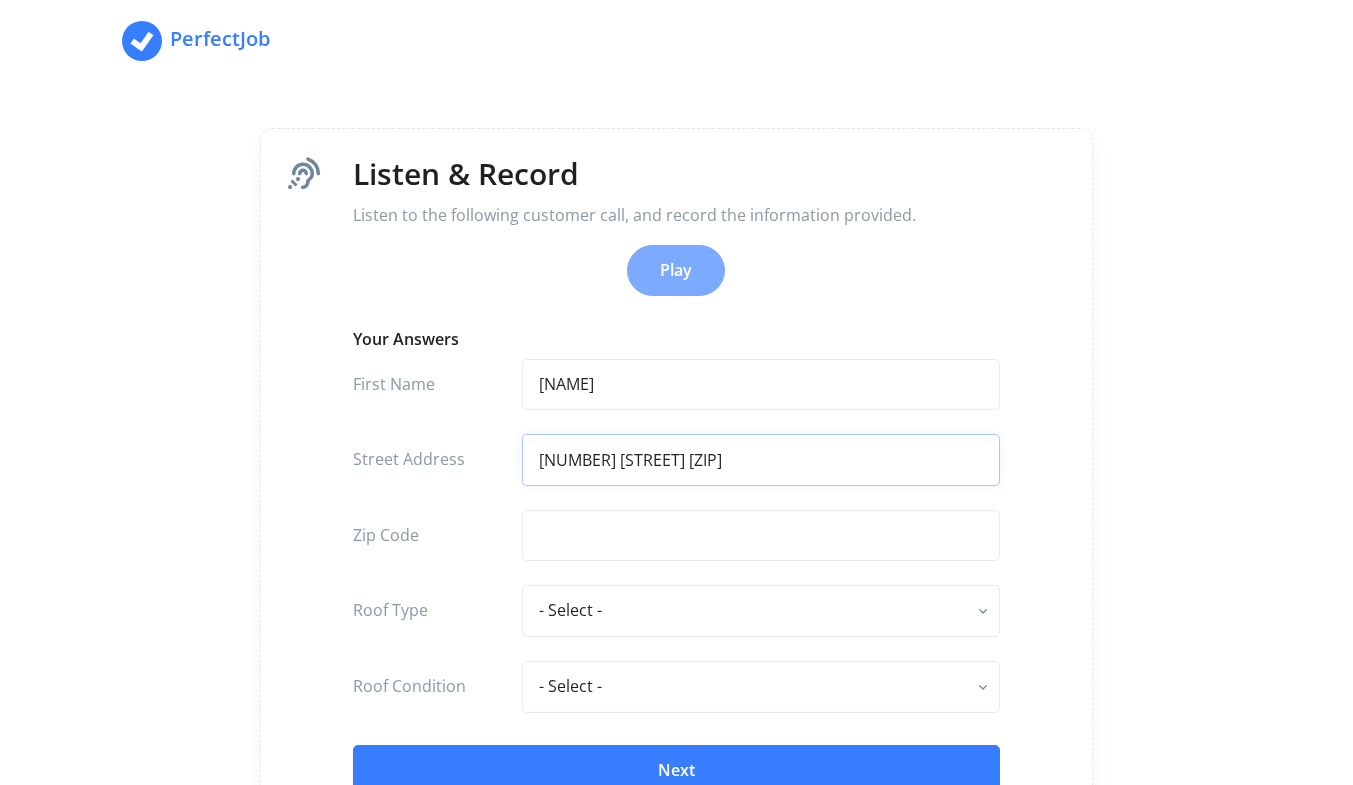 type on "[NUMBER] [STREET] [ZIP]" 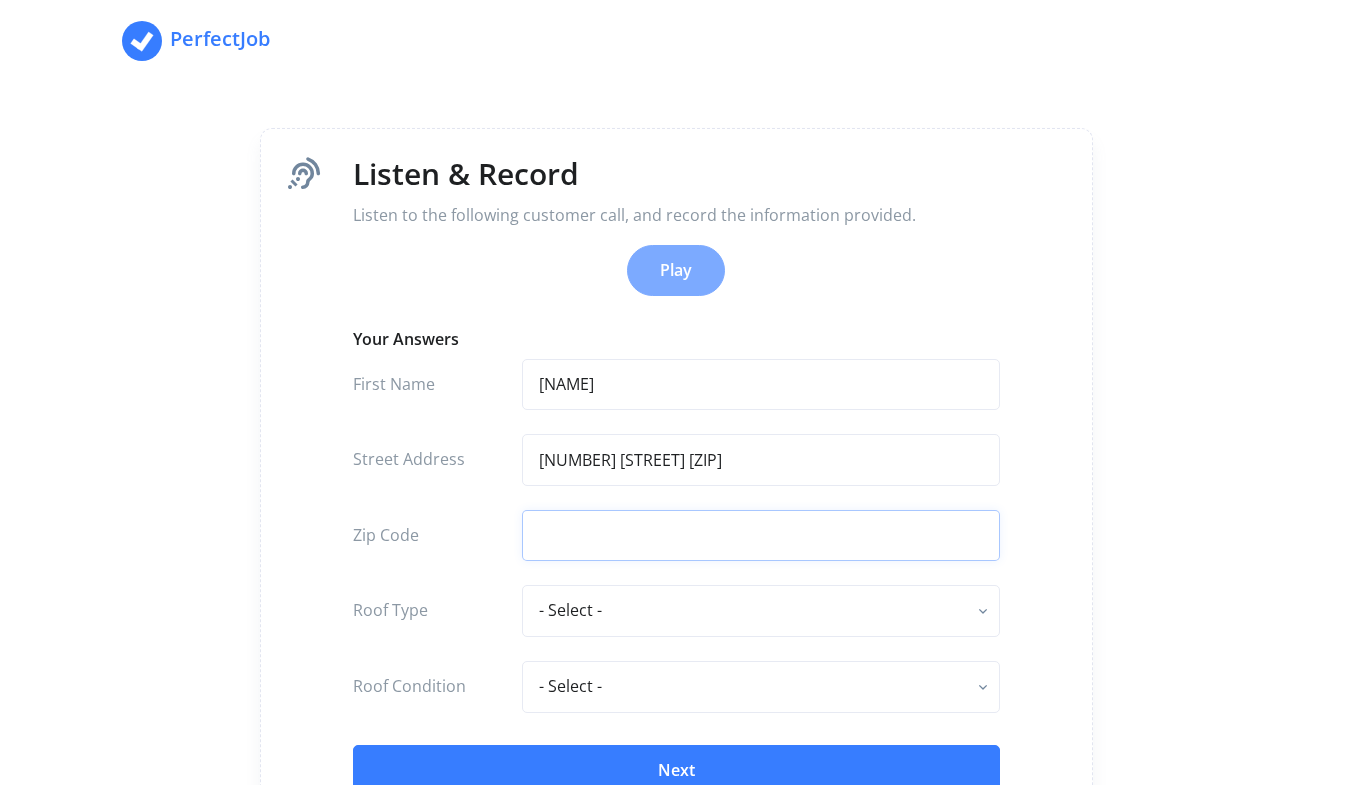 click at bounding box center [761, 385] 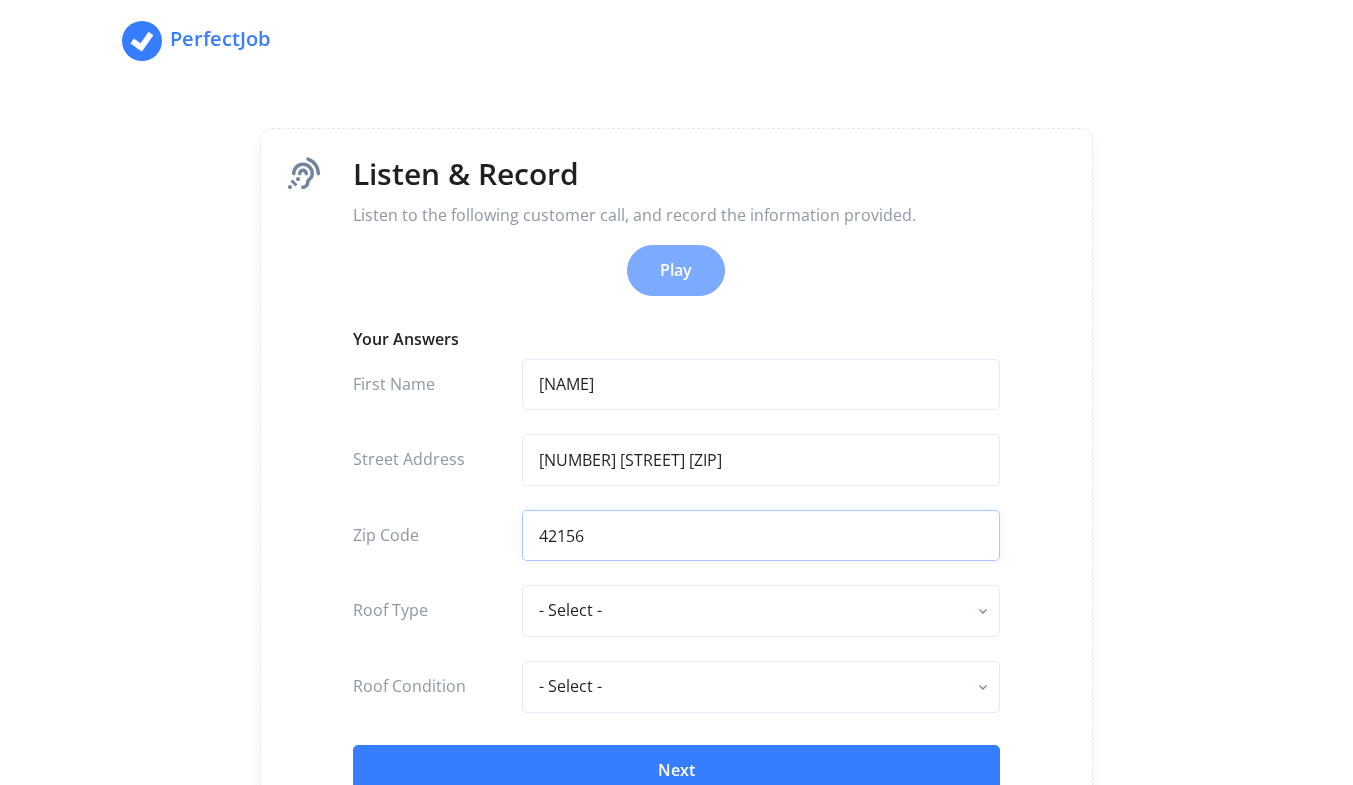 type on "42156" 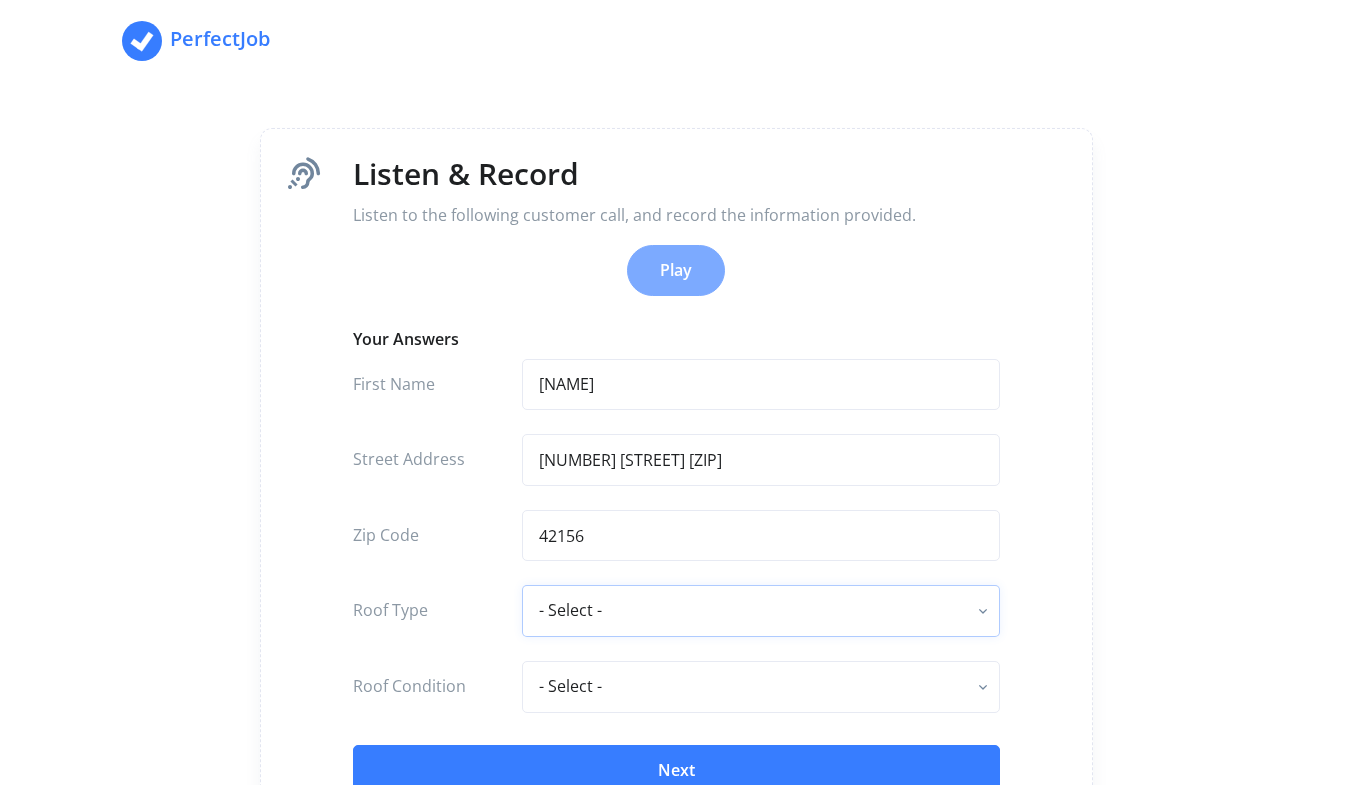 click on "- Select - flat - rolled composition composition shingle clay tile concrete tile metal" at bounding box center (761, 611) 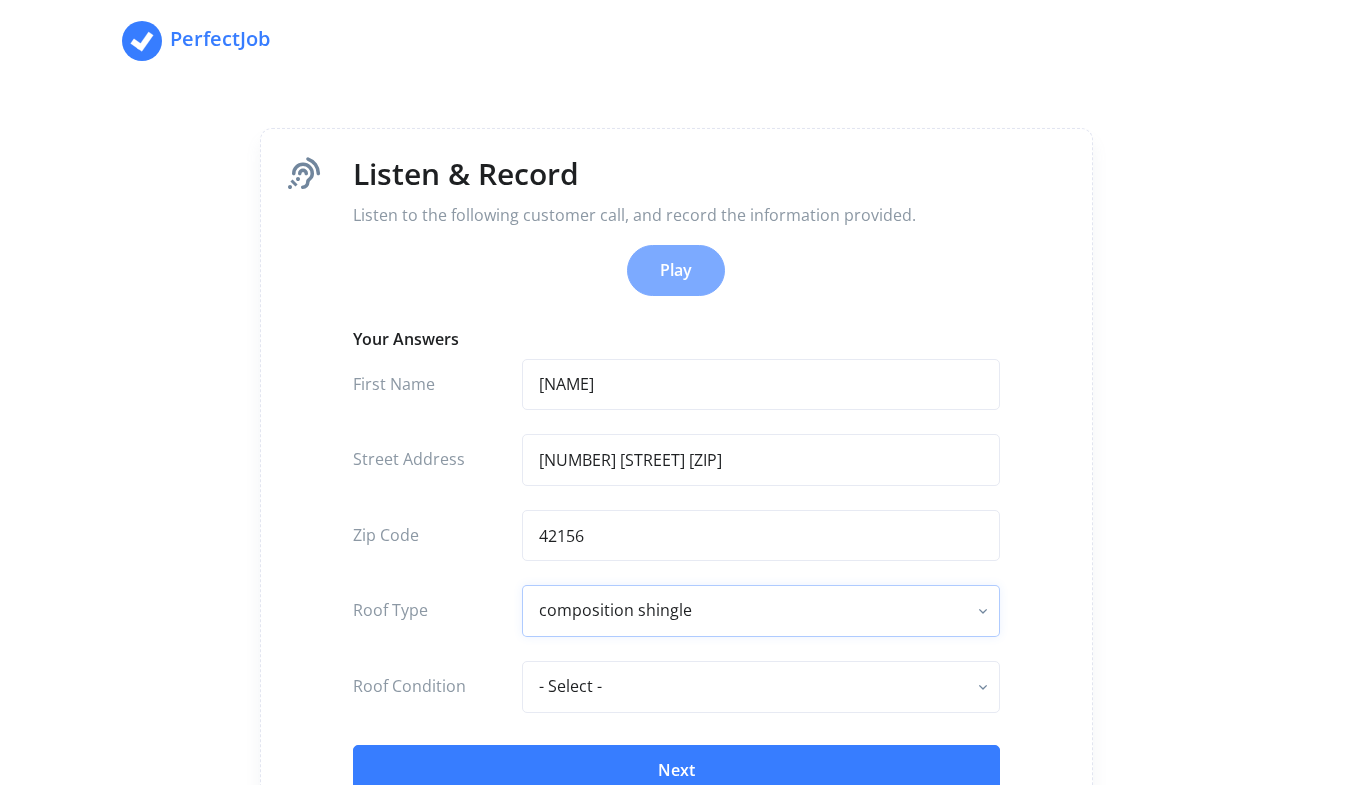 click on "- Select - flat - rolled composition composition shingle clay tile concrete tile metal" at bounding box center (761, 611) 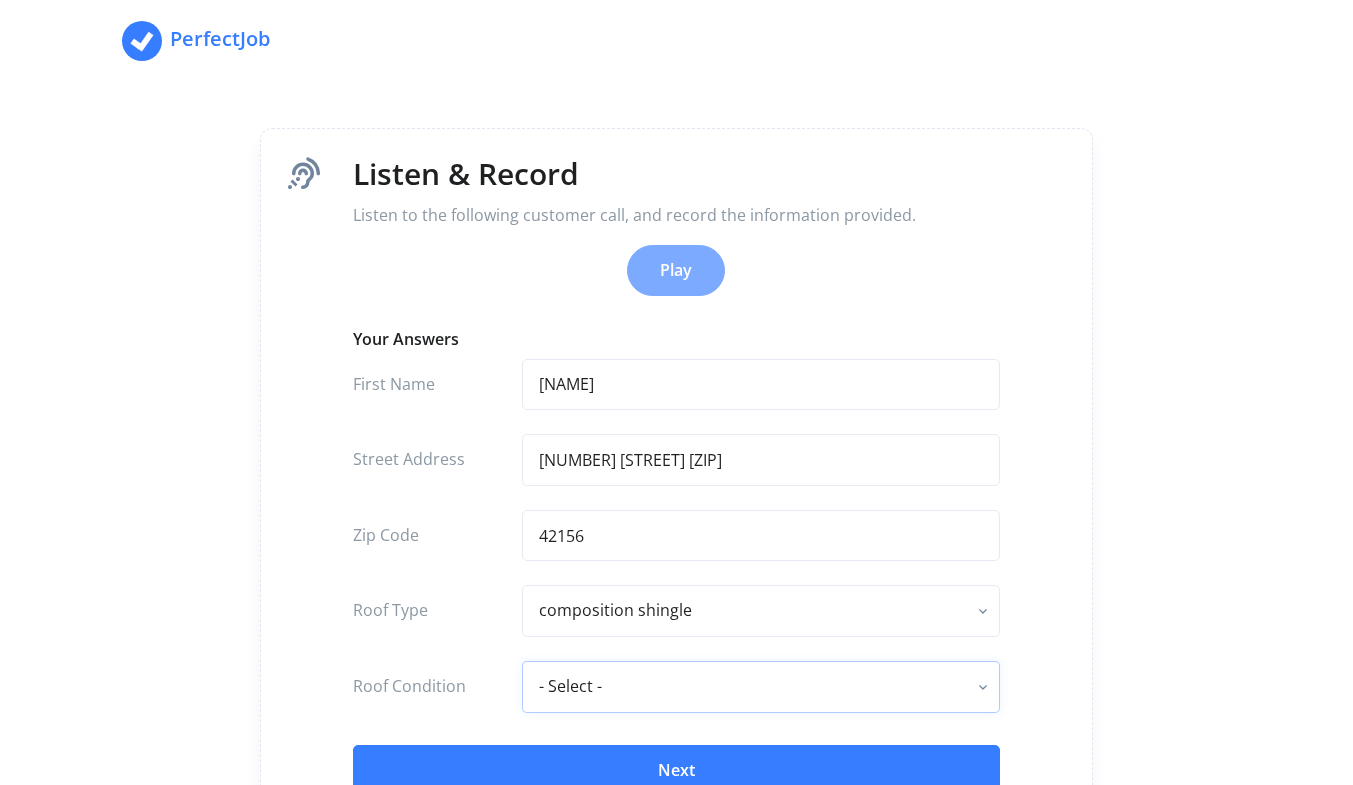 click on "- Select - excellent very good good fair poor" at bounding box center [761, 611] 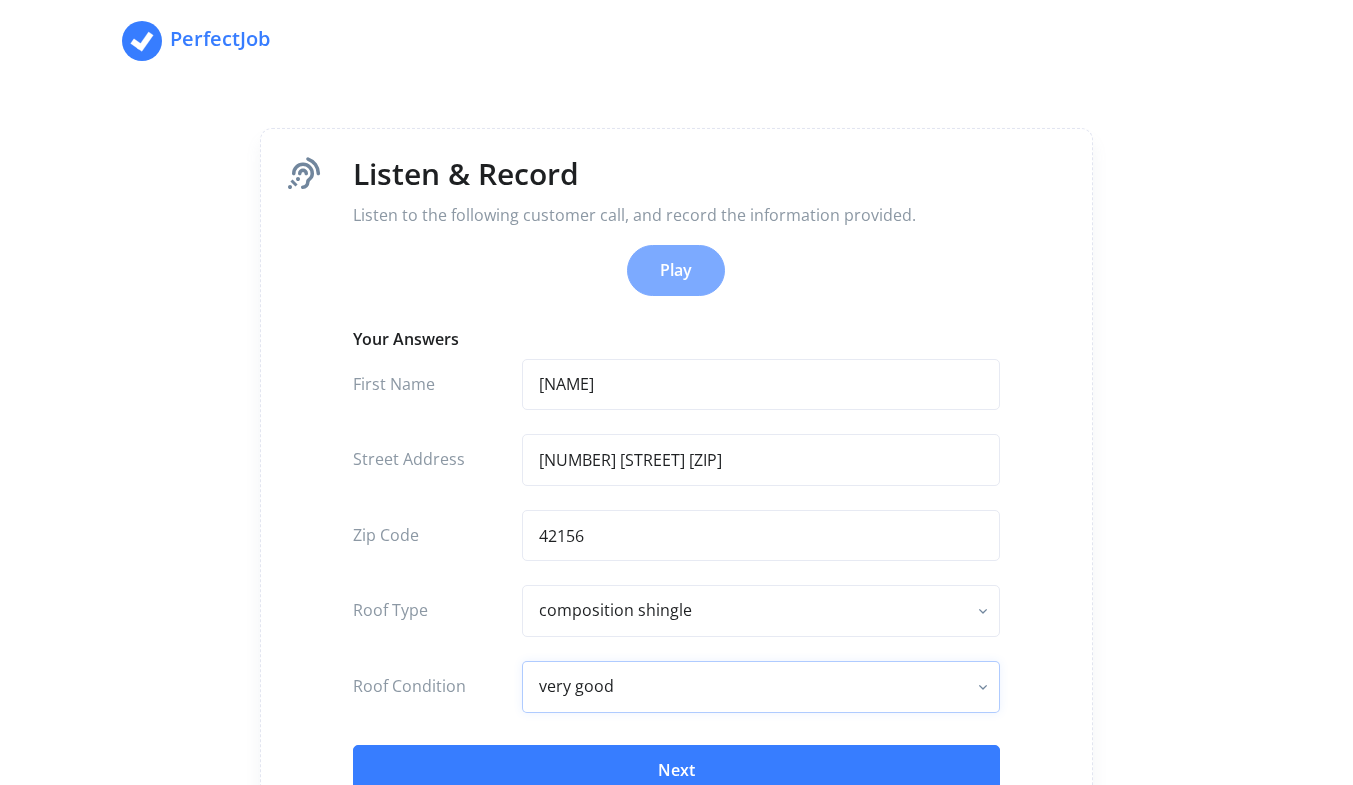 click on "- Select - excellent very good good fair poor" at bounding box center (761, 611) 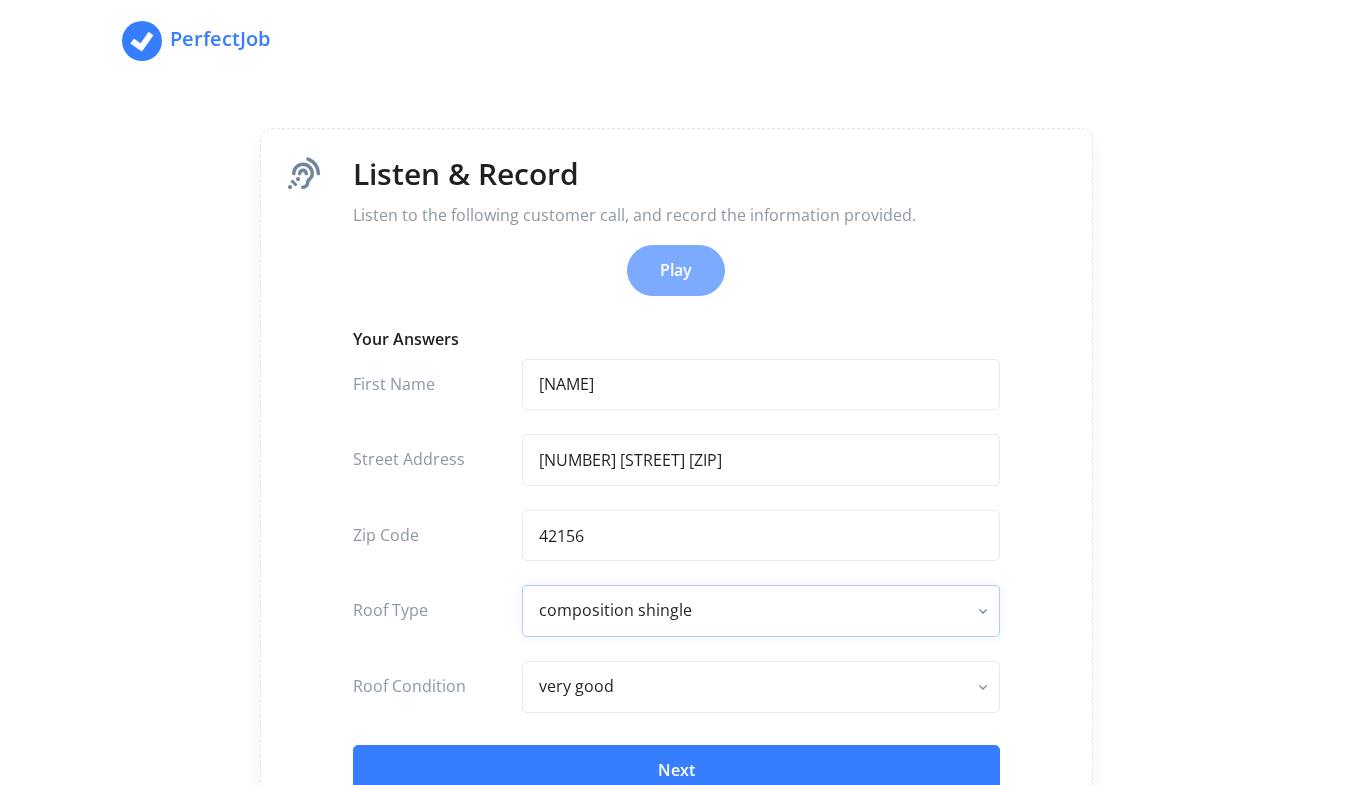 click on "- Select - flat - rolled composition composition shingle clay tile concrete tile metal" at bounding box center [761, 611] 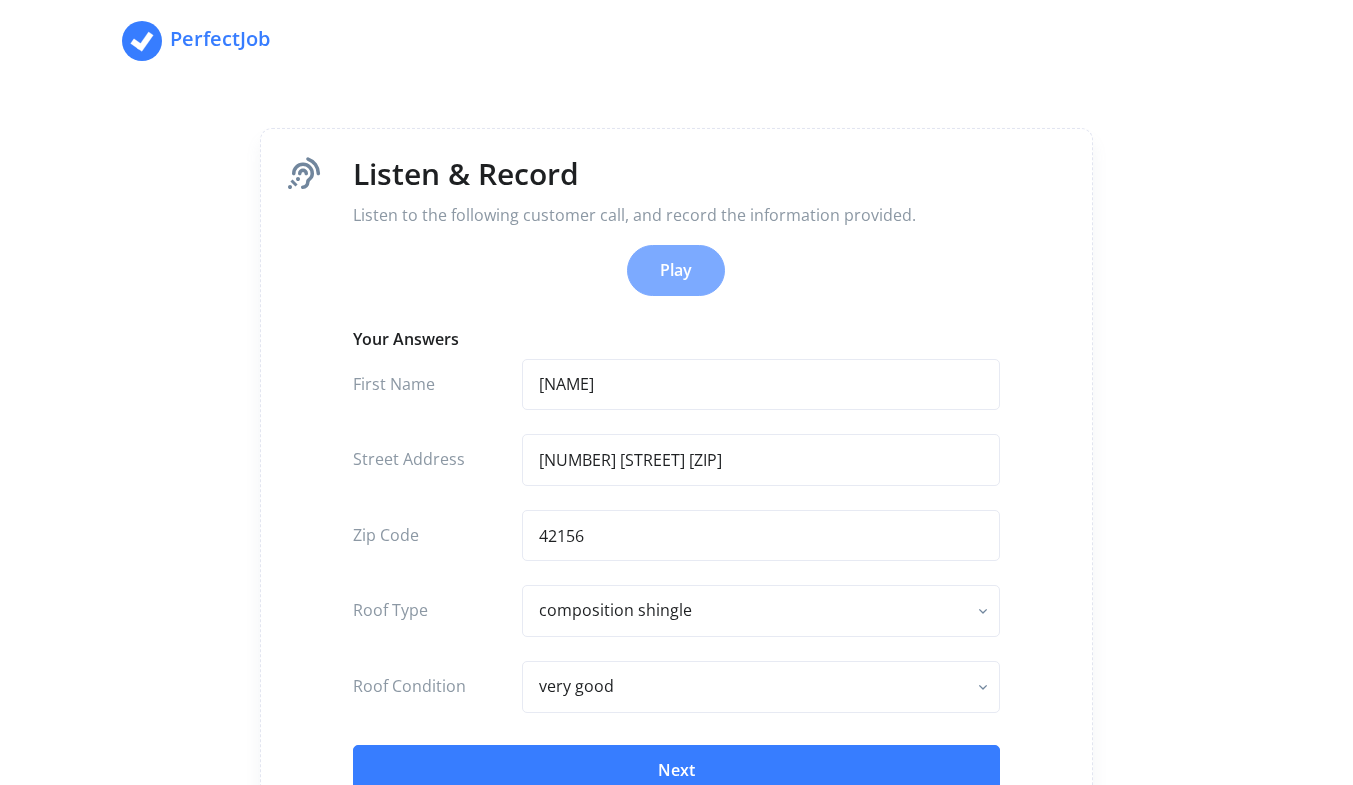 click on "Listen & Record Listen to the following customer call, and record the information provided. Play Your Answers First Name [FIRST] Street Address [NUMBER] [STREET] [ZIP] Roof Type - Select - flat - rolled composition composition shingle clay tile concrete tile metal Roof Condition - Select - excellent very good good fair poor Next" at bounding box center [677, 474] 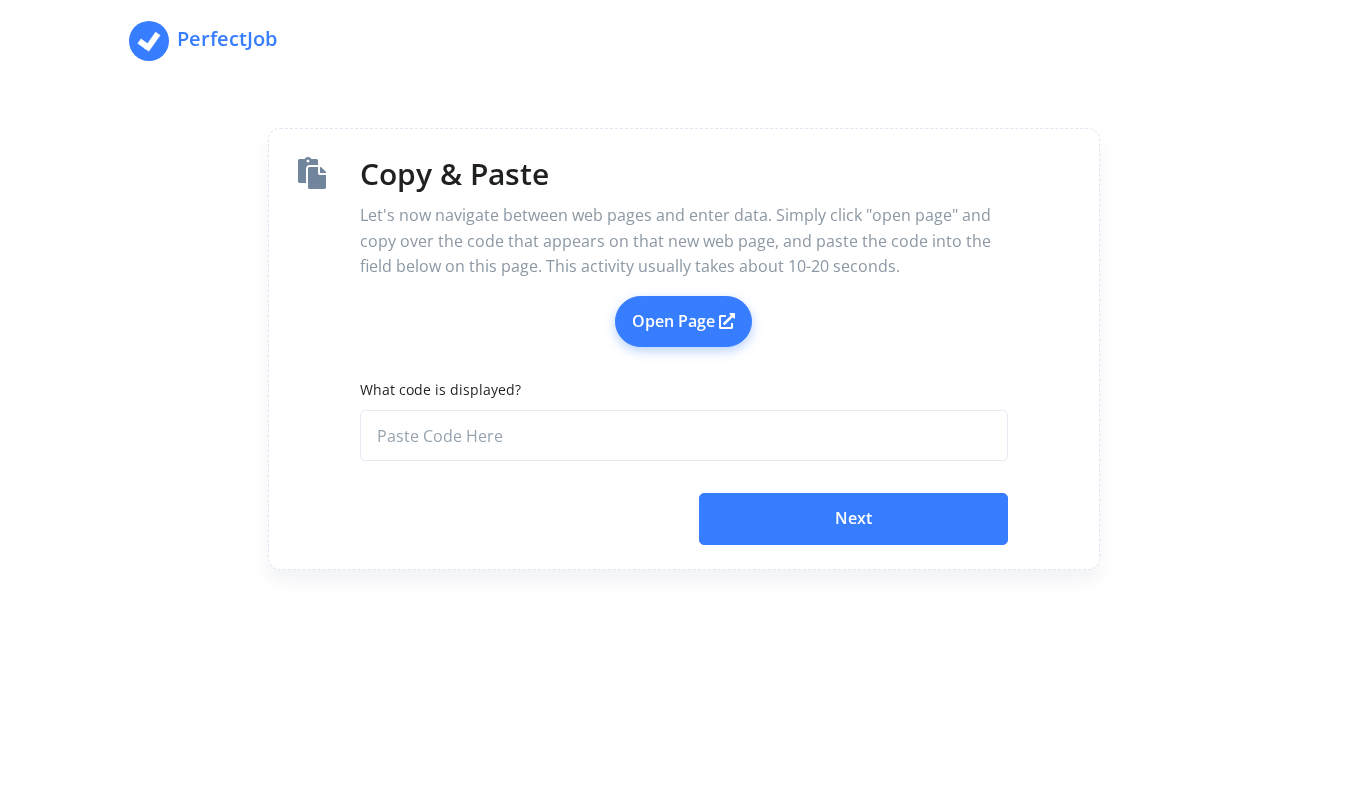 click on "Open Page" at bounding box center (683, 322) 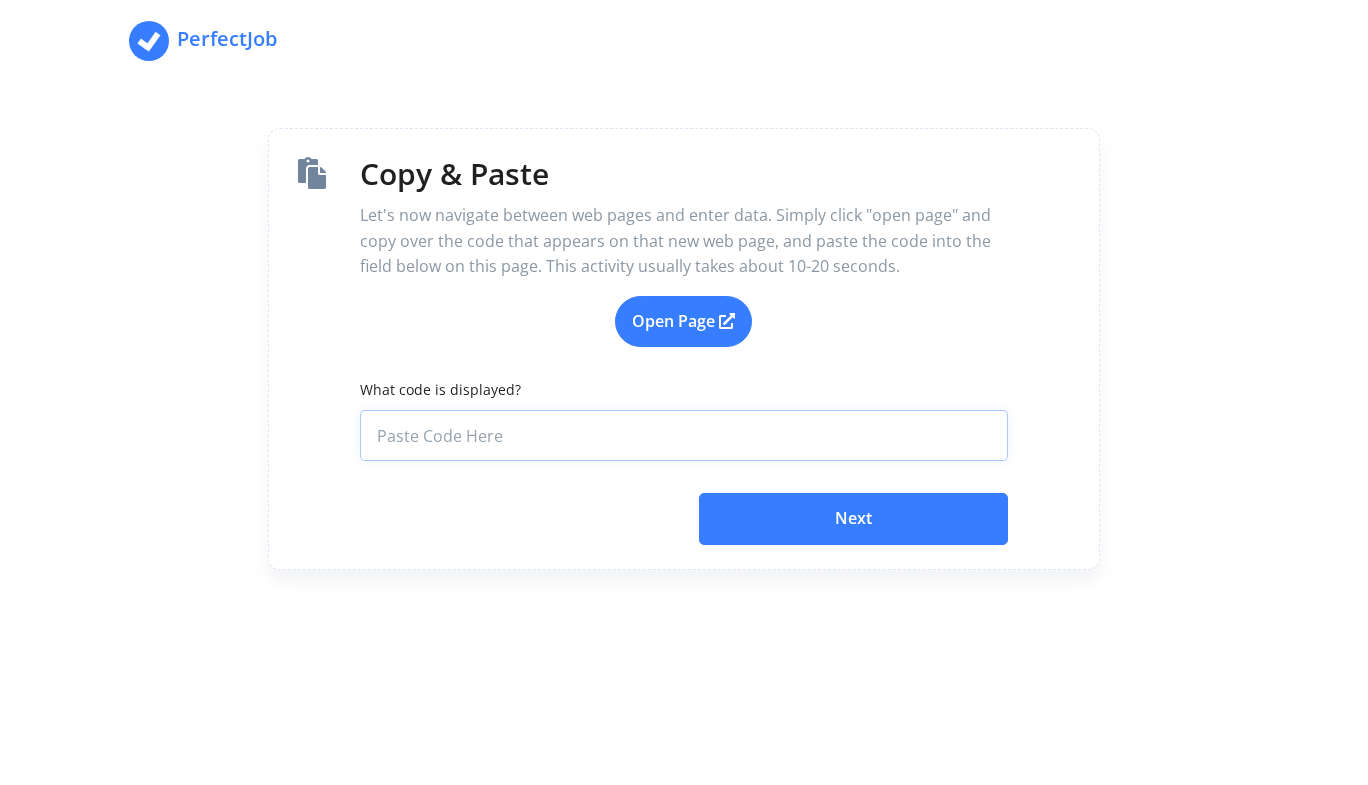 paste on "4cbb2382-0678-4052-b2ed-be741aacf658" 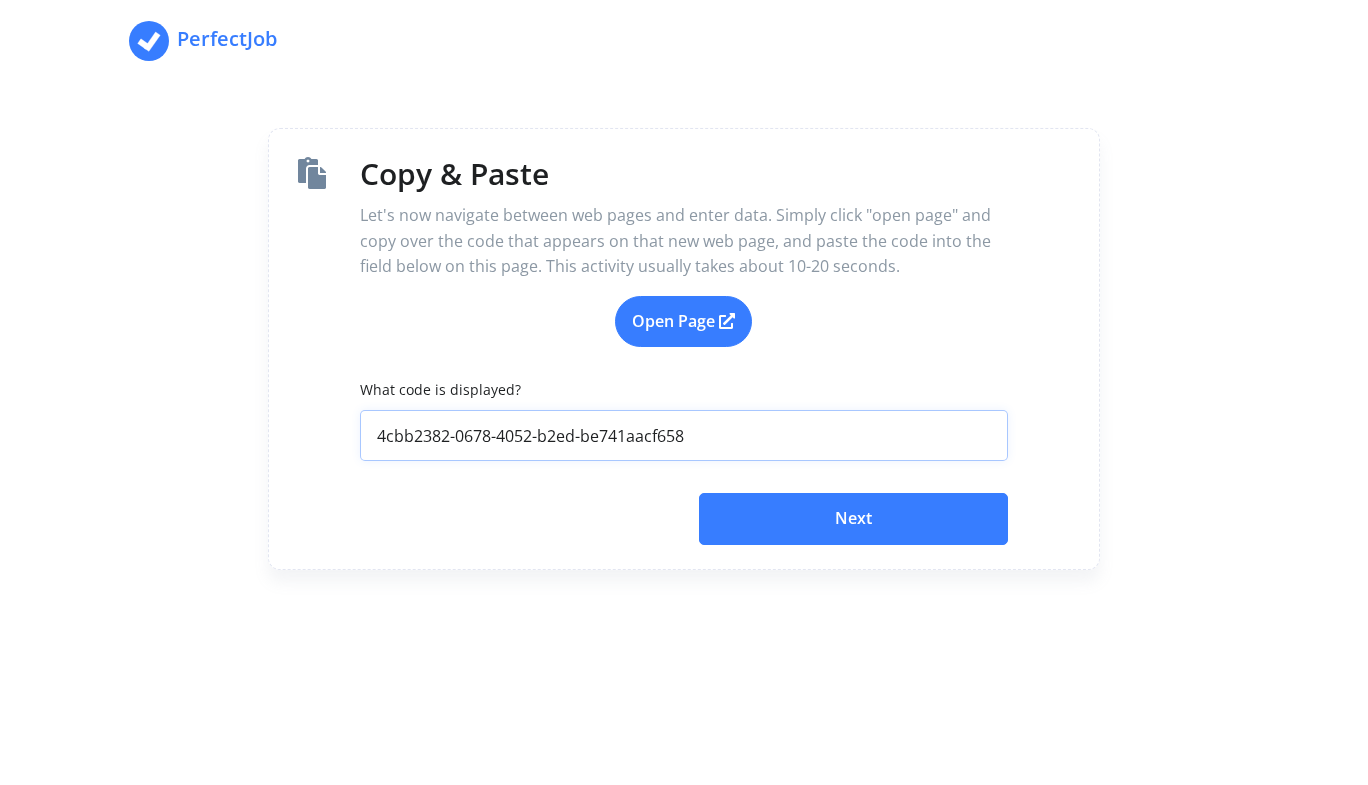 type on "4cbb2382-0678-4052-b2ed-be741aacf658" 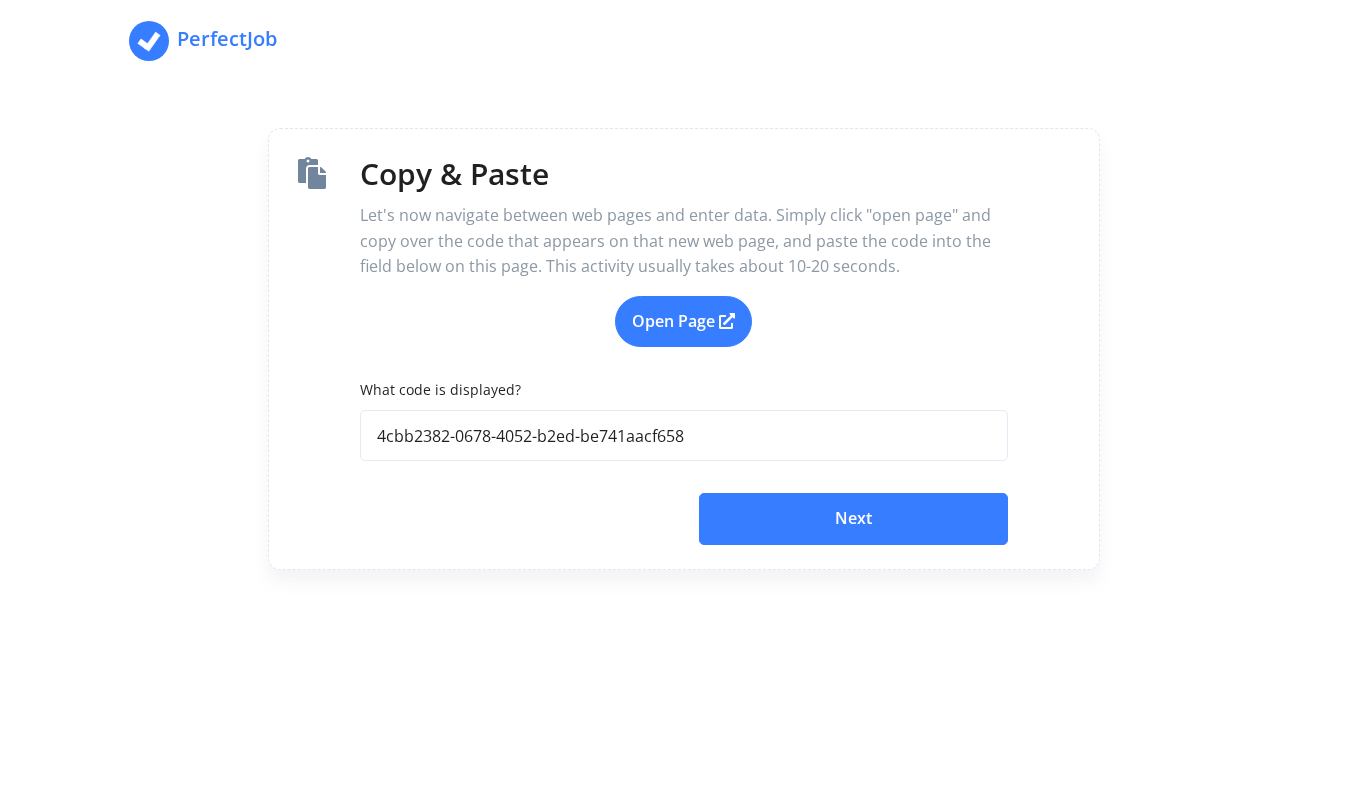 click on "Next" at bounding box center [853, 519] 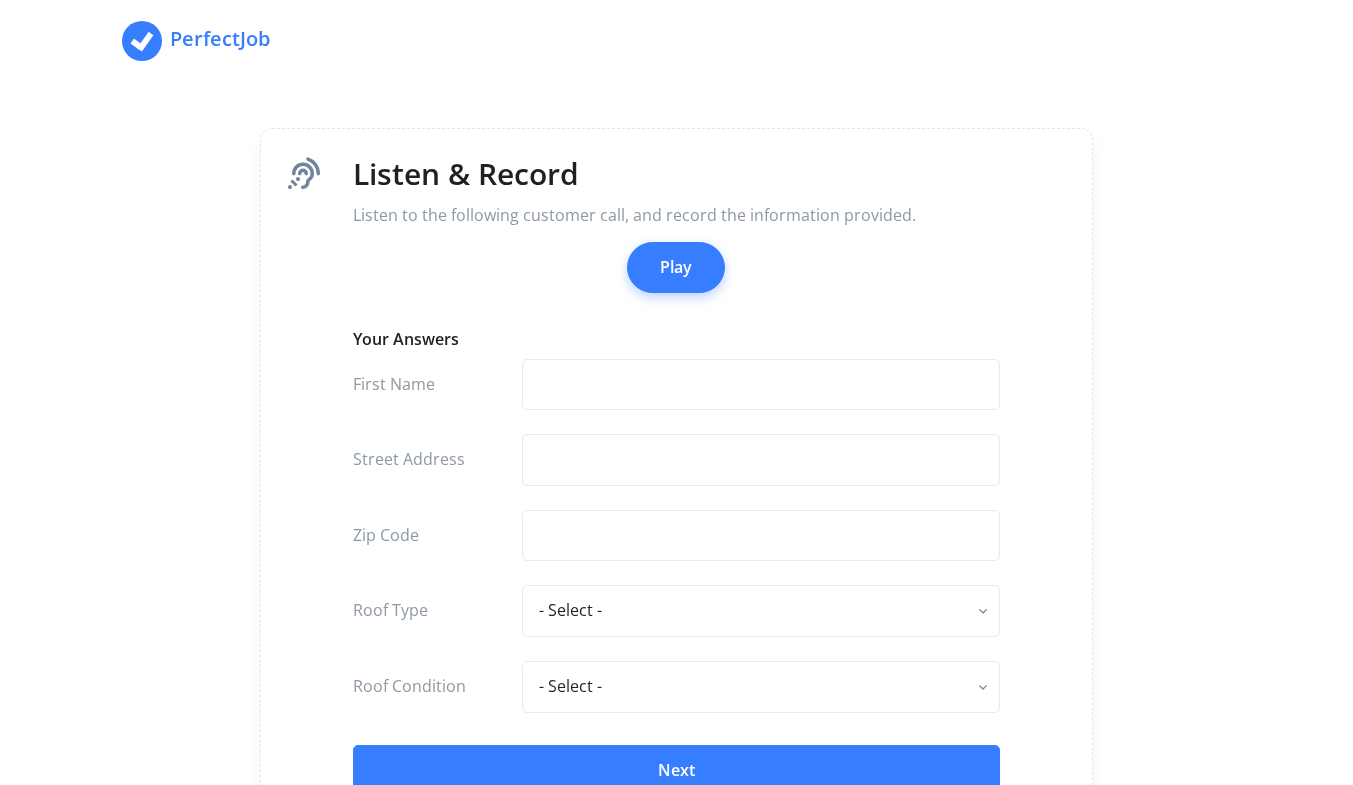 click on "Play" at bounding box center (676, 268) 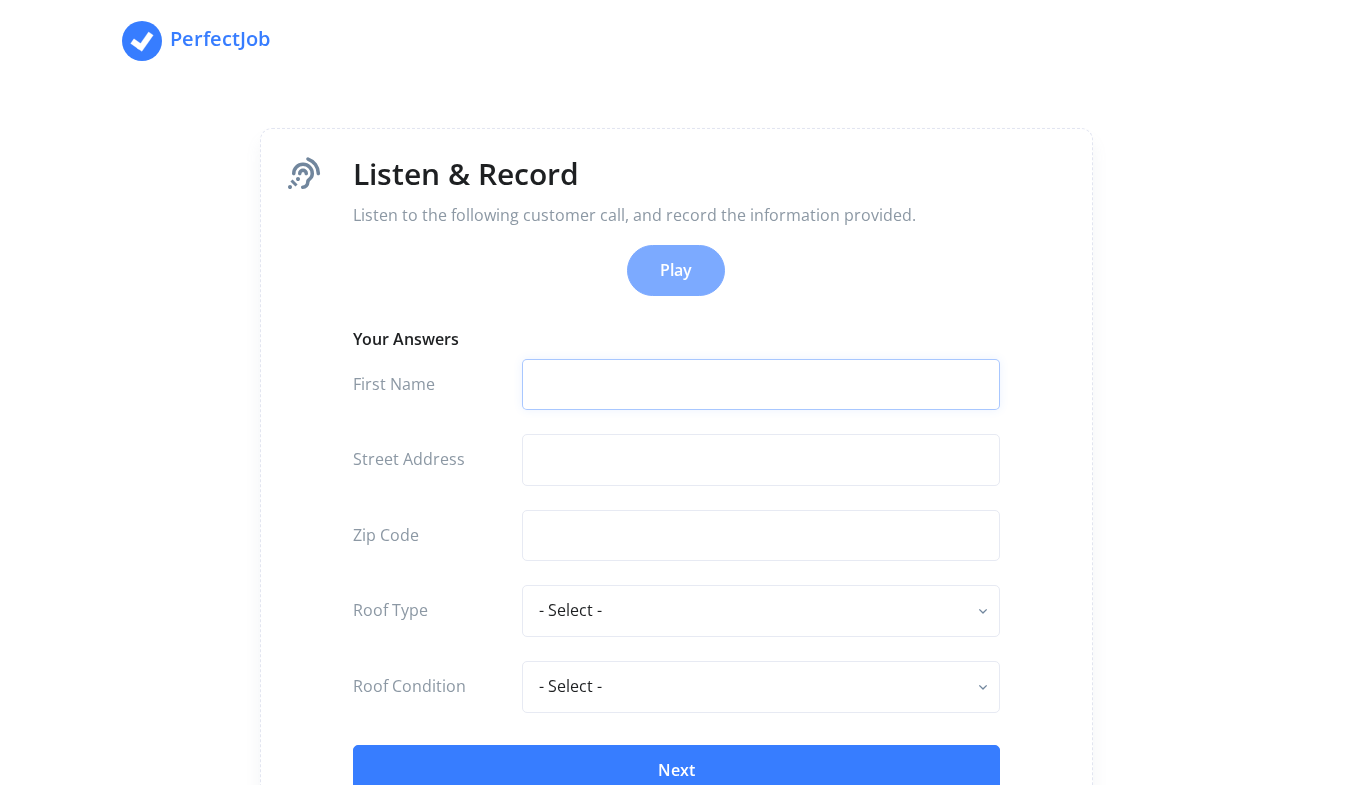 click at bounding box center [761, 385] 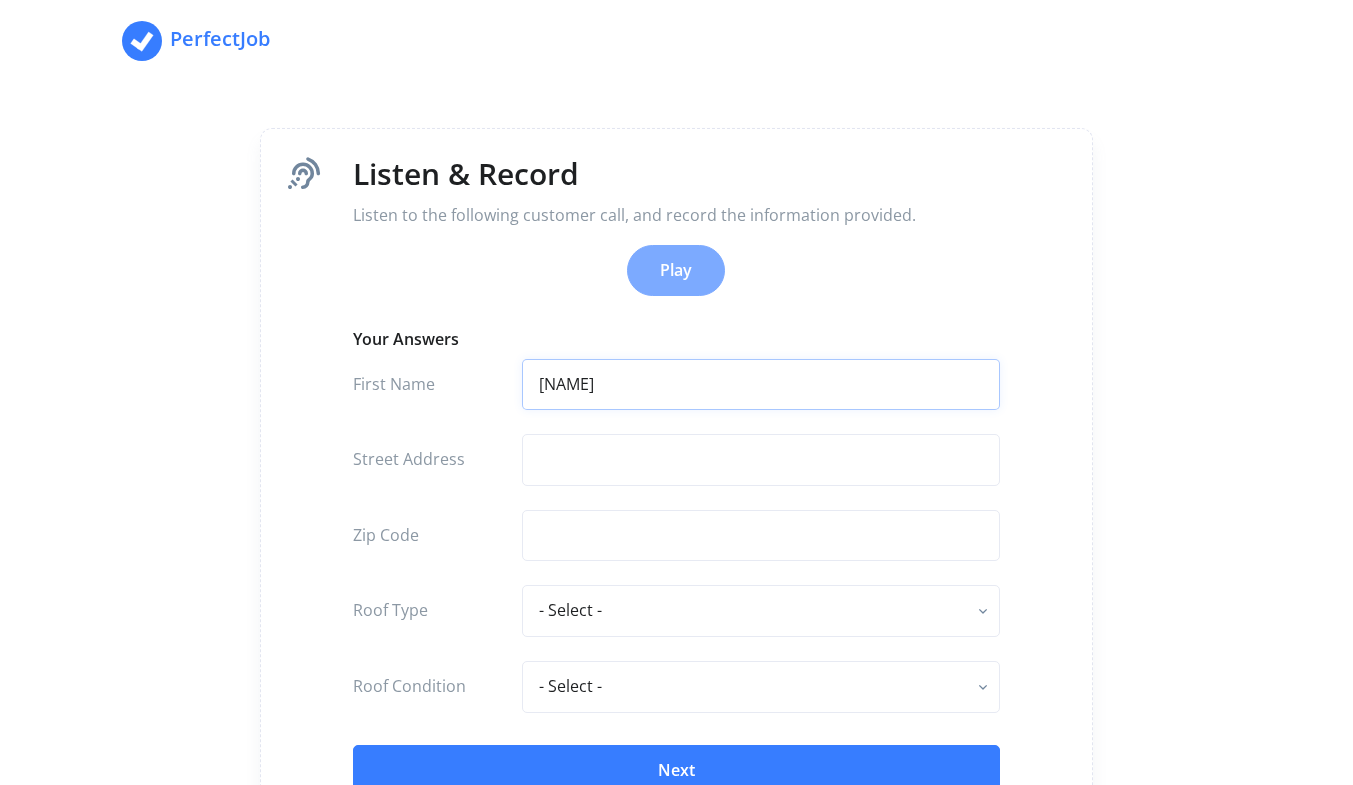 type on "[NAME]" 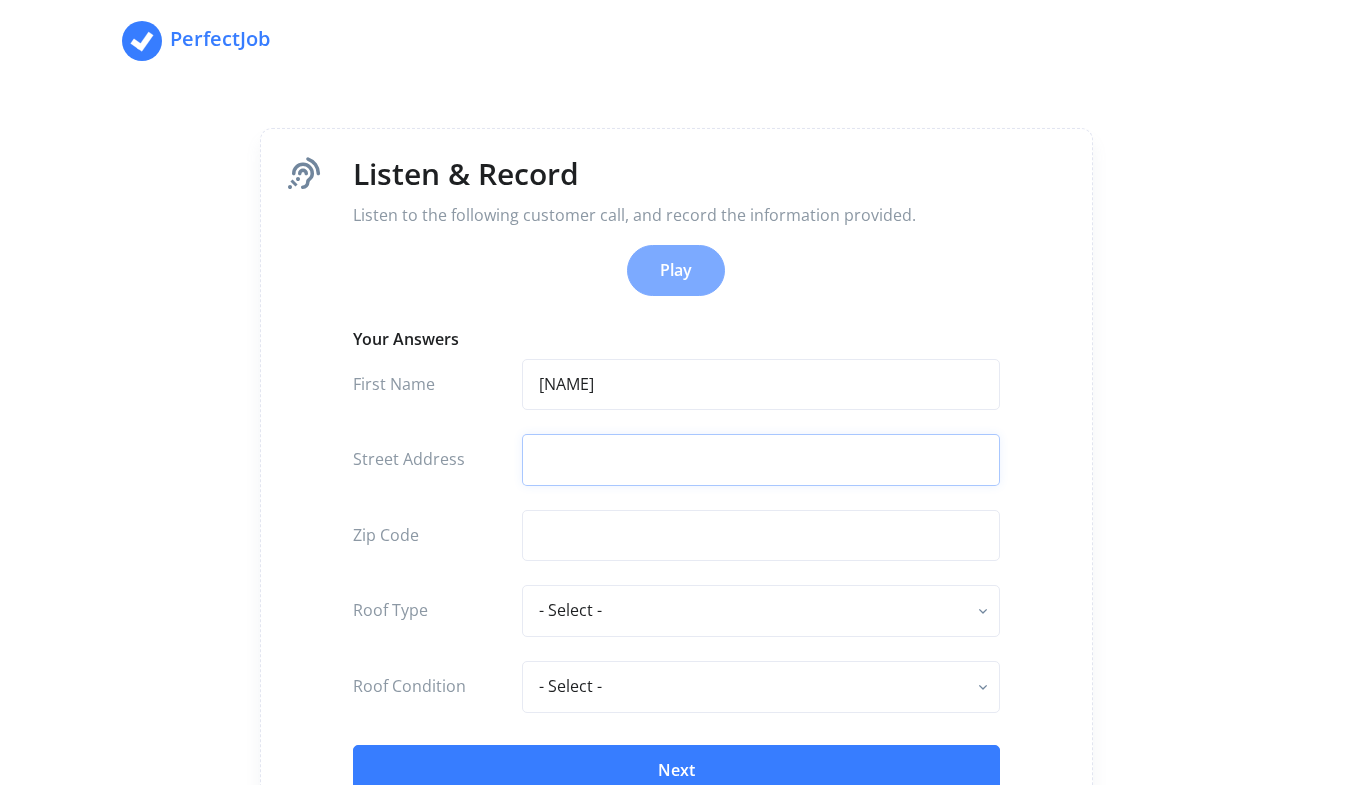 click at bounding box center (761, 385) 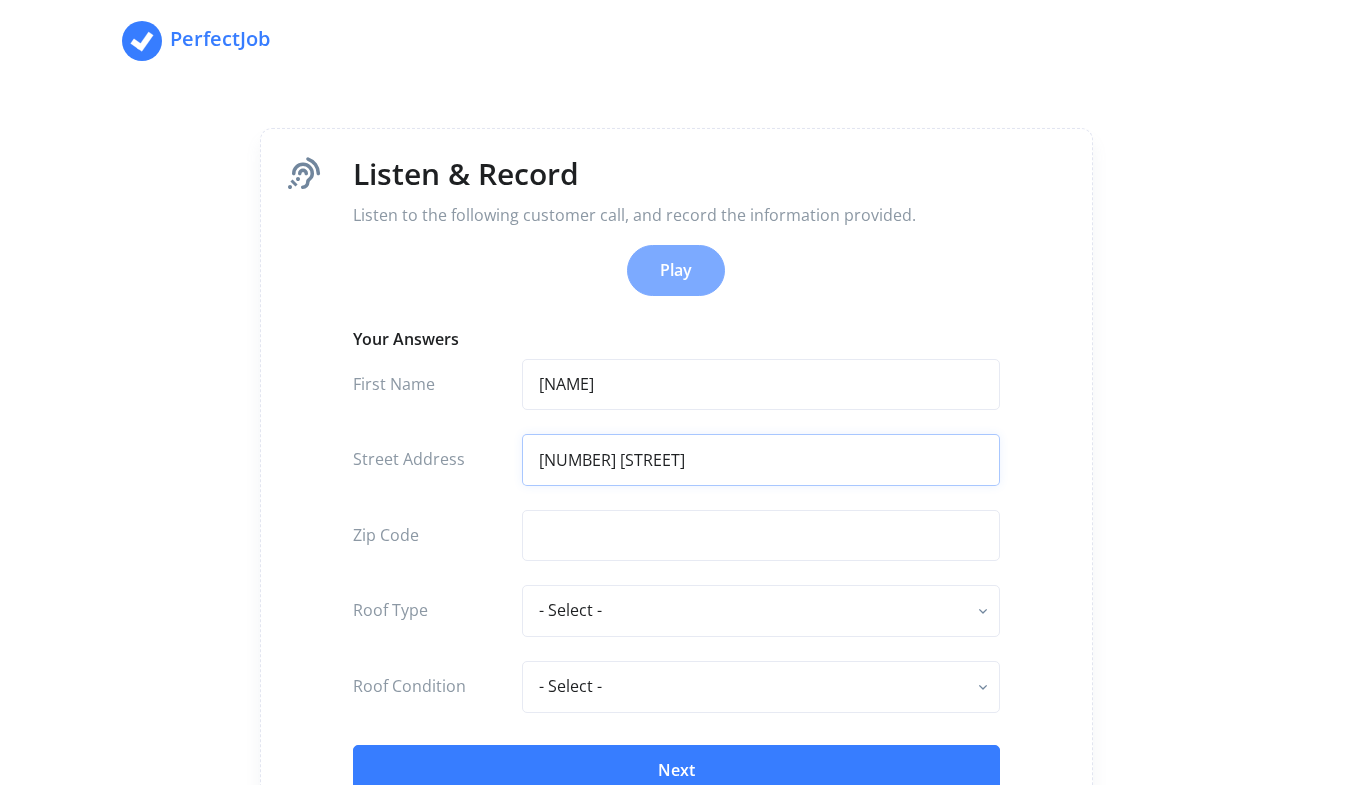 type on "[NUMBER] [STREET]" 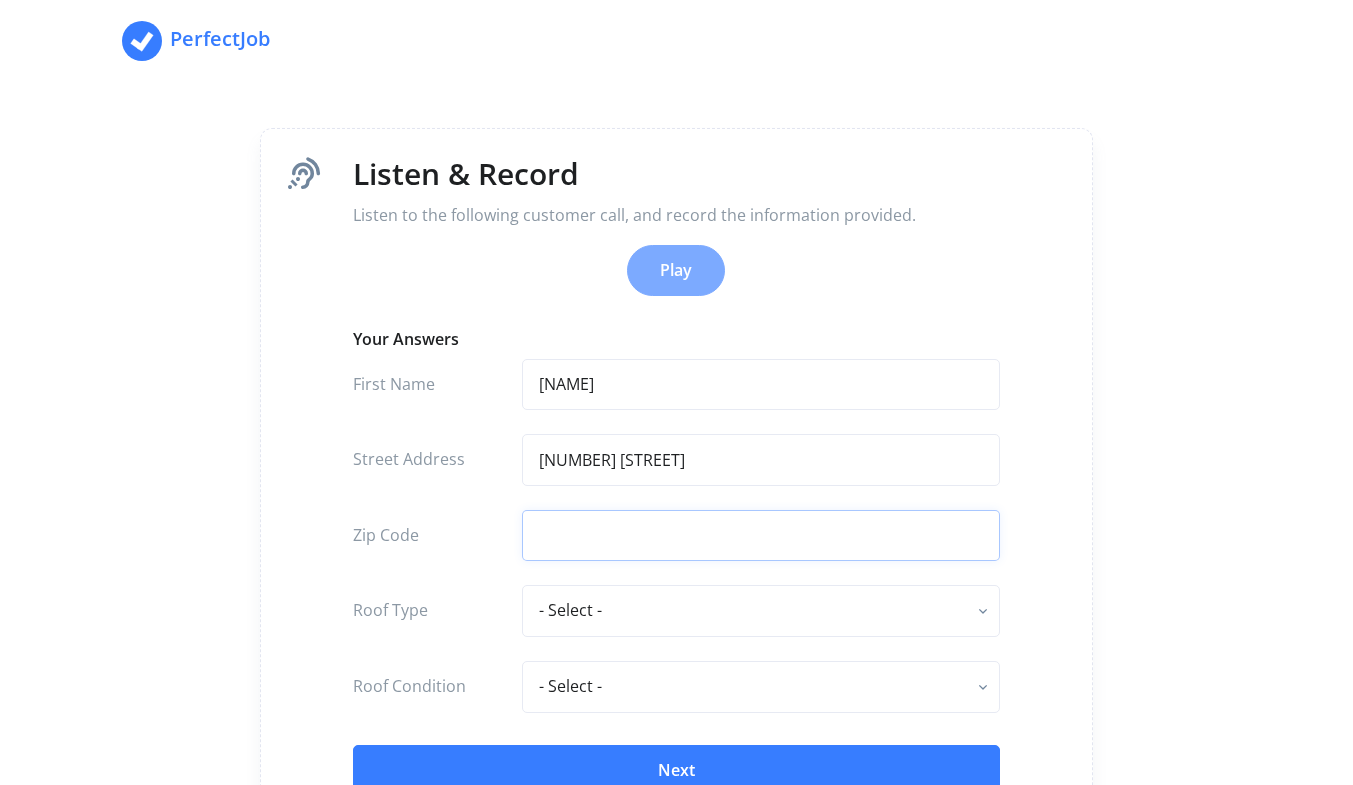 click at bounding box center [761, 385] 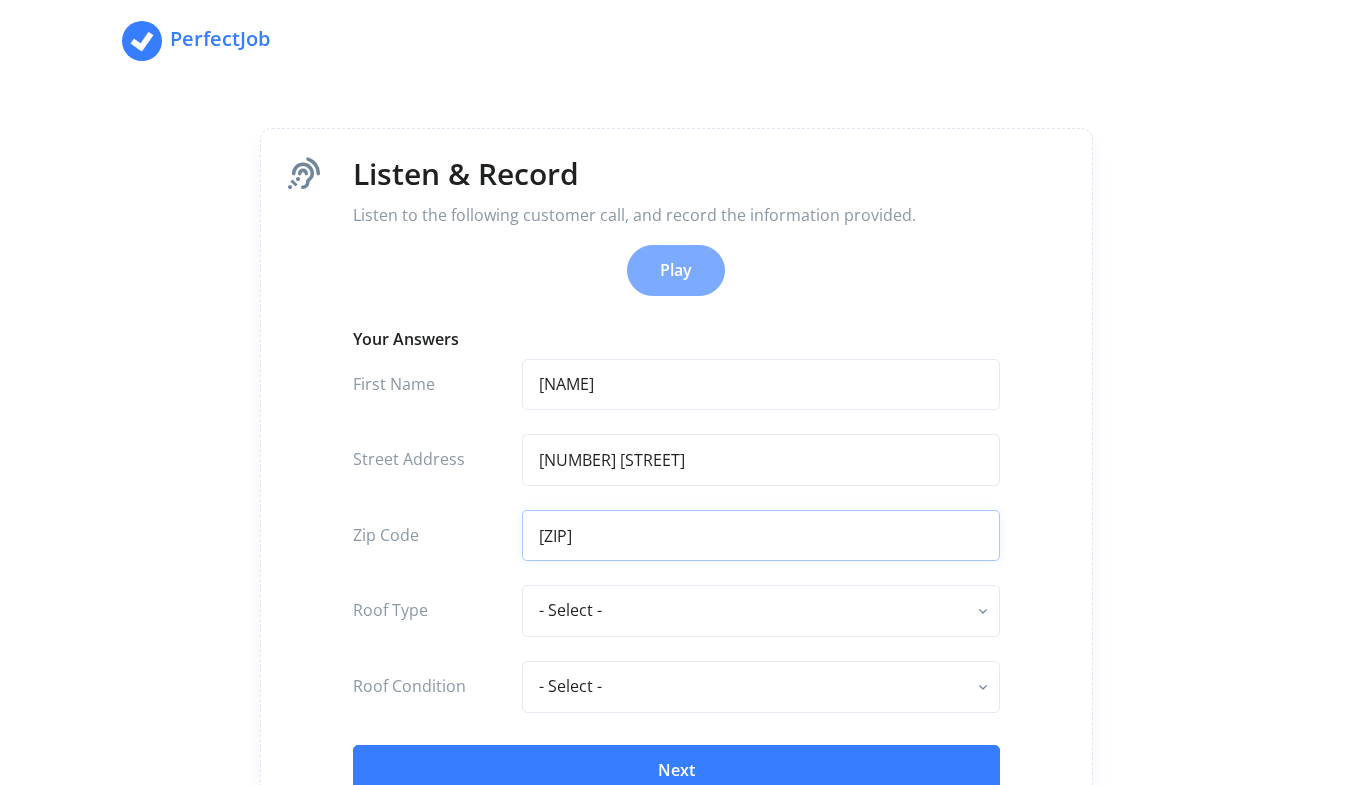 type on "[ZIP]" 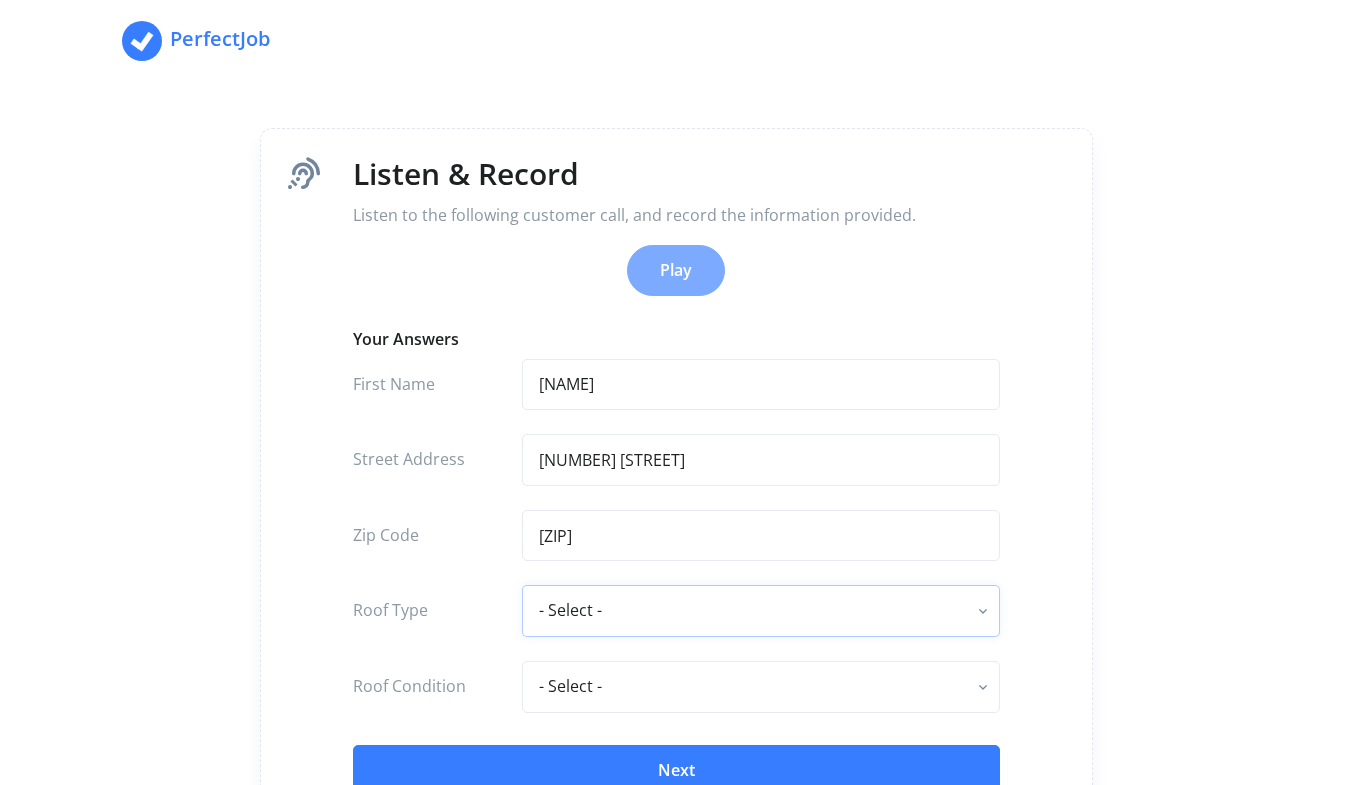 click on "- Select - flat - rolled composition composition shingle clay tile concrete tile metal" at bounding box center (761, 611) 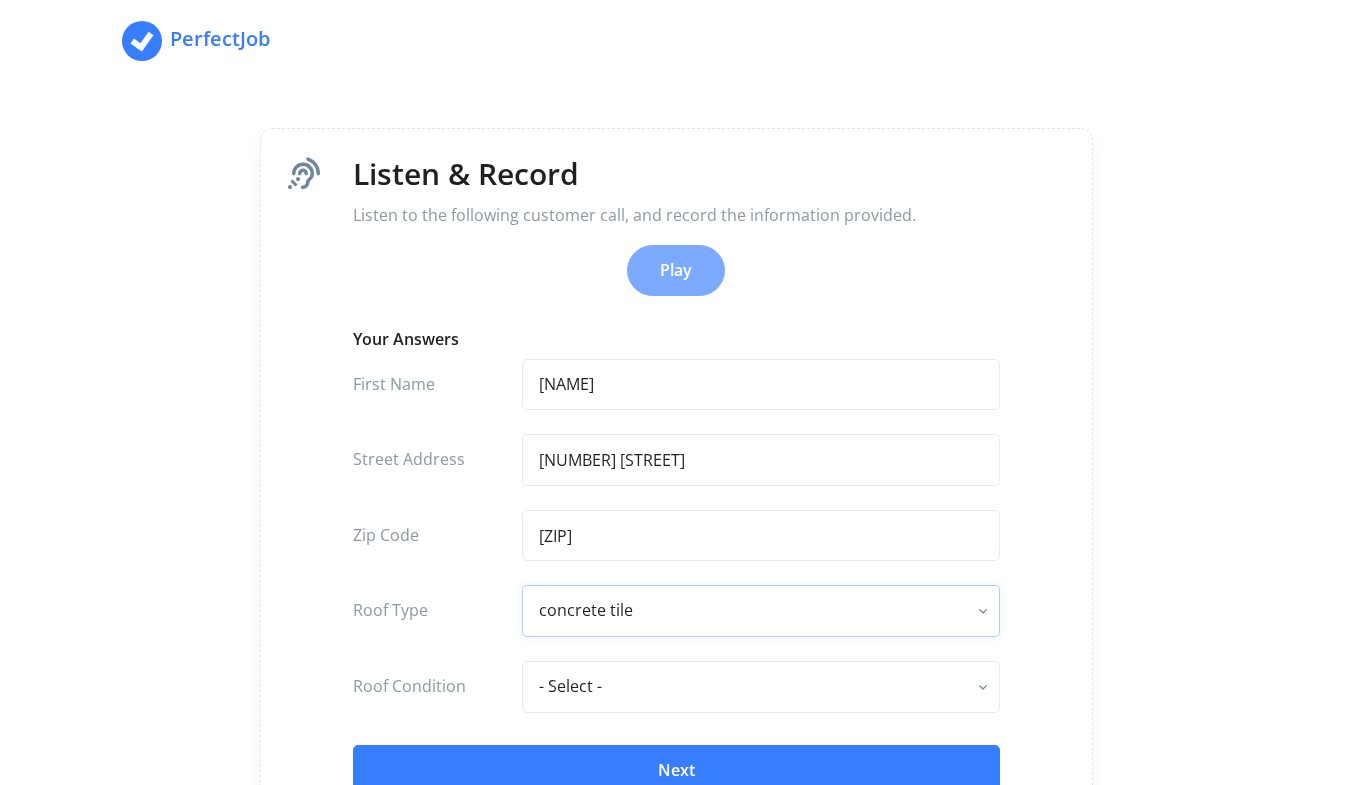 click on "- Select - flat - rolled composition composition shingle clay tile concrete tile metal" at bounding box center (761, 611) 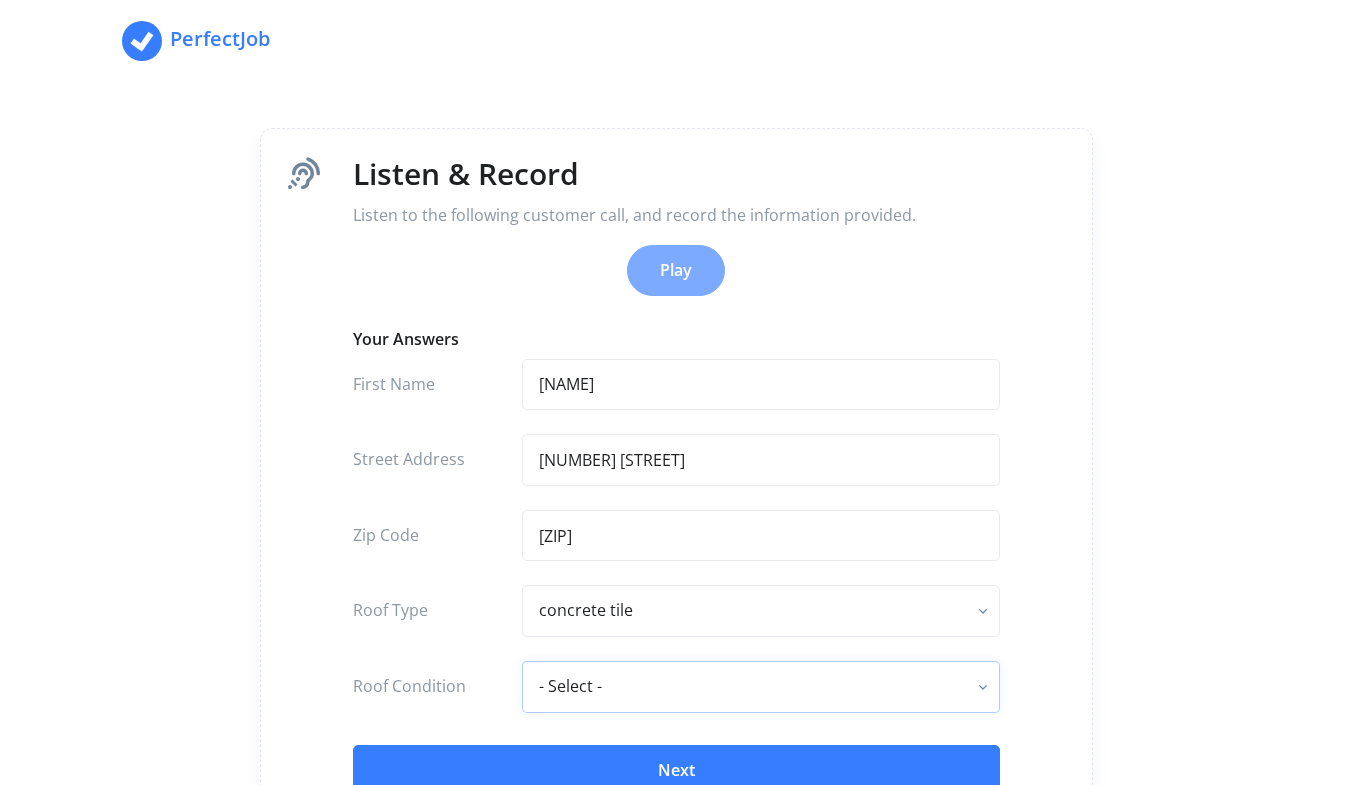 click on "- Select - excellent very good good fair poor" at bounding box center (761, 611) 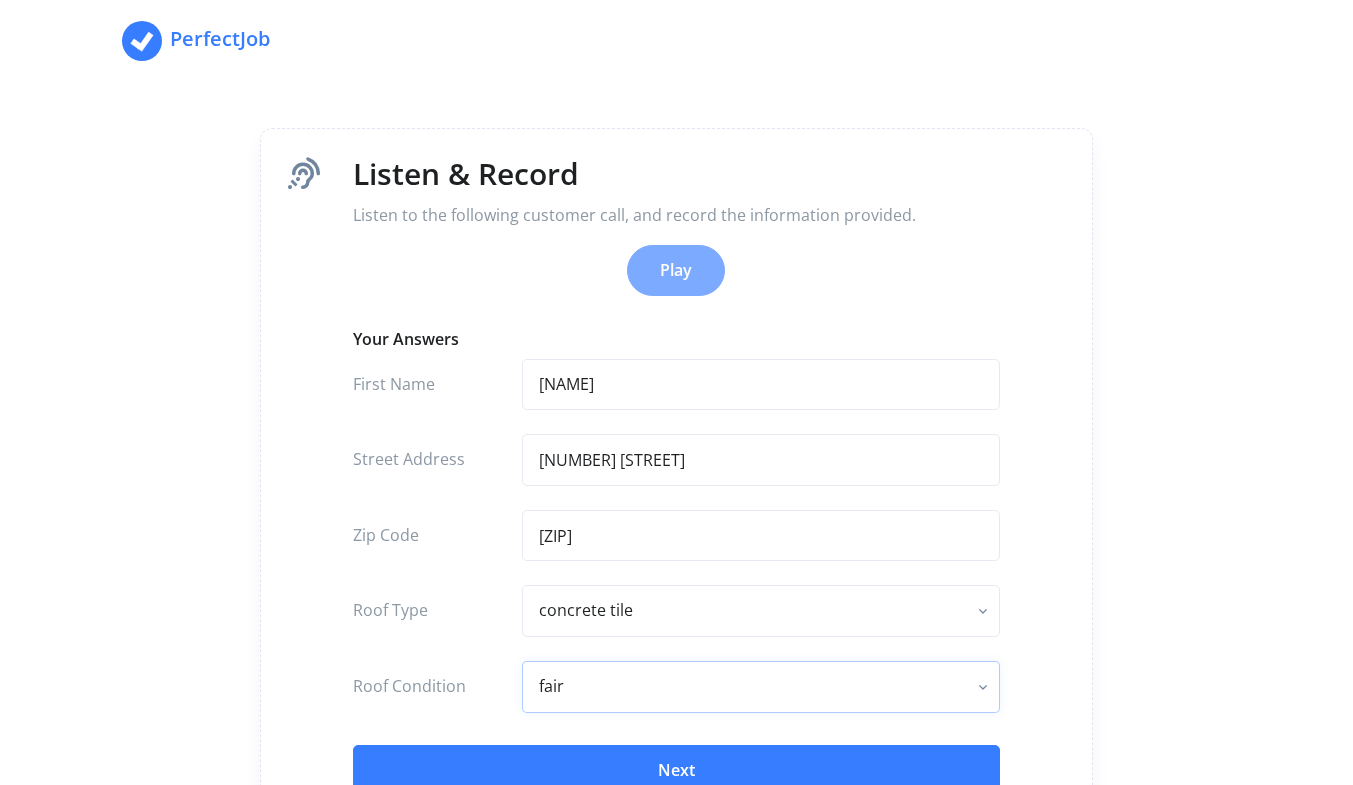 click on "- Select - excellent very good good fair poor" at bounding box center (761, 611) 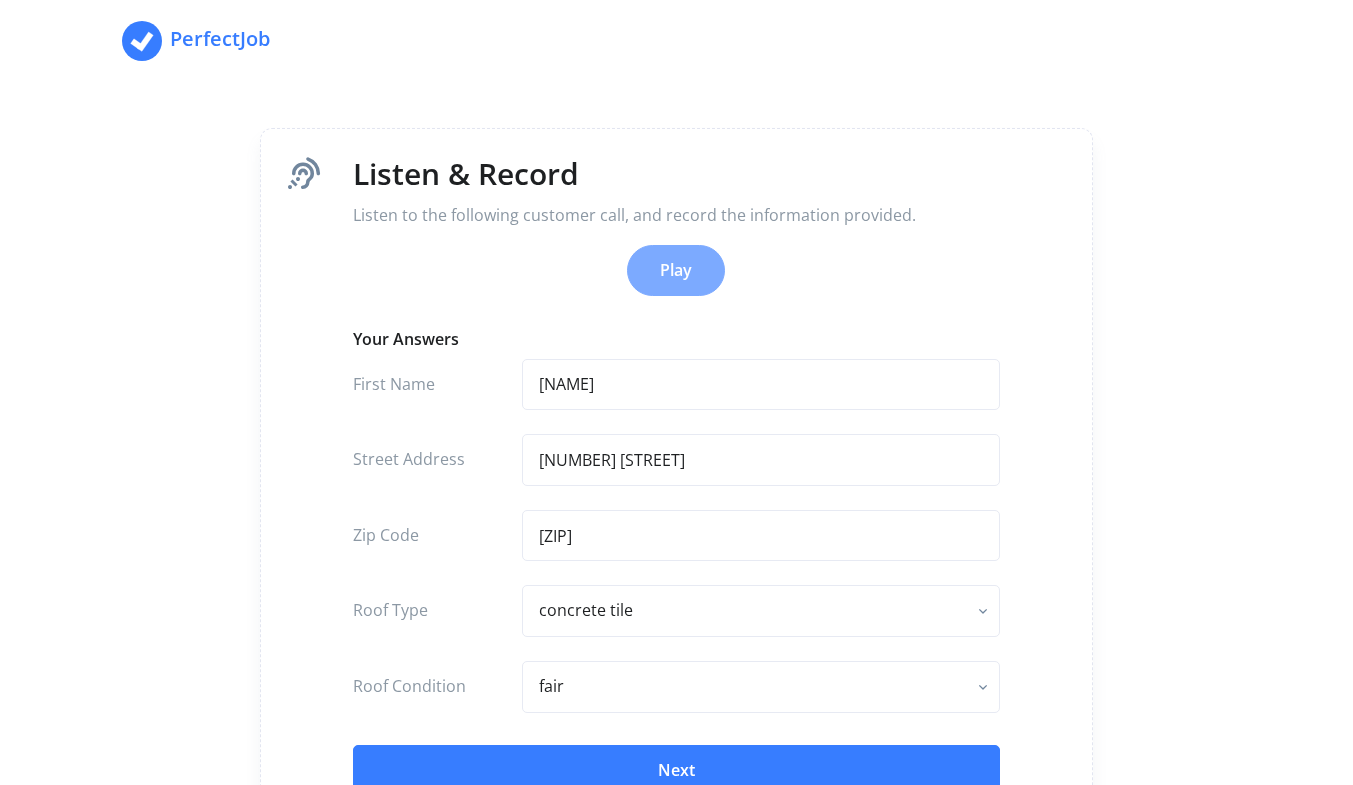 click on "Next" at bounding box center (676, 771) 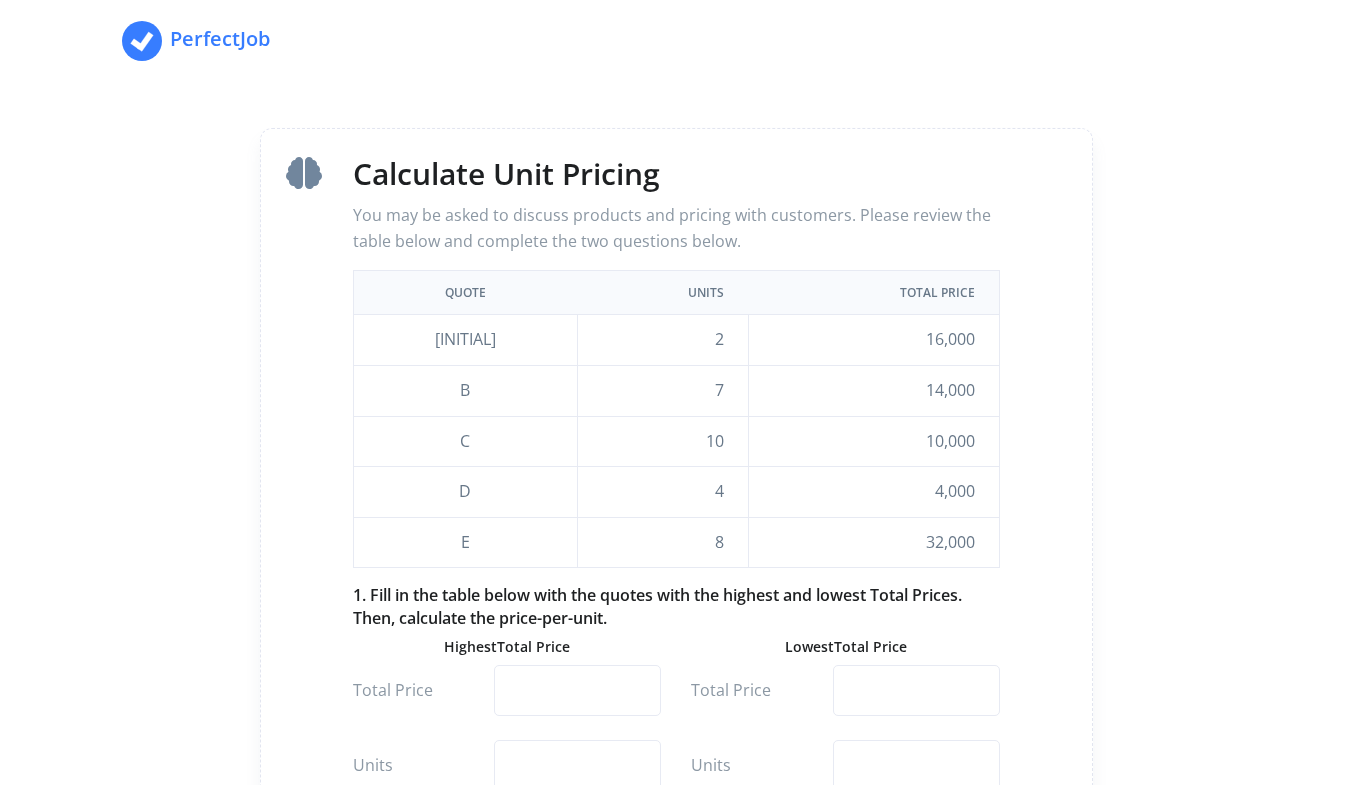 click on "1. Fill in the table below with the quotes with the highest and lowest Total Prices.  Then, calculate the price-per-unit." at bounding box center [676, 606] 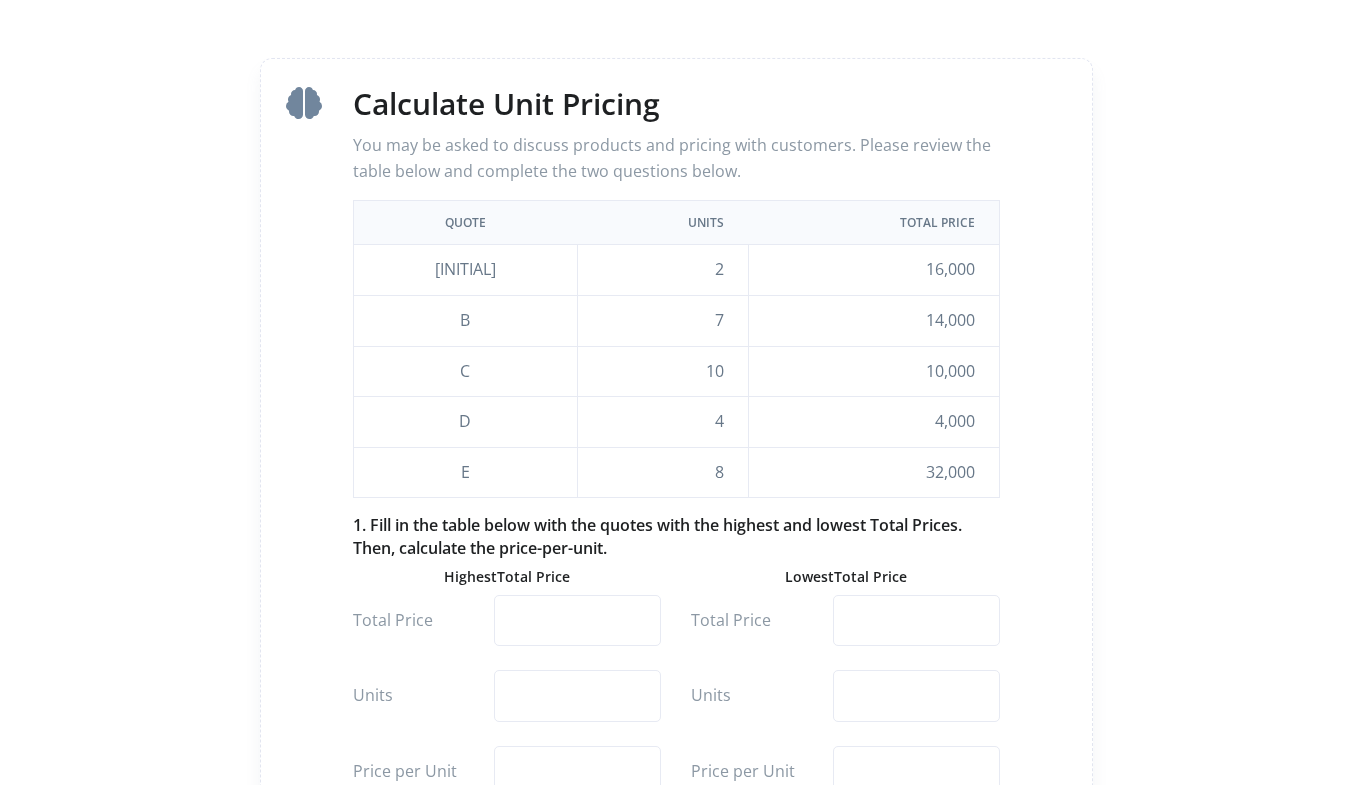 scroll, scrollTop: 0, scrollLeft: 0, axis: both 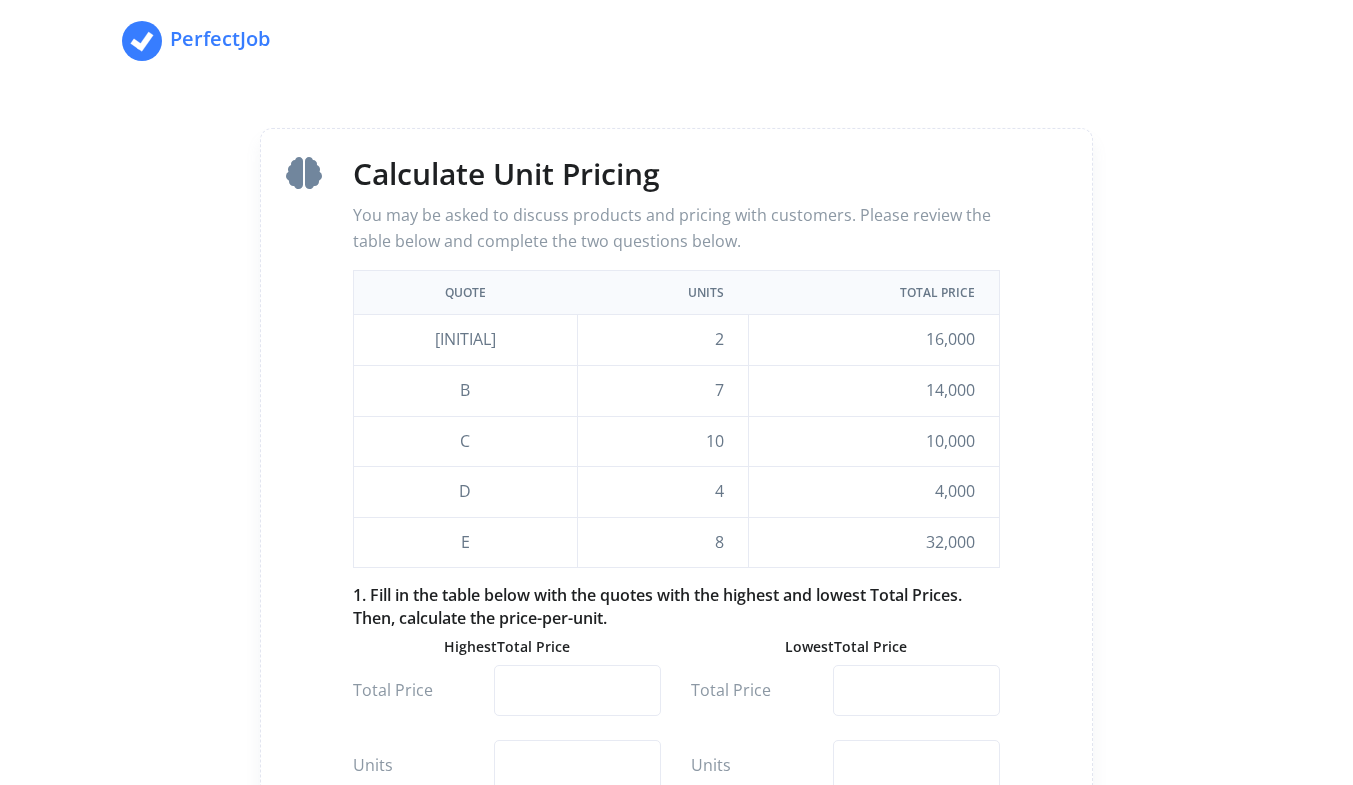 click on "Calculate Unit Pricing You may be asked to discuss products and pricing with customers. Please review the table below and complete the two questions below. Quote Units Total Price A 2 16,000 B 7 14,000 C 10 10,000 D 4 4,000 E 8 32,000 1. Fill in the table below with the quotes with the highest and lowest Total Prices. Then, calculate the price-per-unit. Highest Total Price Total Price Units Price per Unit Lowest Total Price Total Price Units Price per Unit 2. Which system is the better deal on a price-per-unit basis? Highest Price Lowest Price Either Skip Next" at bounding box center (676, 605) 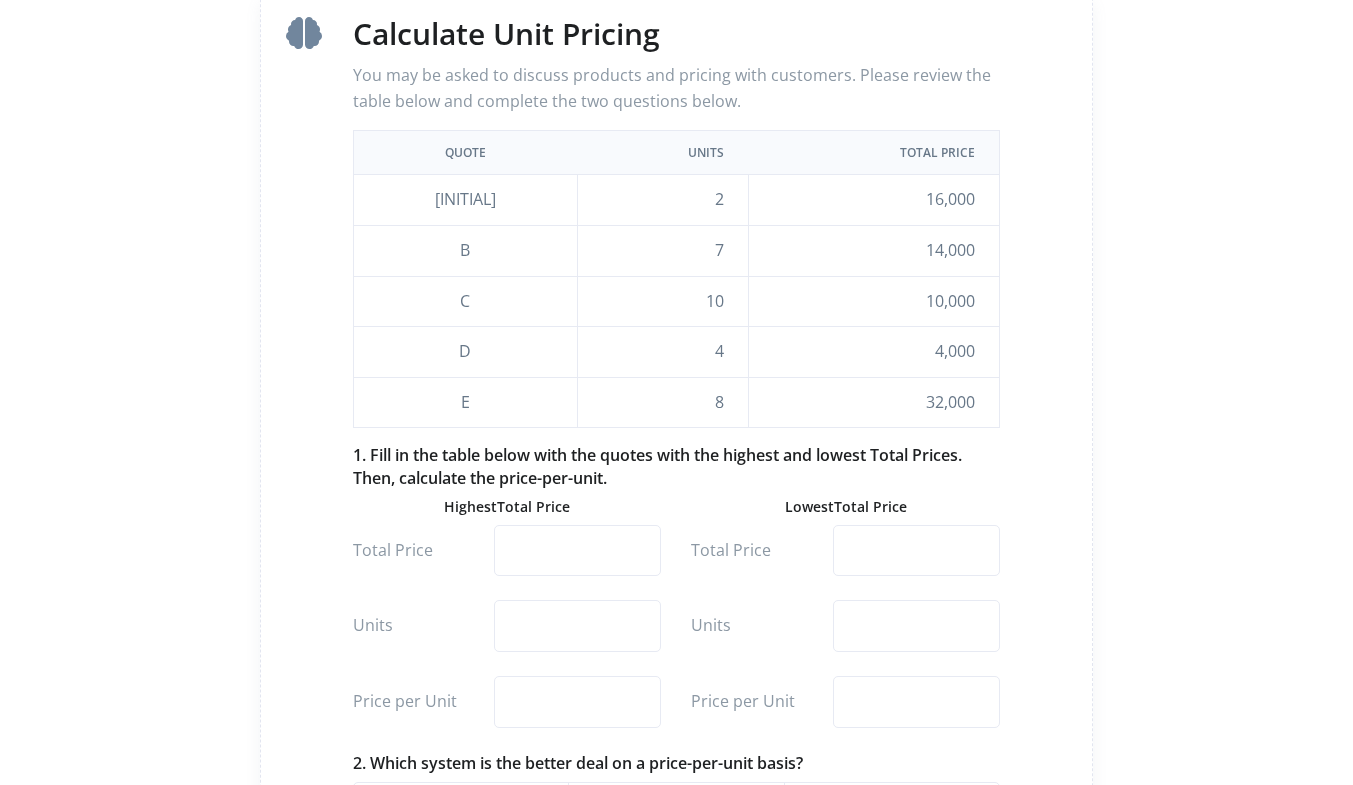 scroll, scrollTop: 139, scrollLeft: 0, axis: vertical 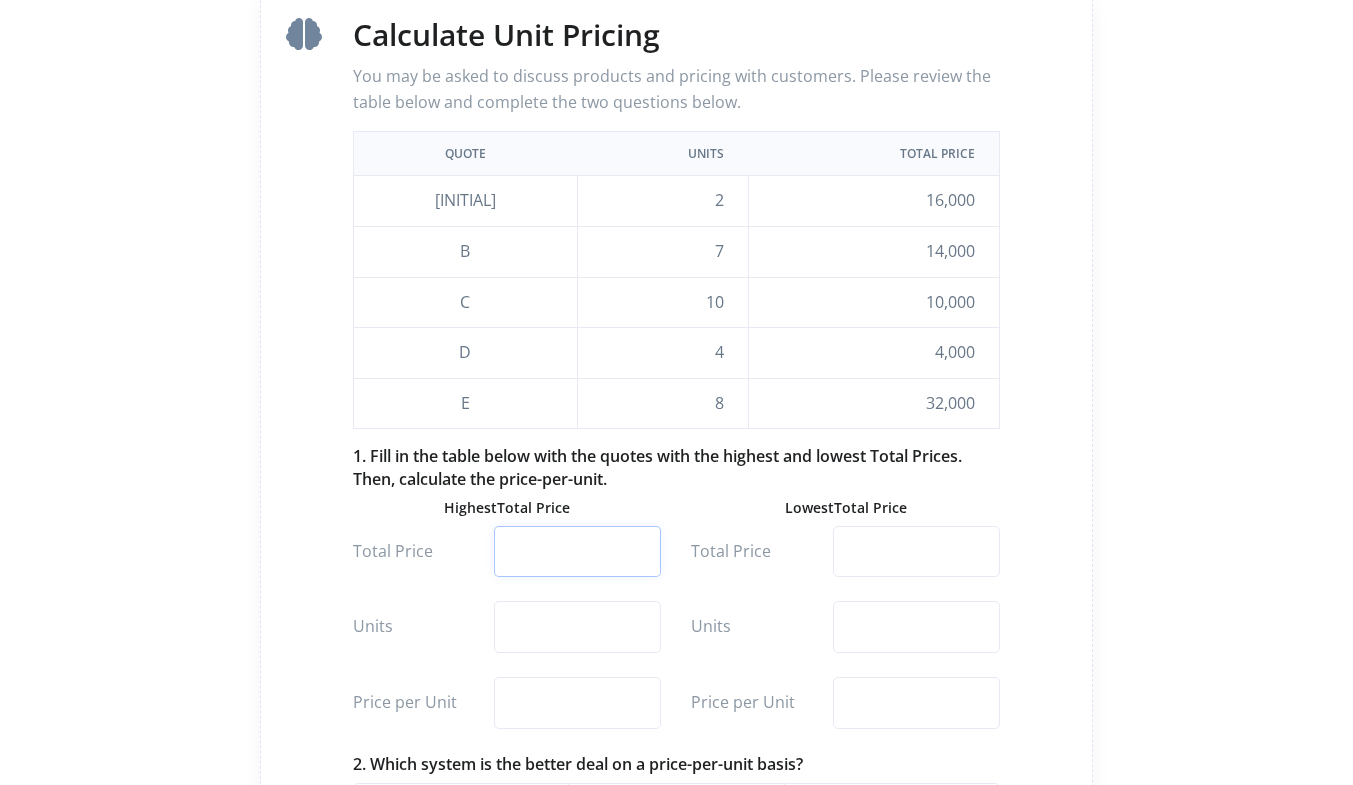 click at bounding box center (577, 552) 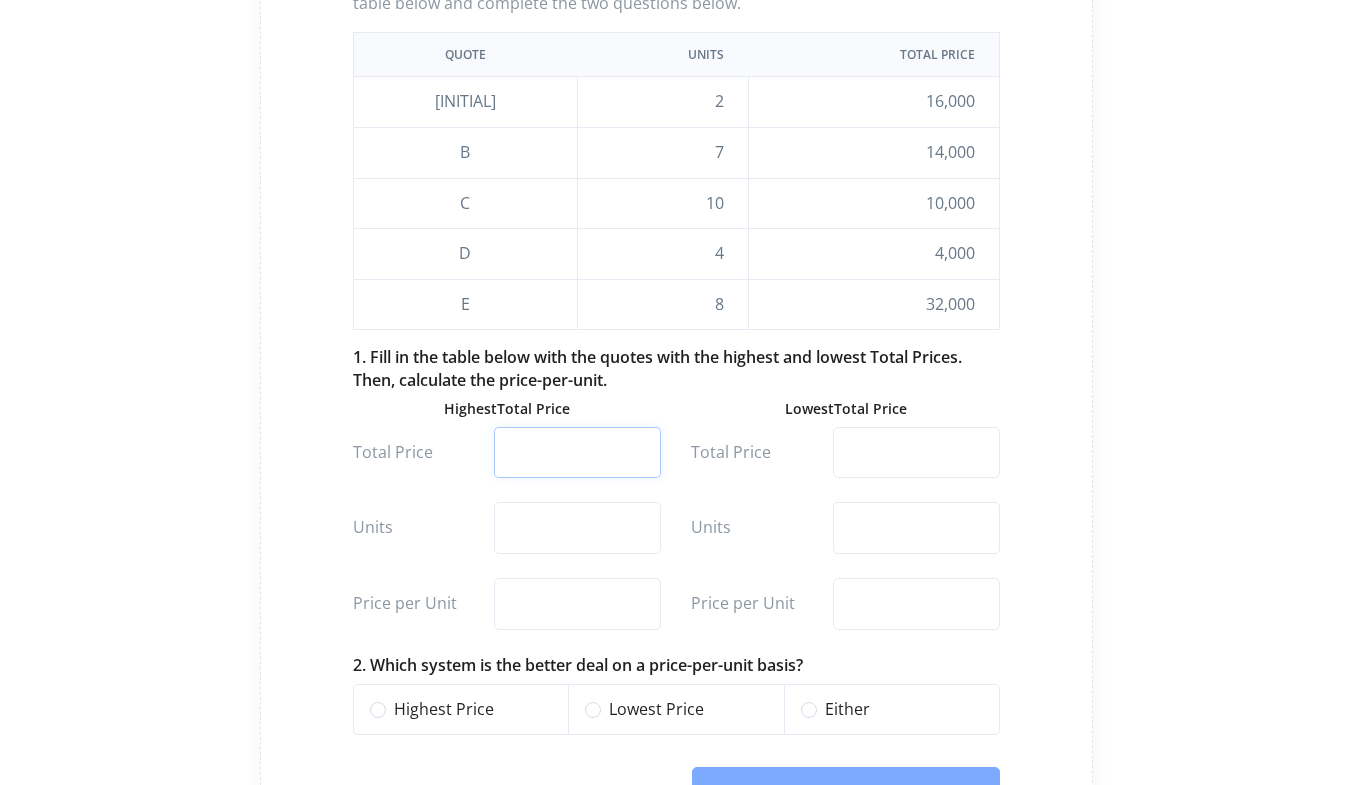 scroll, scrollTop: 184, scrollLeft: 0, axis: vertical 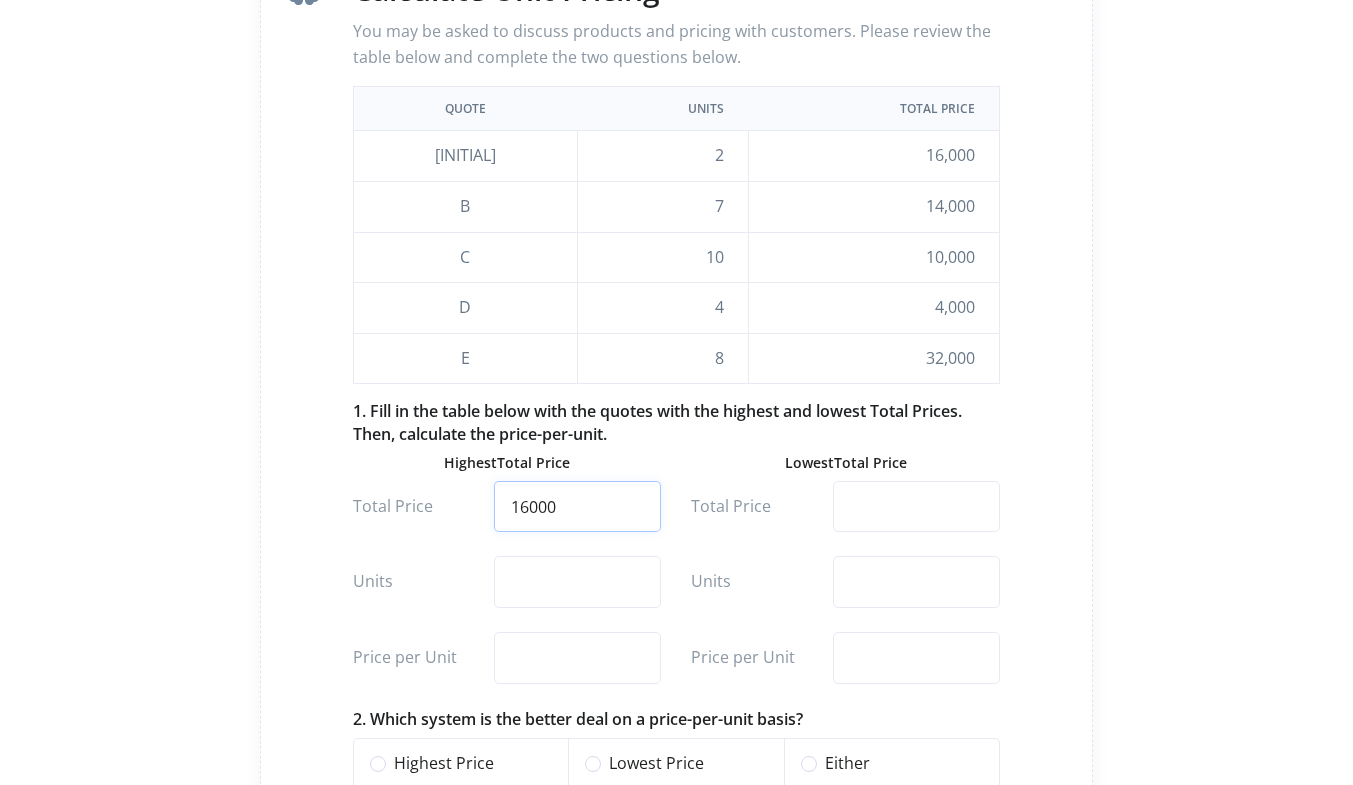 type on "16000" 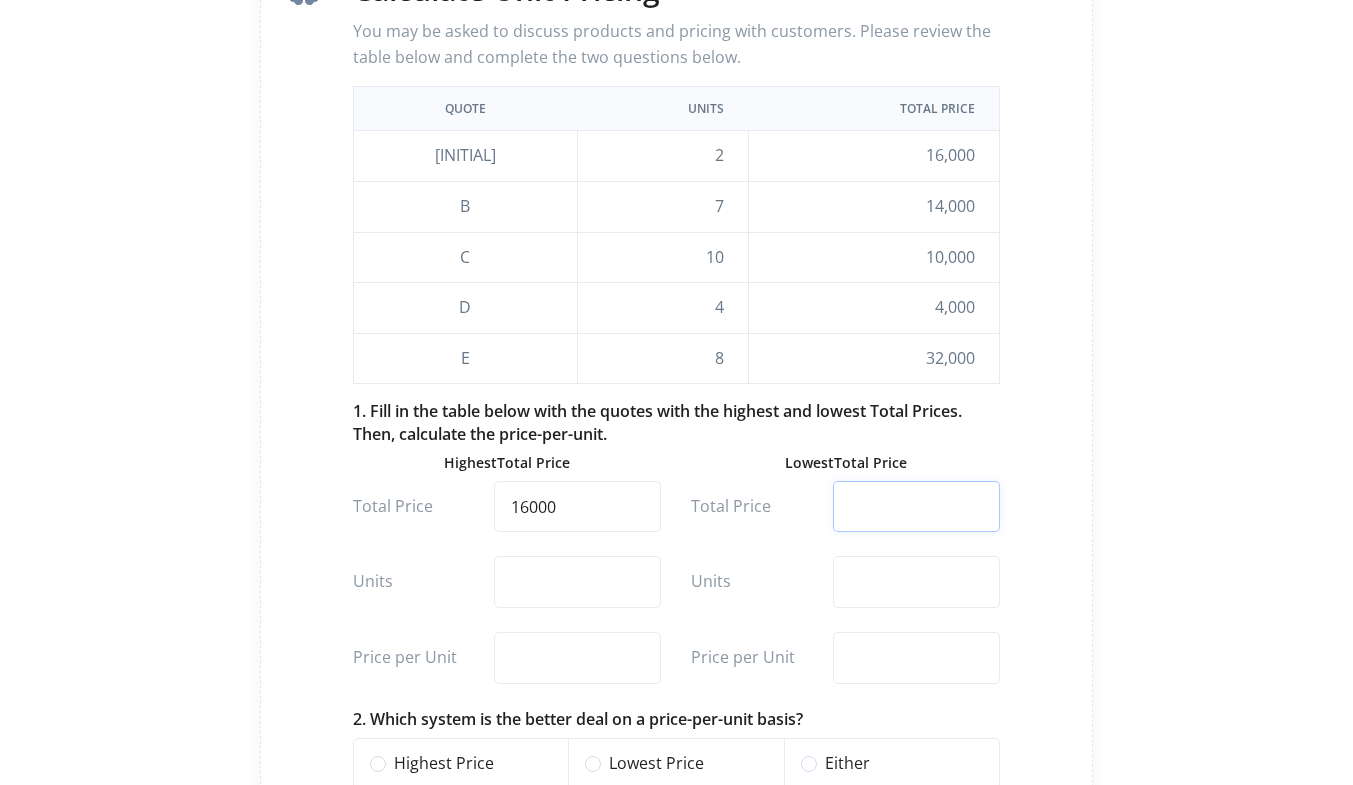 click at bounding box center (916, 507) 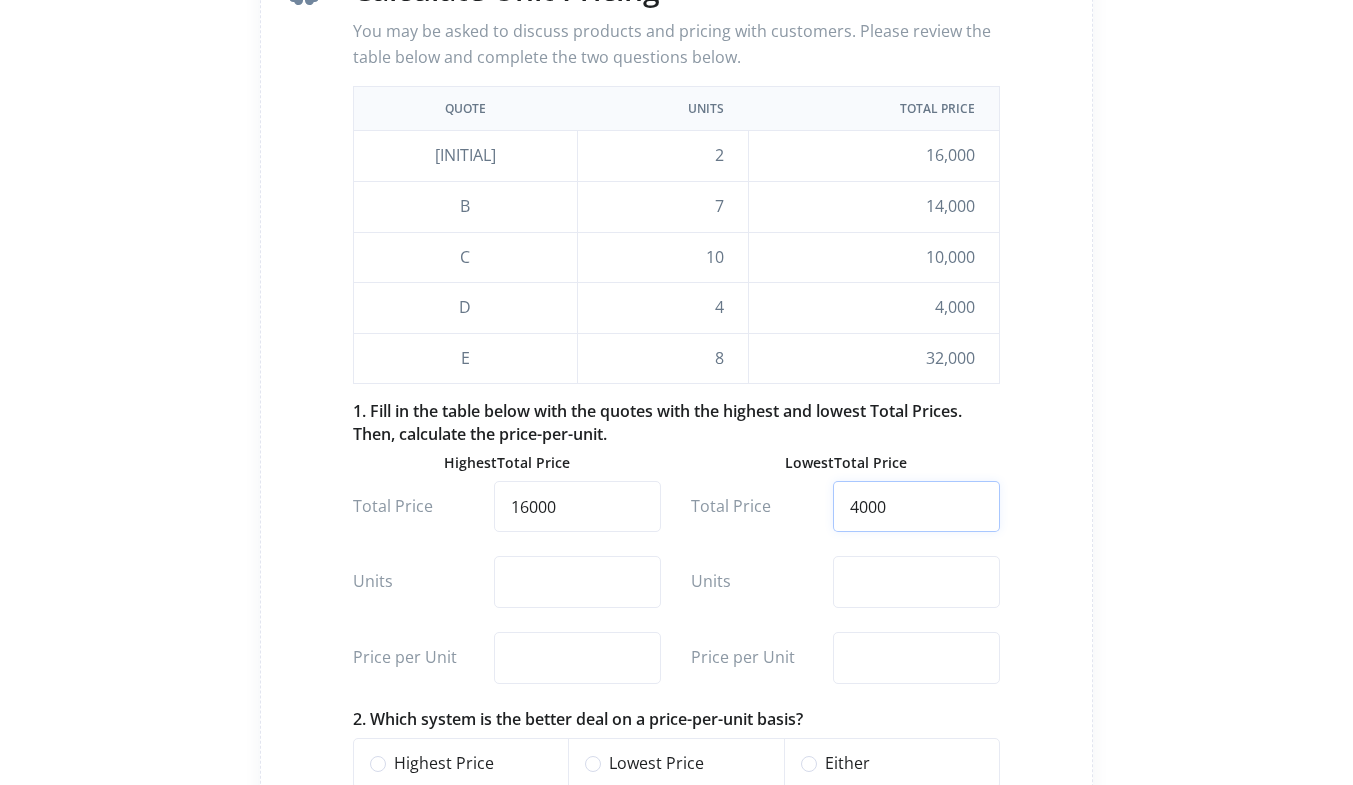 type on "4000" 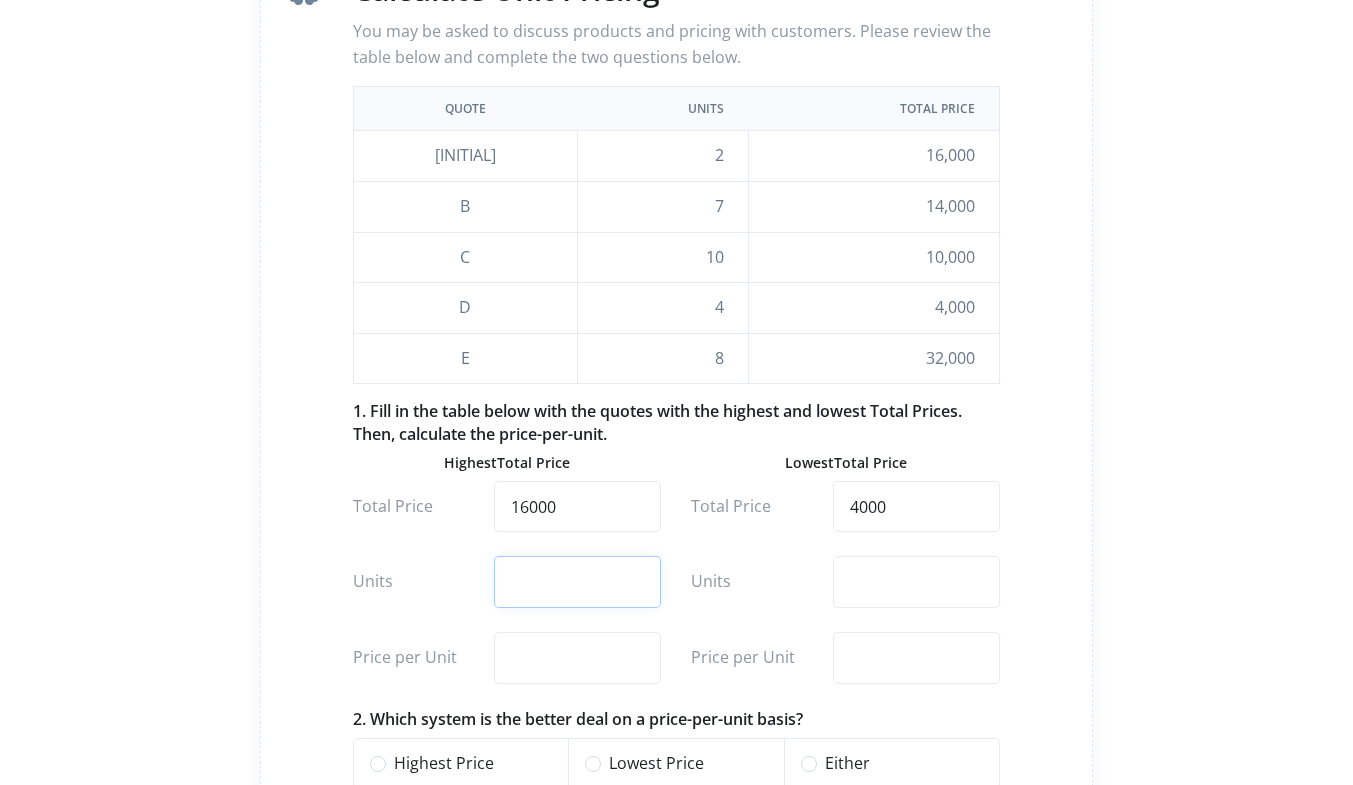 click at bounding box center [577, 582] 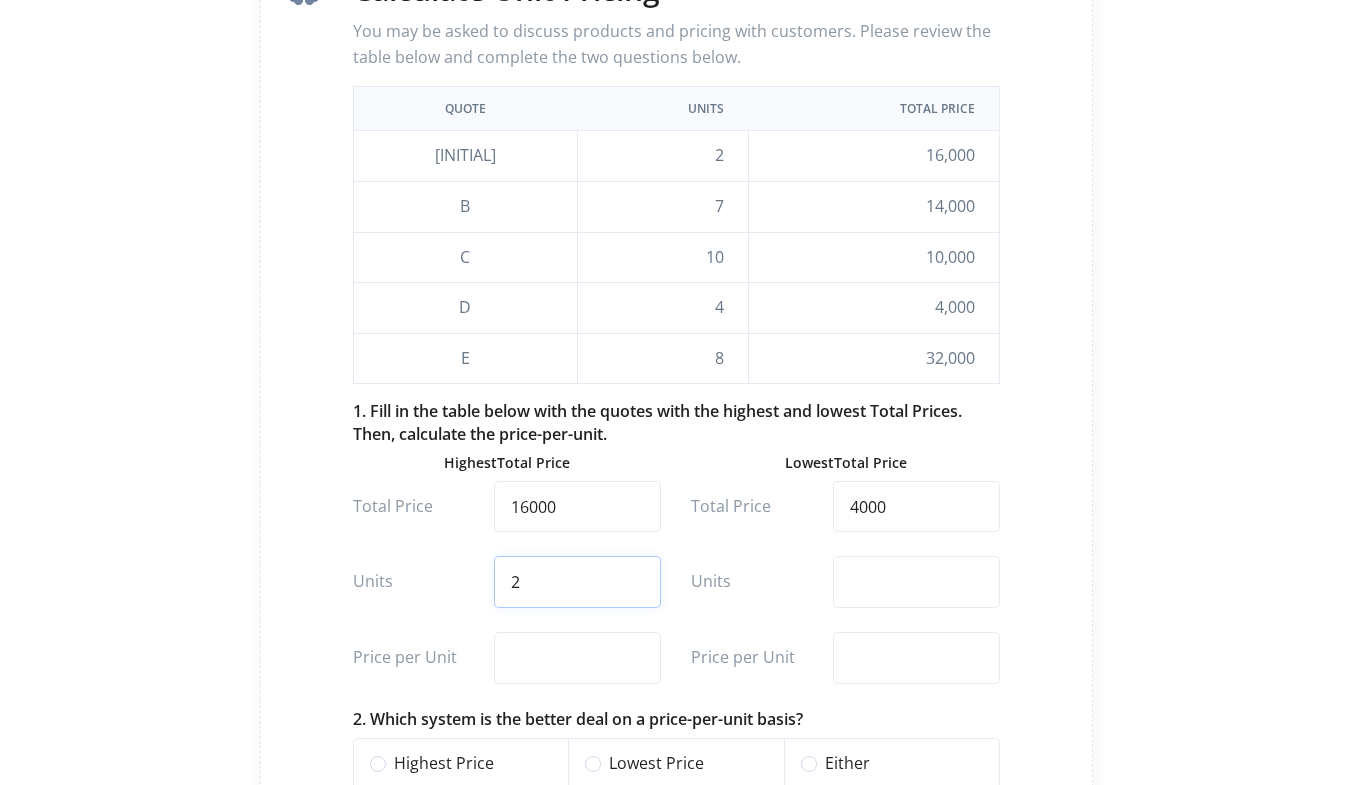 type on "2" 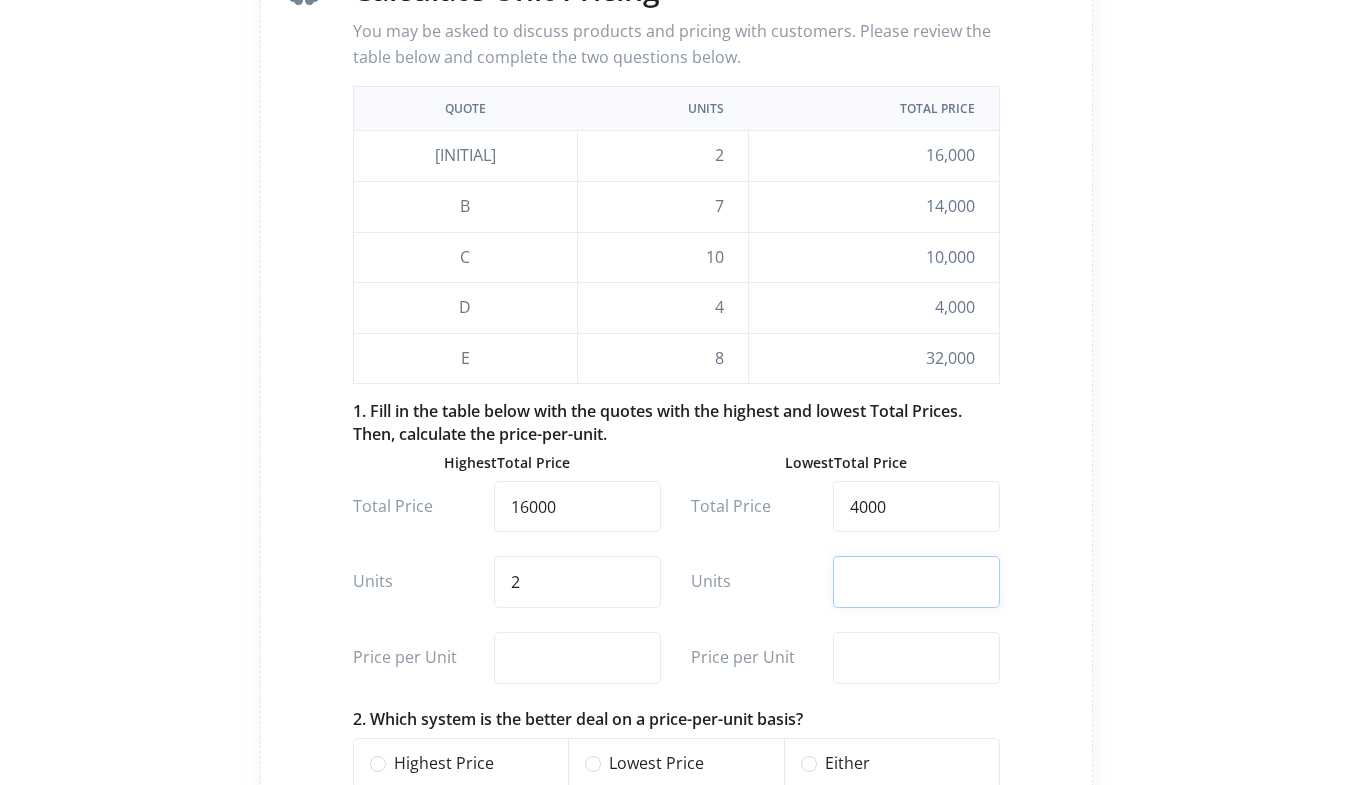 click at bounding box center [916, 582] 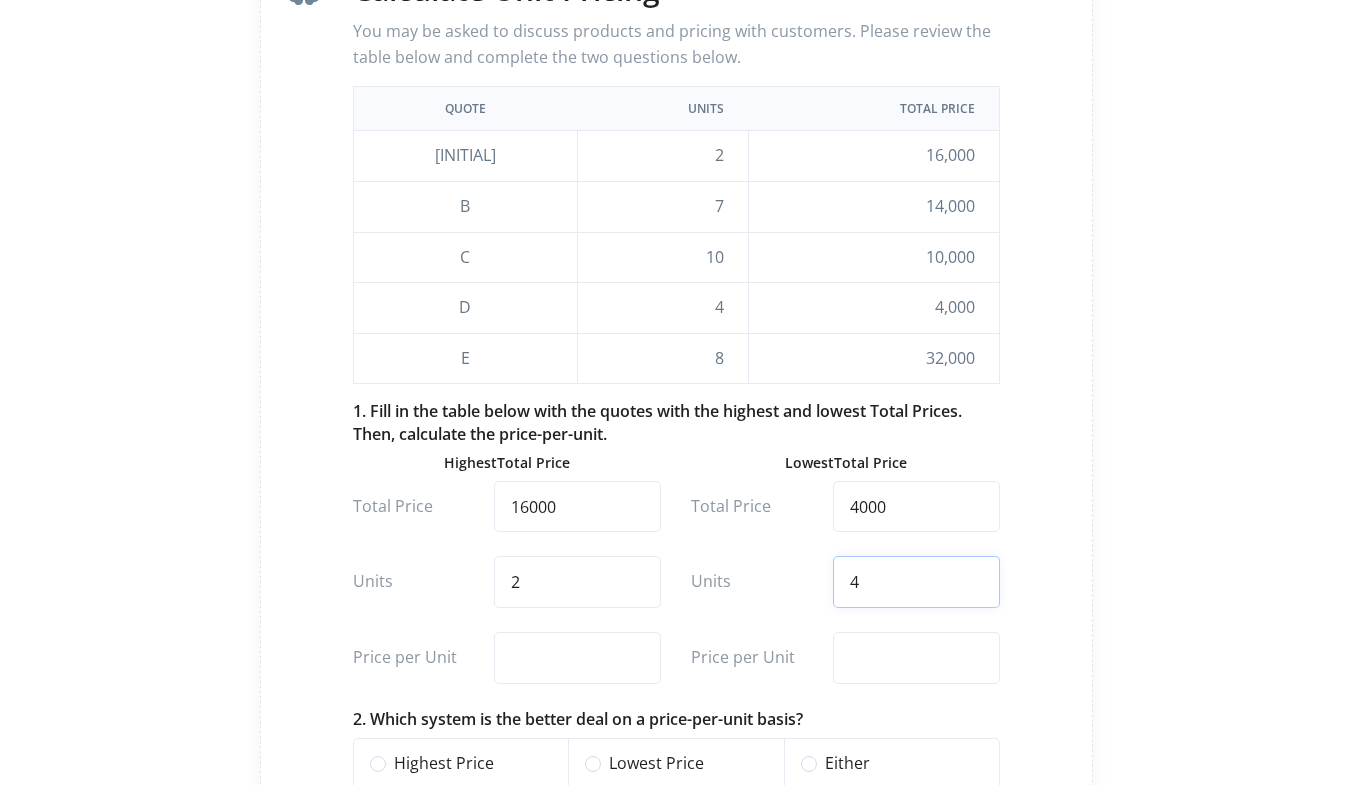 type on "4" 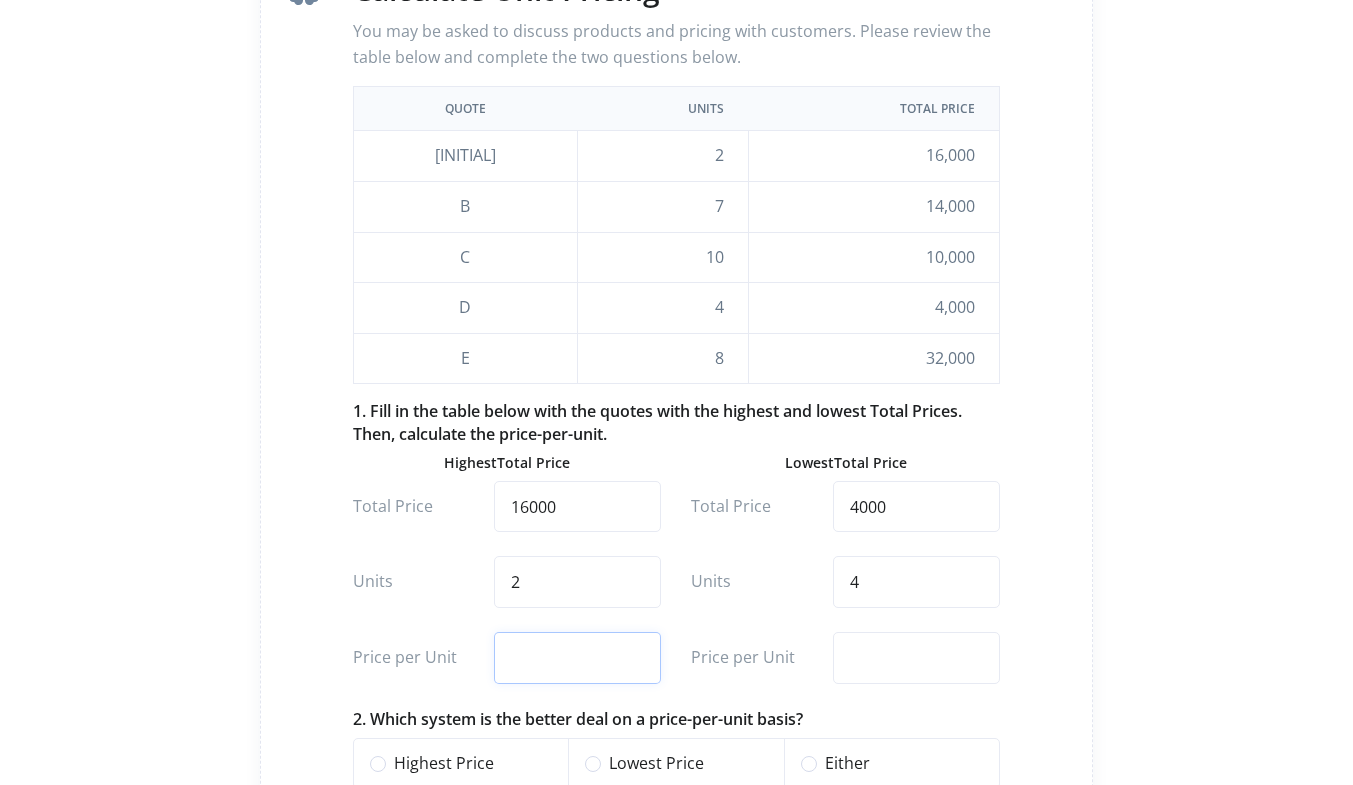 click at bounding box center (577, 658) 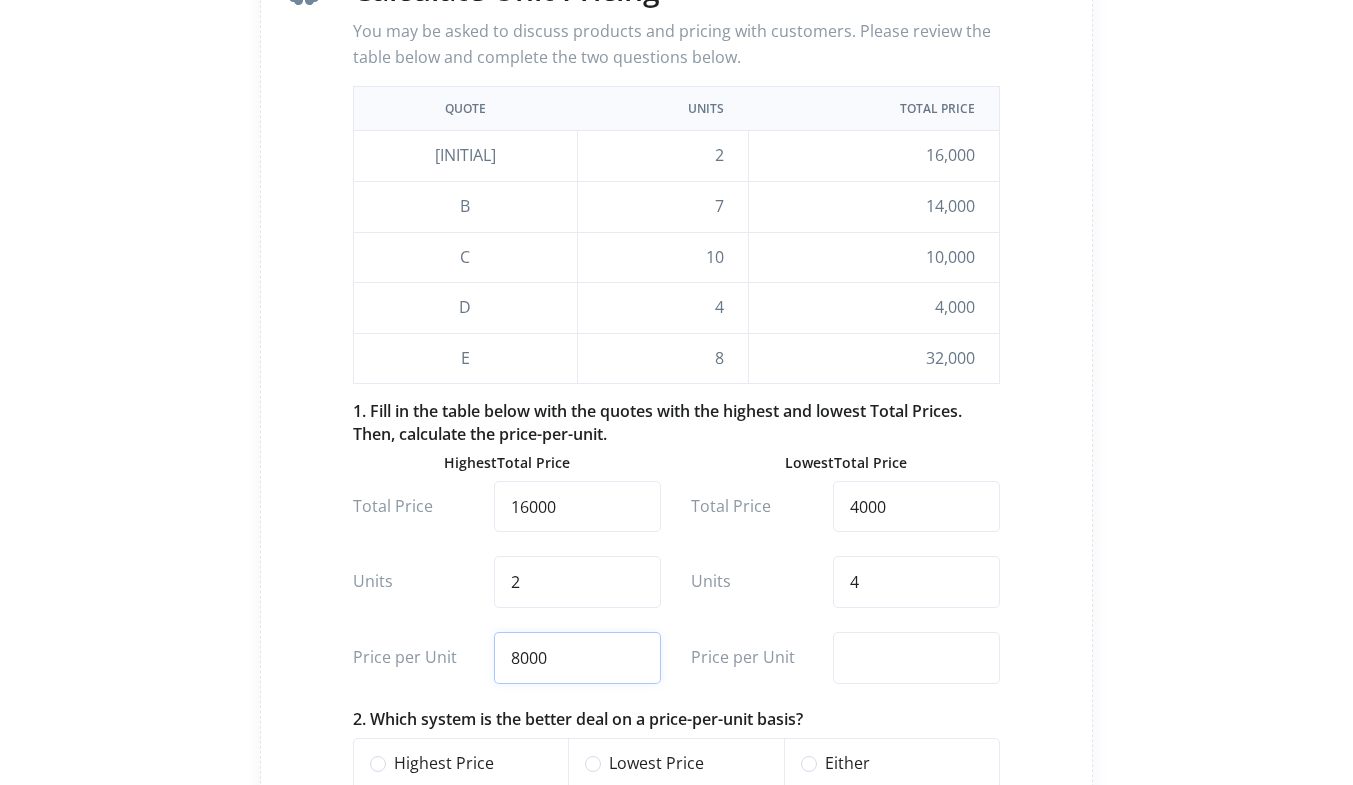type on "8000" 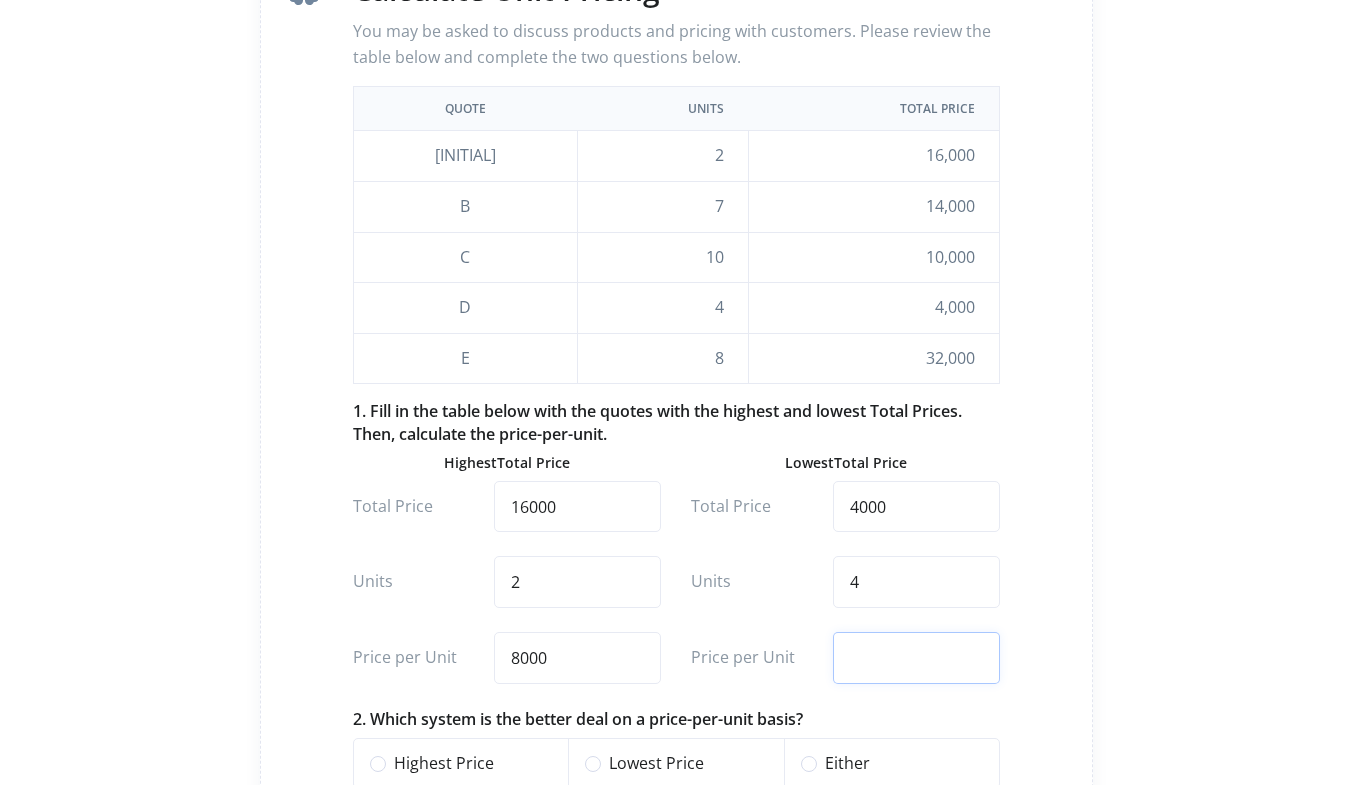 click at bounding box center [916, 658] 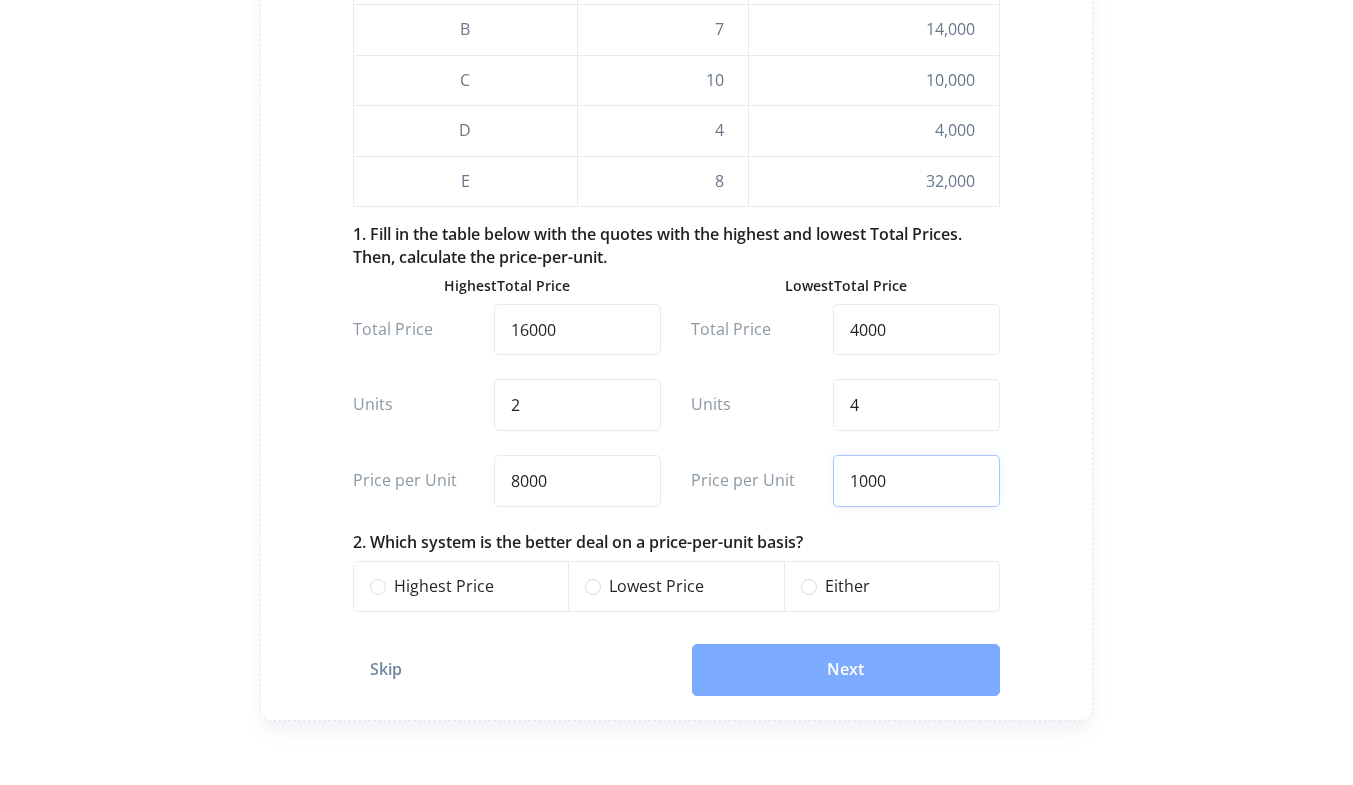 scroll, scrollTop: 360, scrollLeft: 0, axis: vertical 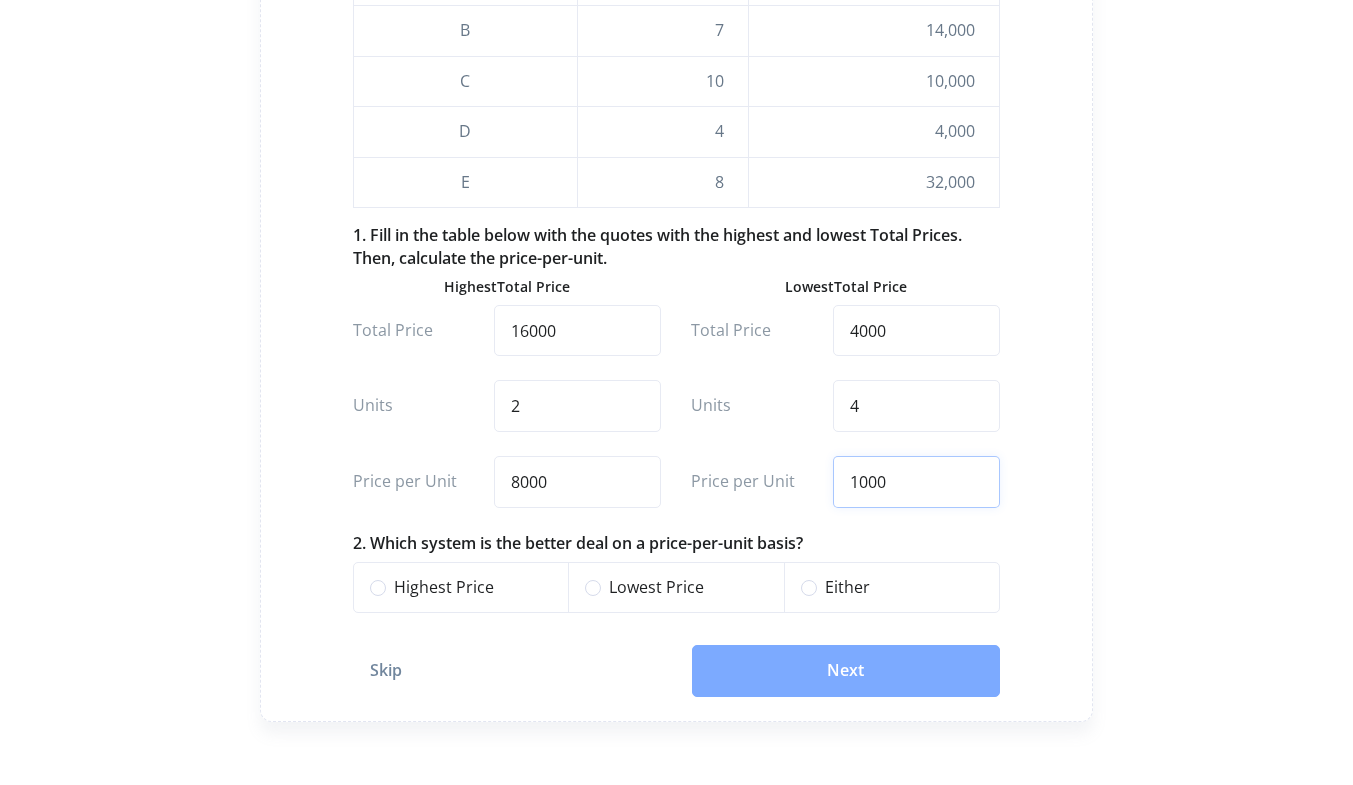 type on "1000" 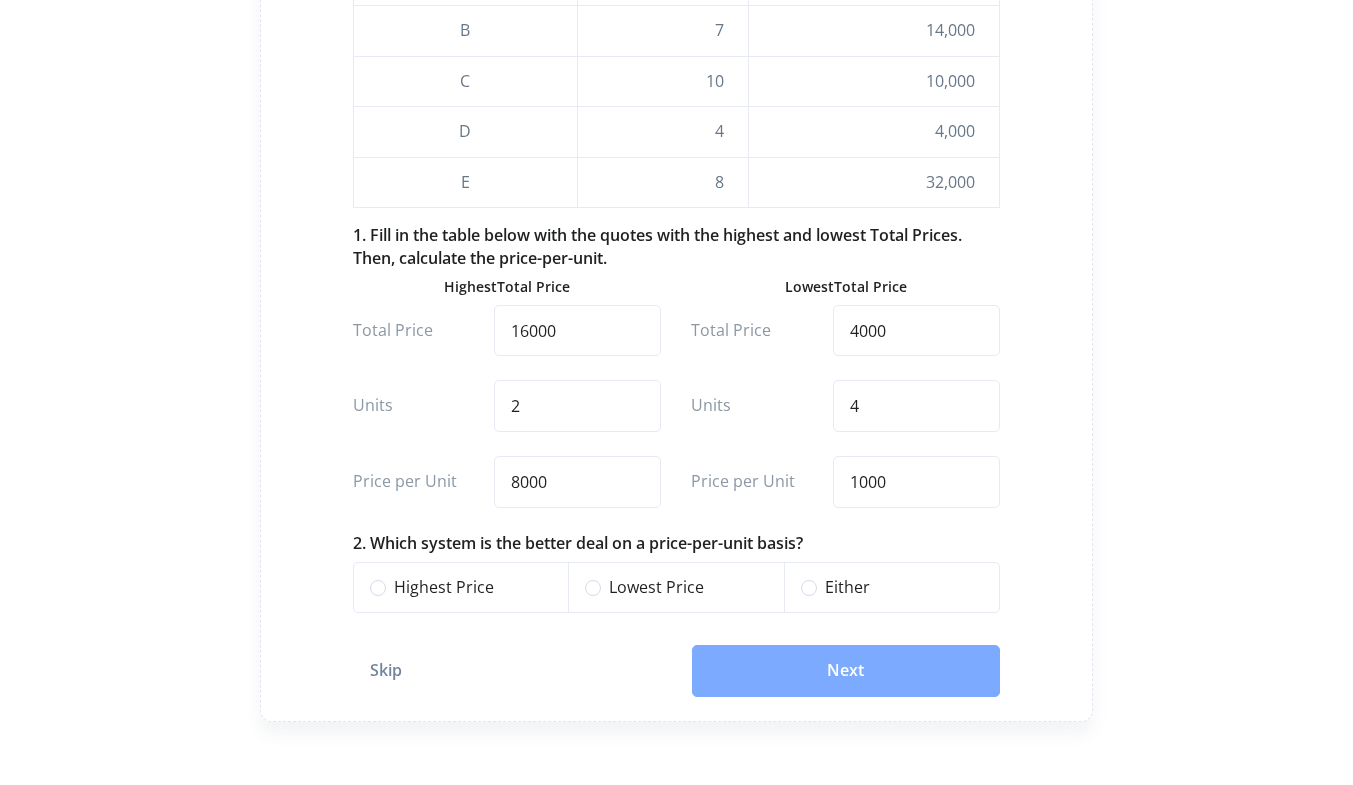 click on "Lowest Price" at bounding box center [688, 588] 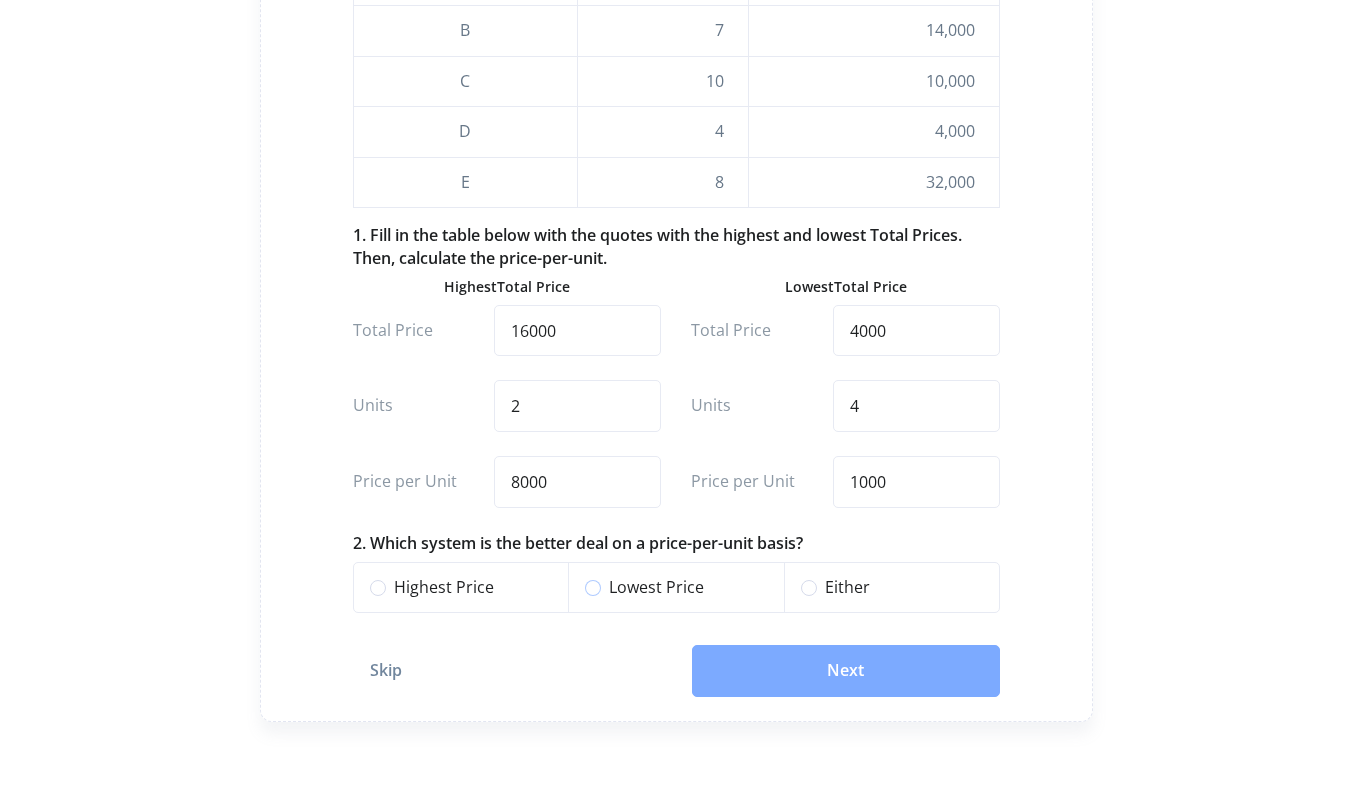 click on "Lowest Price" at bounding box center [593, 585] 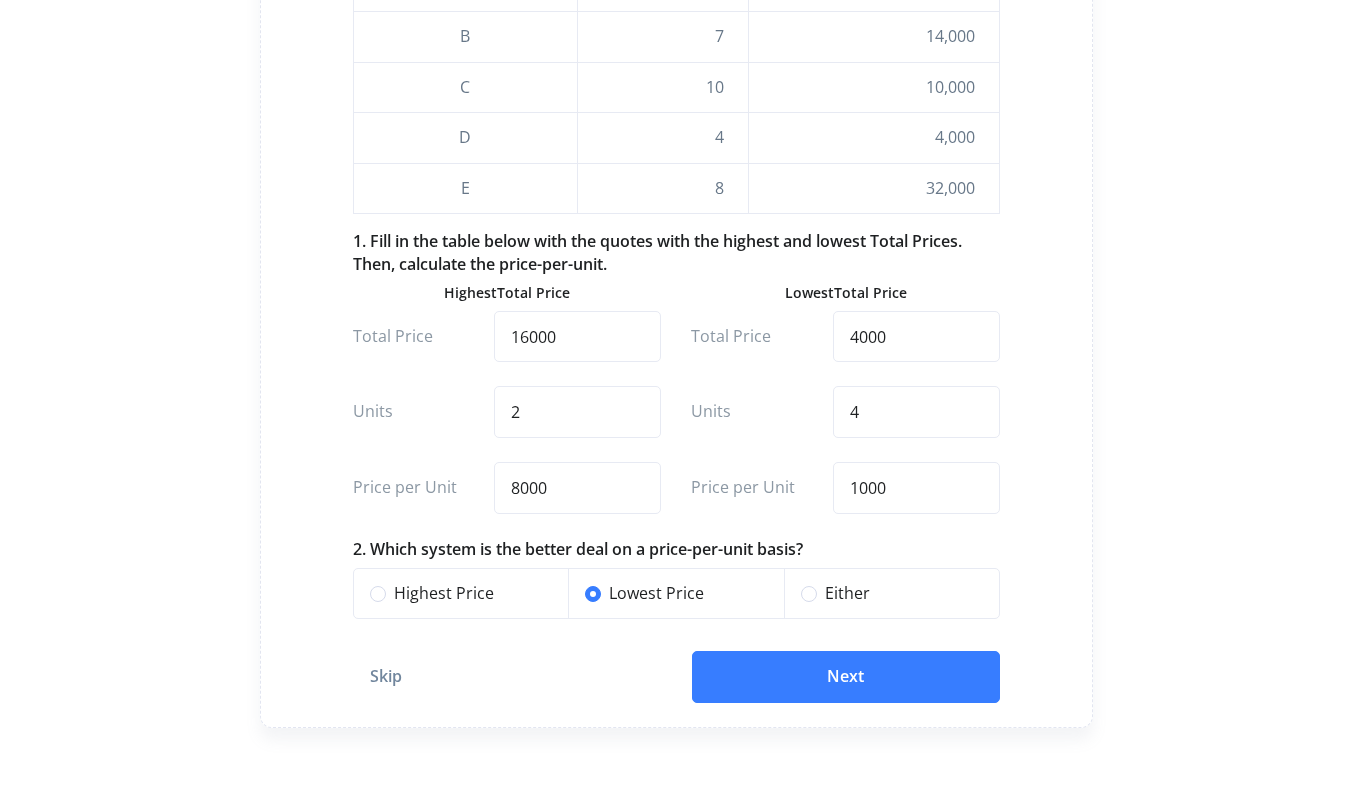 scroll, scrollTop: 355, scrollLeft: 0, axis: vertical 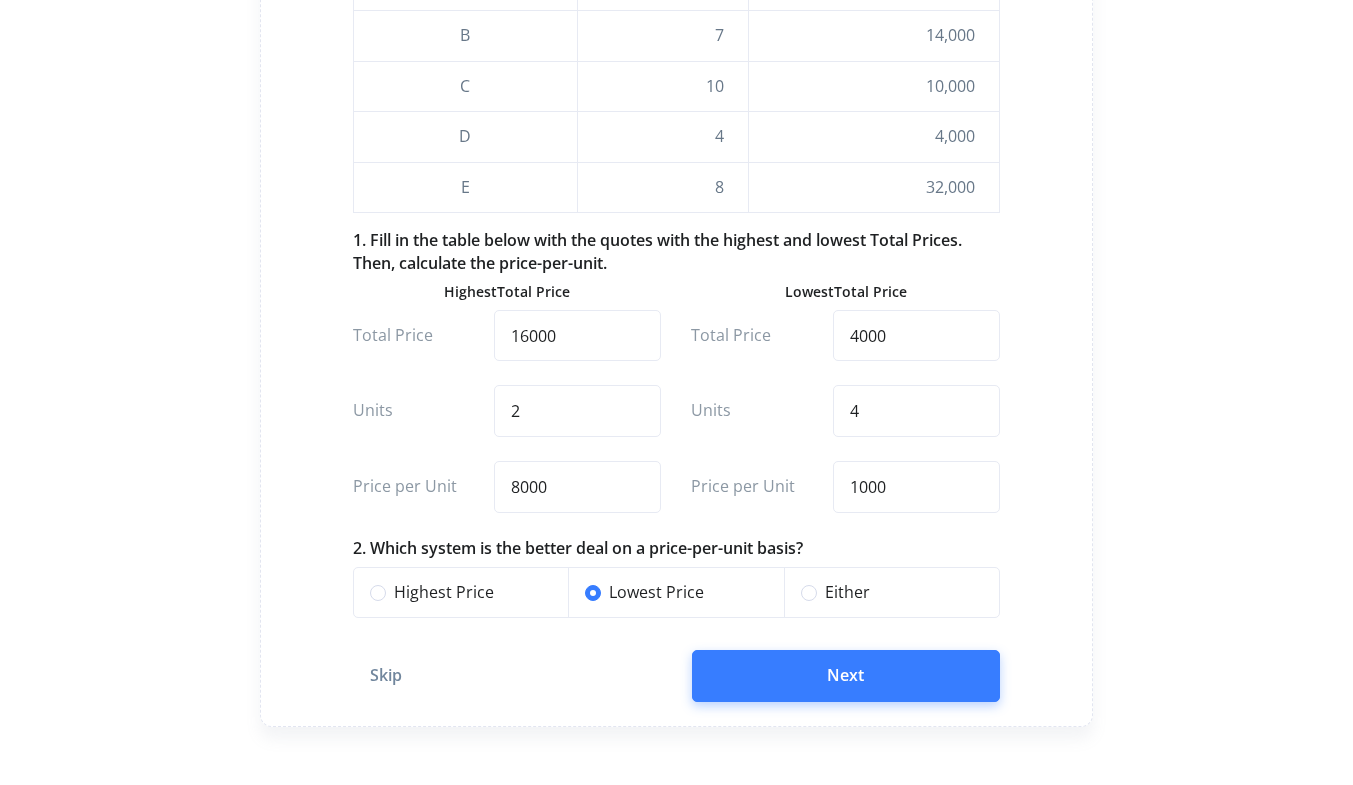 click on "Next" at bounding box center [846, 676] 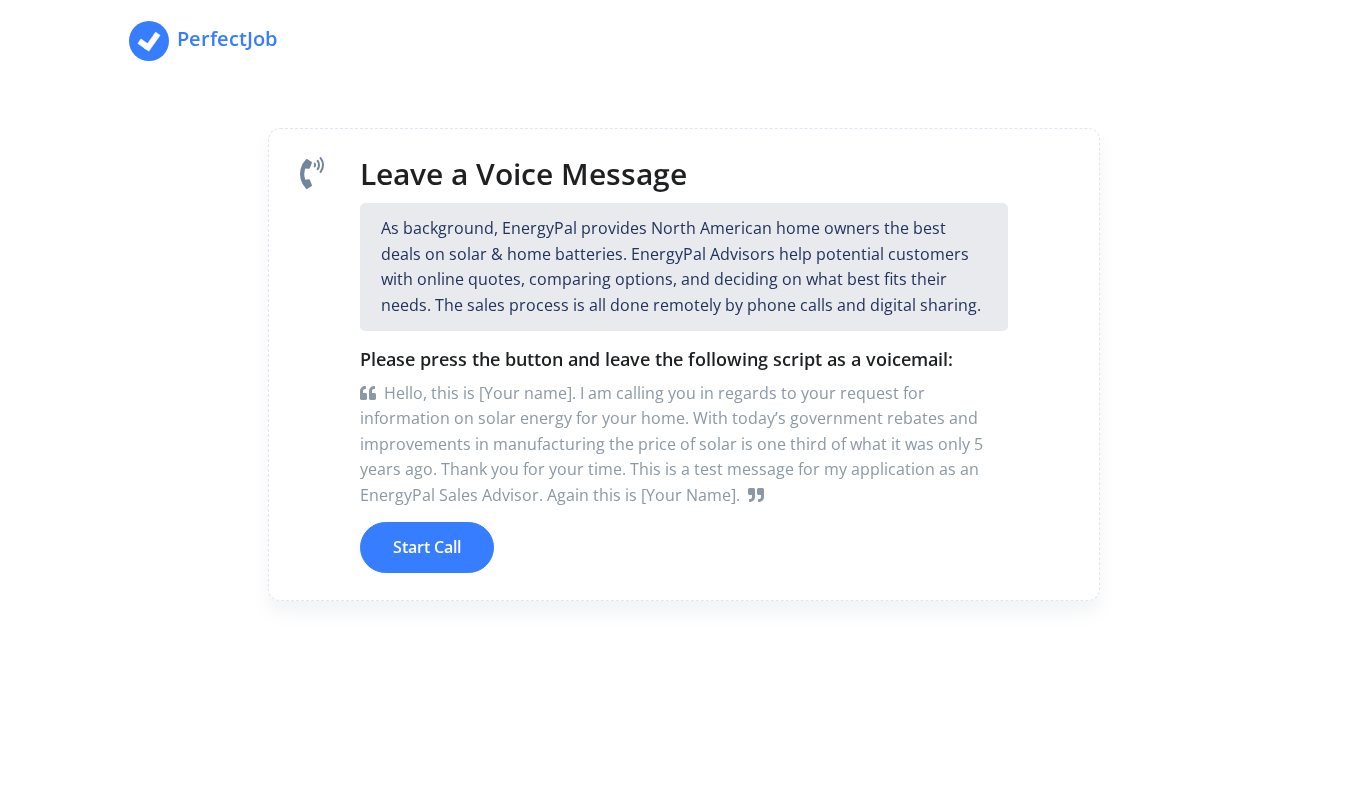 click on "Start Call" at bounding box center (427, 548) 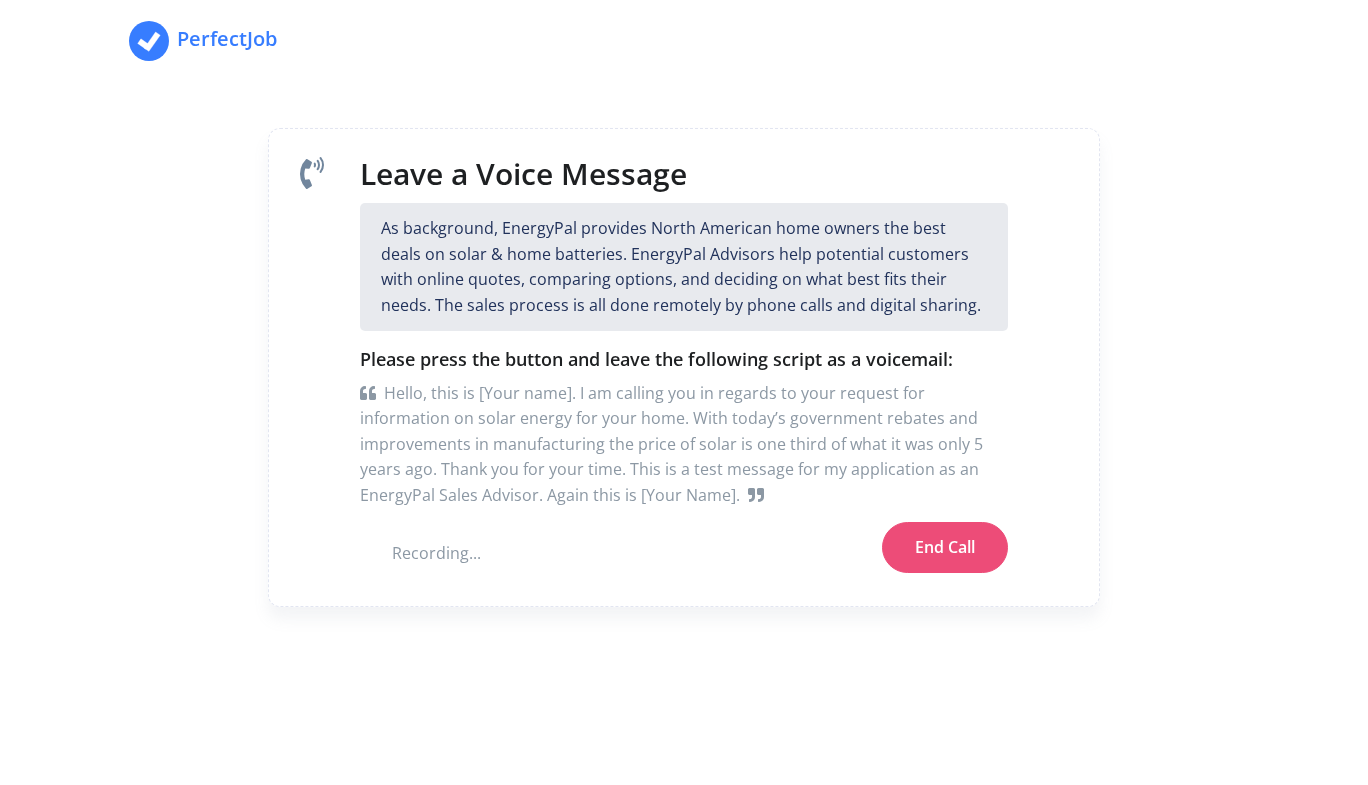 click on "End Call" at bounding box center [945, 548] 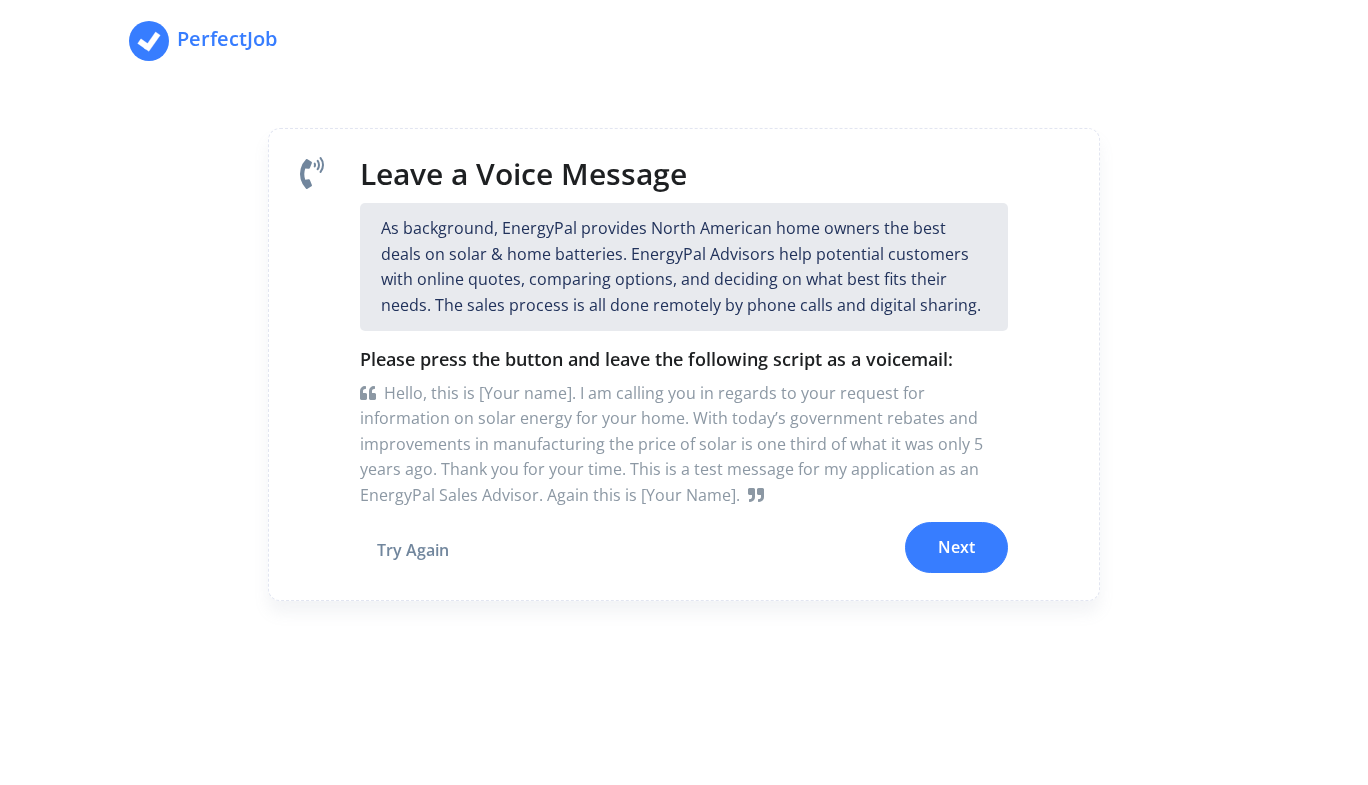click on "Next" at bounding box center (956, 548) 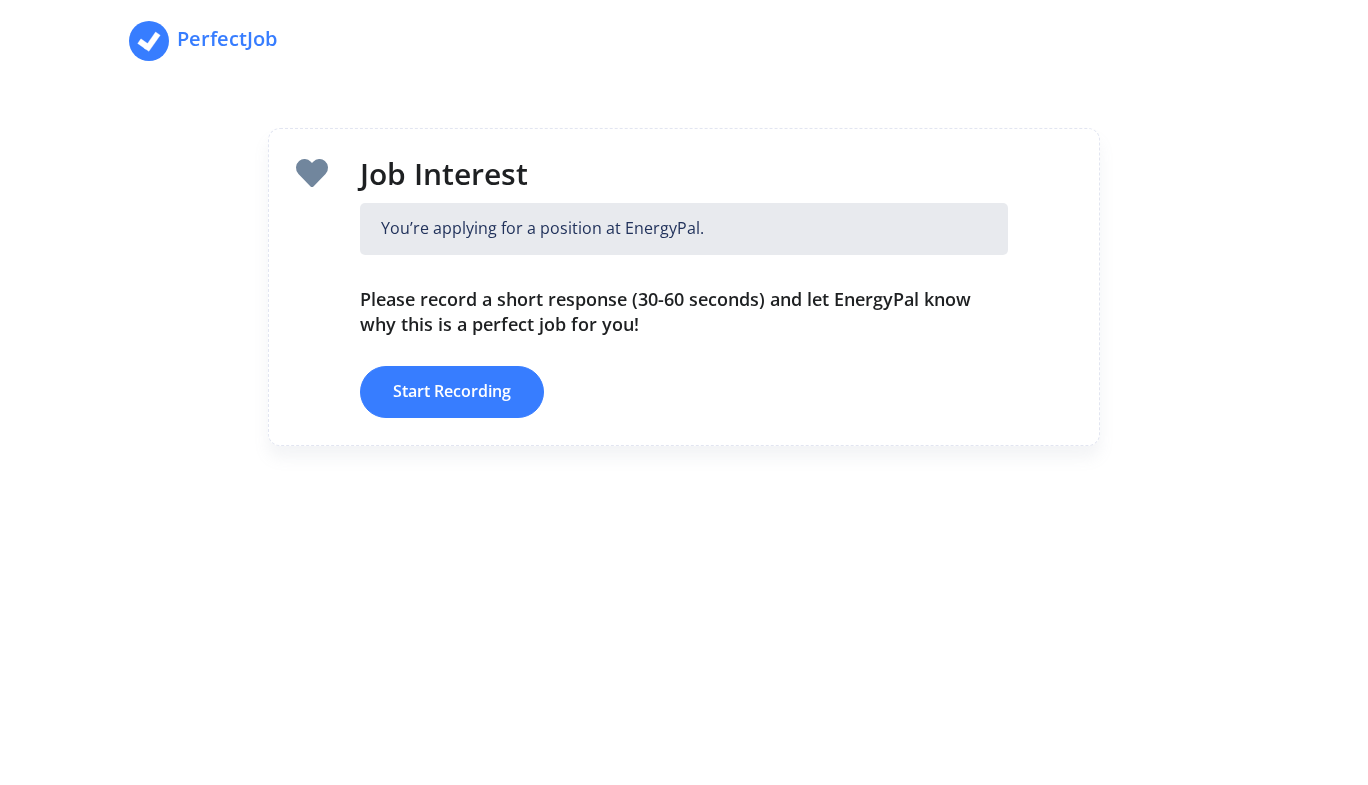 click on "Start Recording" at bounding box center (452, 392) 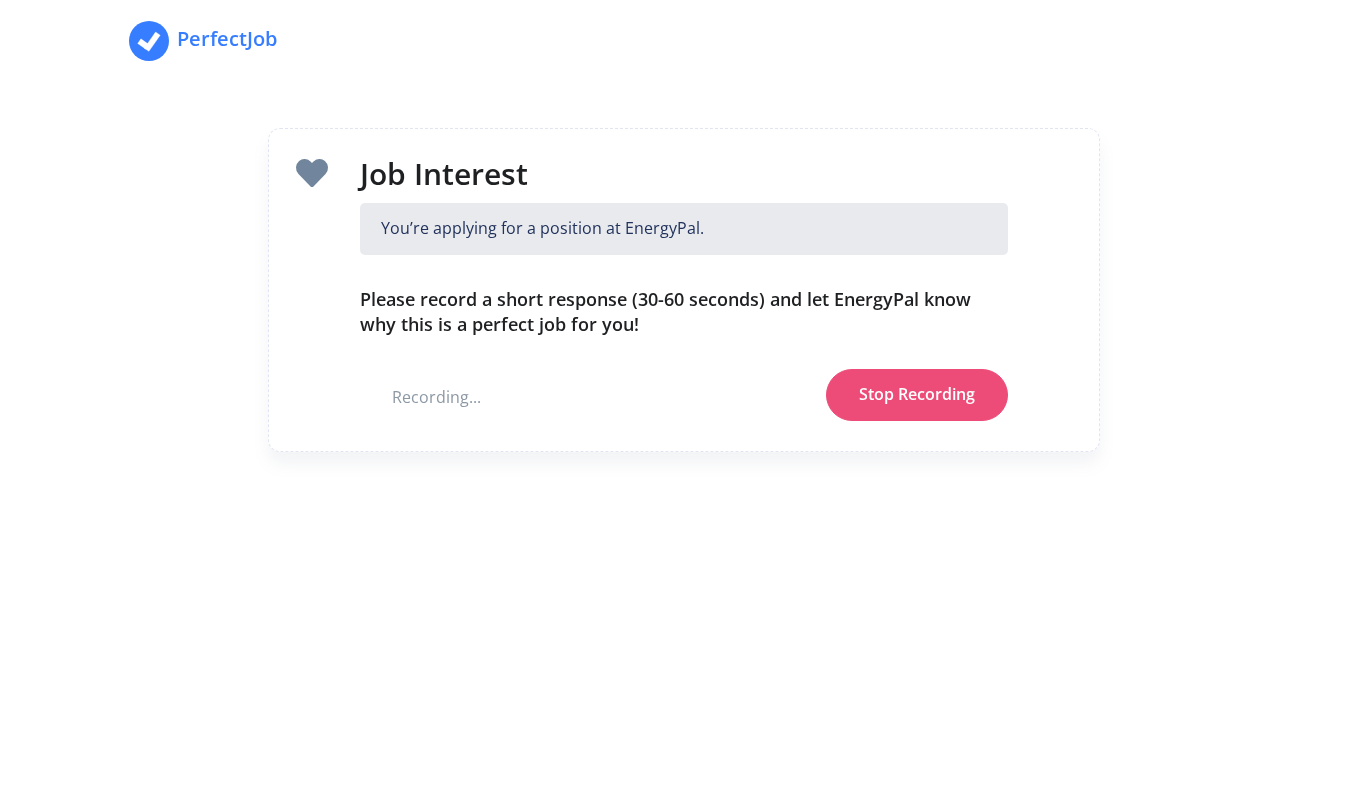 click on "Recording..." at bounding box center [436, 397] 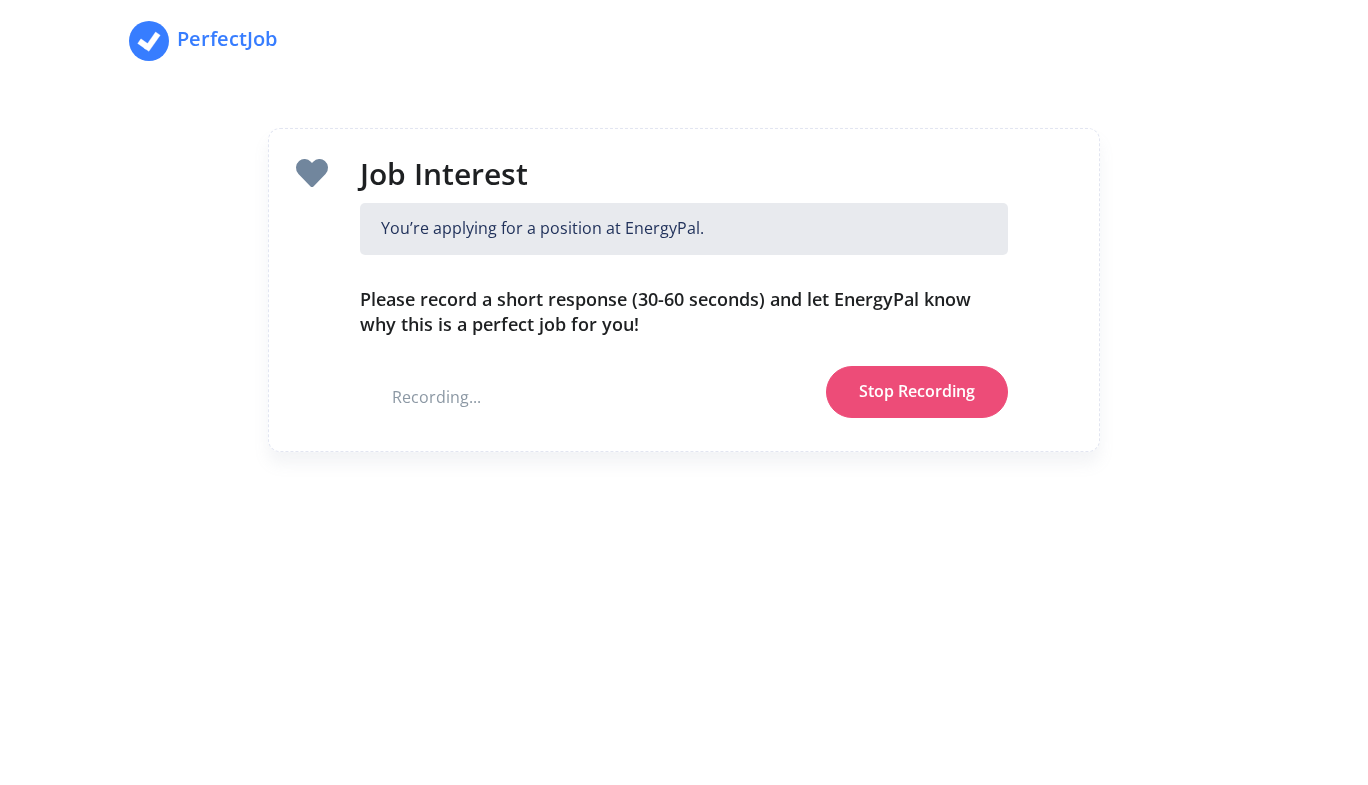 click on "Stop Recording" at bounding box center (917, 392) 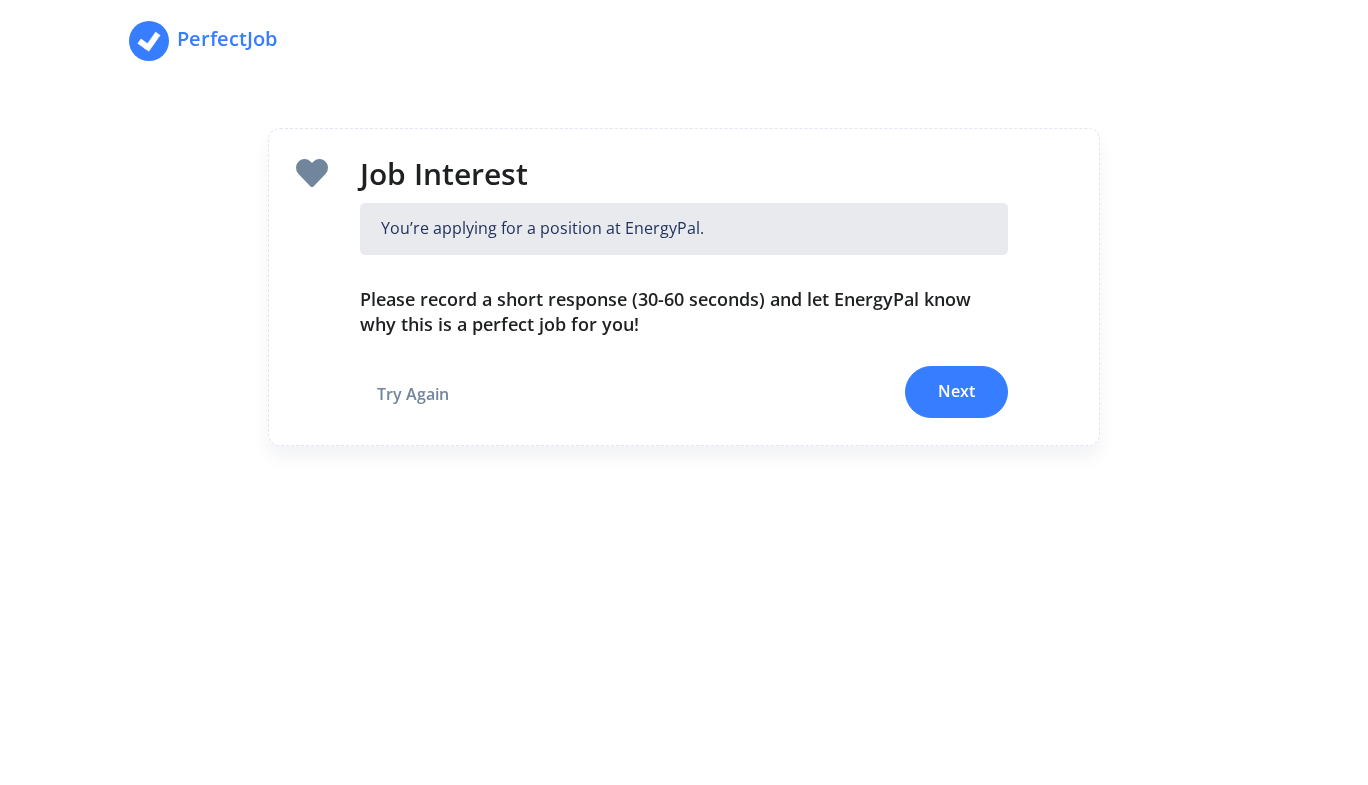 click on "Next" at bounding box center (956, 392) 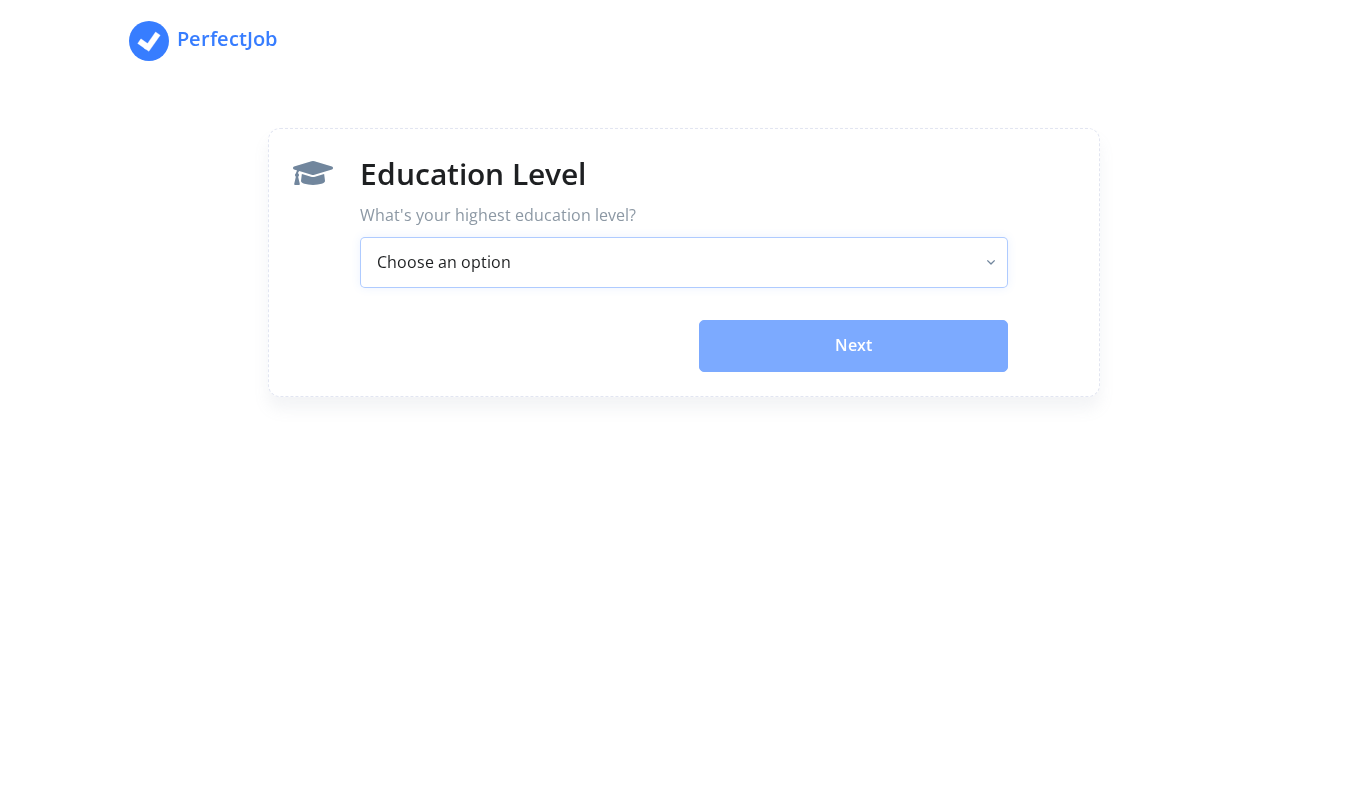 click on "Choose an option No High School Degree High School Degree Associate's Degree or Some College Bachelor's Degree Graduate Degree" at bounding box center (683, 263) 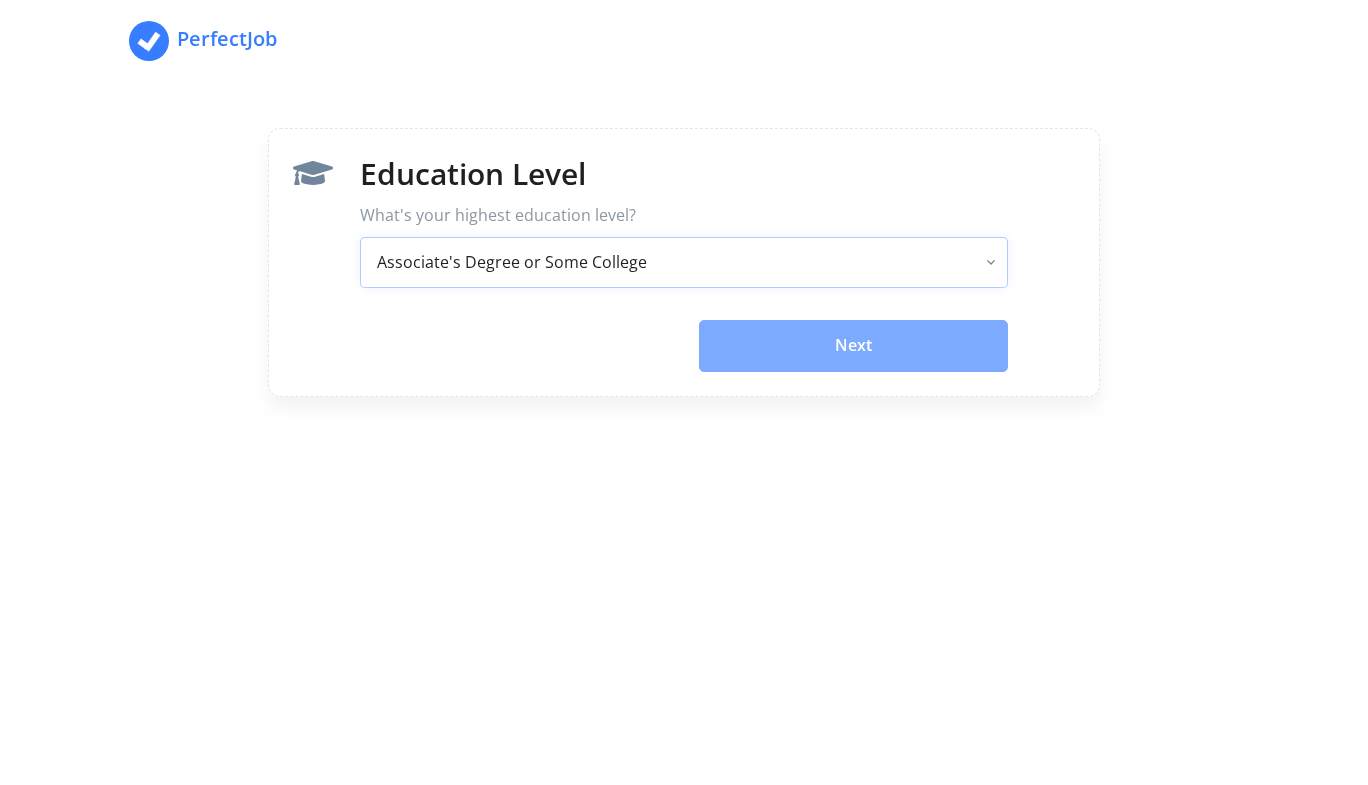 click on "Choose an option No High School Degree High School Degree Associate's Degree or Some College Bachelor's Degree Graduate Degree" at bounding box center (683, 263) 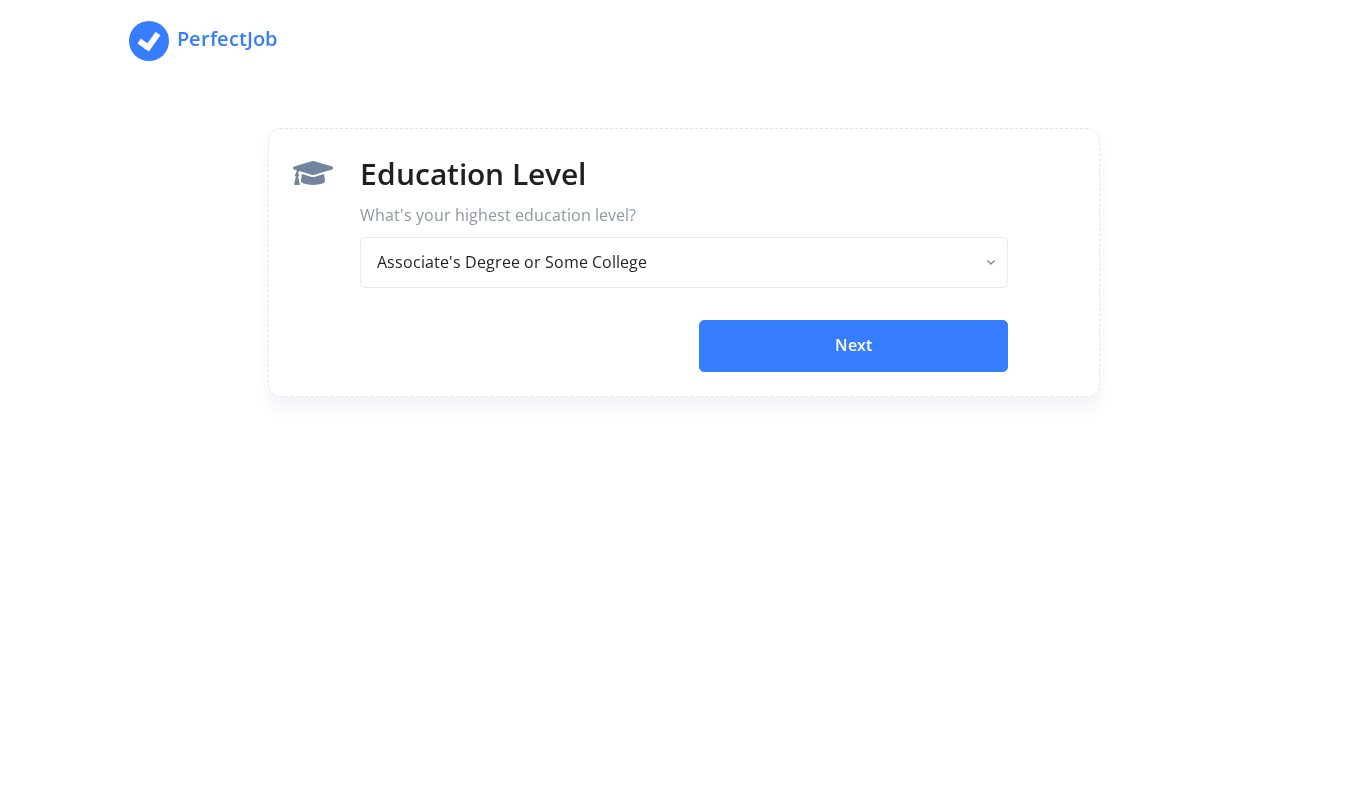 click on "Next" at bounding box center [853, 346] 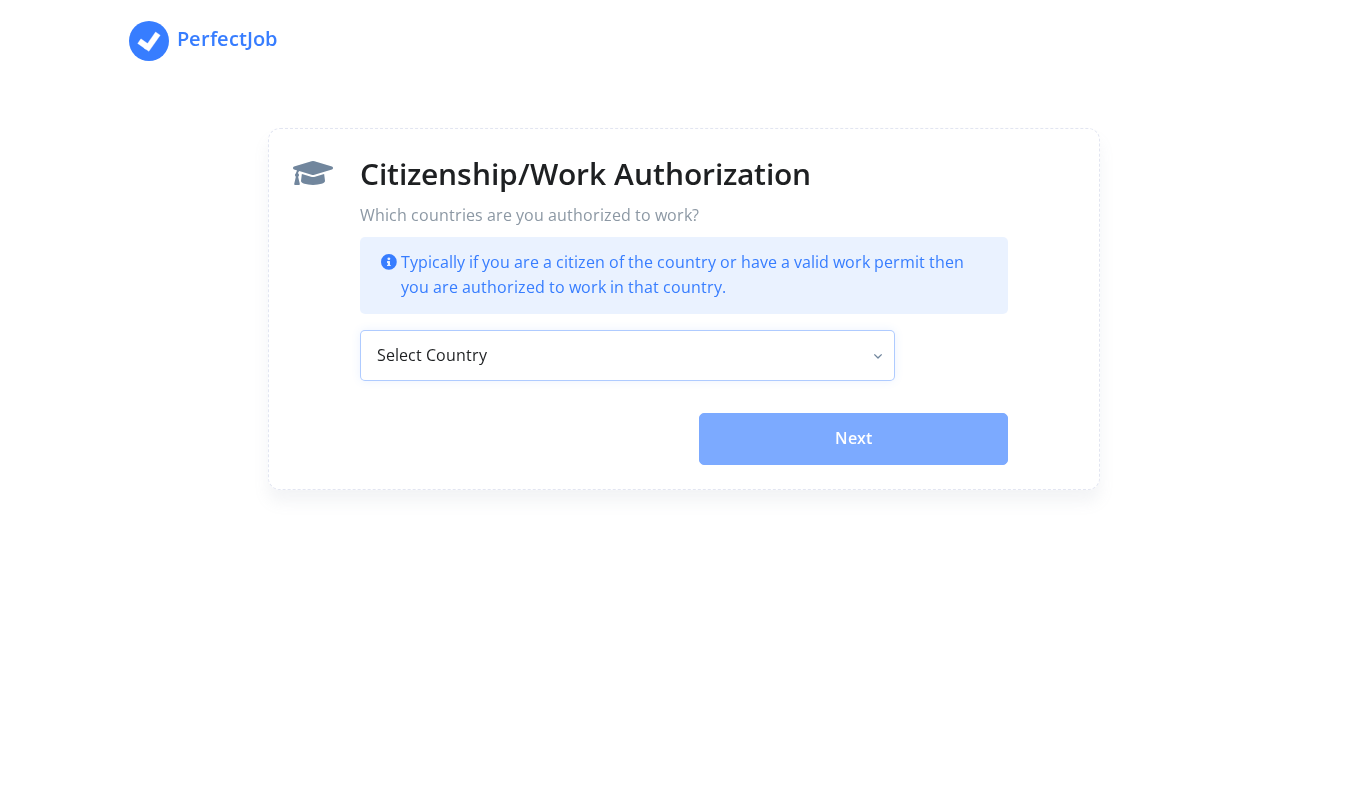 click on "Select Country Canada United States Afghanistan Åland Islands Albania Algeria American Samoa Andorra Angola Anguilla Antarctica Antigua and Barbuda Argentina Armenia Aruba Australia Austria Azerbaijan Bahamas Bahrain Bangladesh Barbados Belarus Belgium Belize Benin Bermuda Bhutan Bolivia Bonaire, Sint Eustatius and Saba Bosnia and Herzegovina Botswana Bouvet Island Brazil British Indian Ocean Territory Brunei Darussalam Bulgaria Burkina Faso Burundi Cambodia Cameroon Cape Verde Cayman Islands Central African Republic Chad Chile China Christmas Island Cocos (Keeling) Islands Colombia Comoros Congo, Republic of the (Brazzaville) Congo, the Democratic Republic of the (Kinshasa) Cook Islands Costa Rica Côte d'Ivoire, Republic of Croatia Cuba Curaçao Cyprus Czech Republic Denmark Djibouti Dominica Dominican Republic Ecuador Egypt El Salvador Equatorial Guinea Eritrea Estonia Ethiopia Falkland Islands (Islas Malvinas) Faroe Islands Fiji Finland France French Guiana French Polynesia Gabon Gambia, The Georgia Guam" at bounding box center (627, 356) 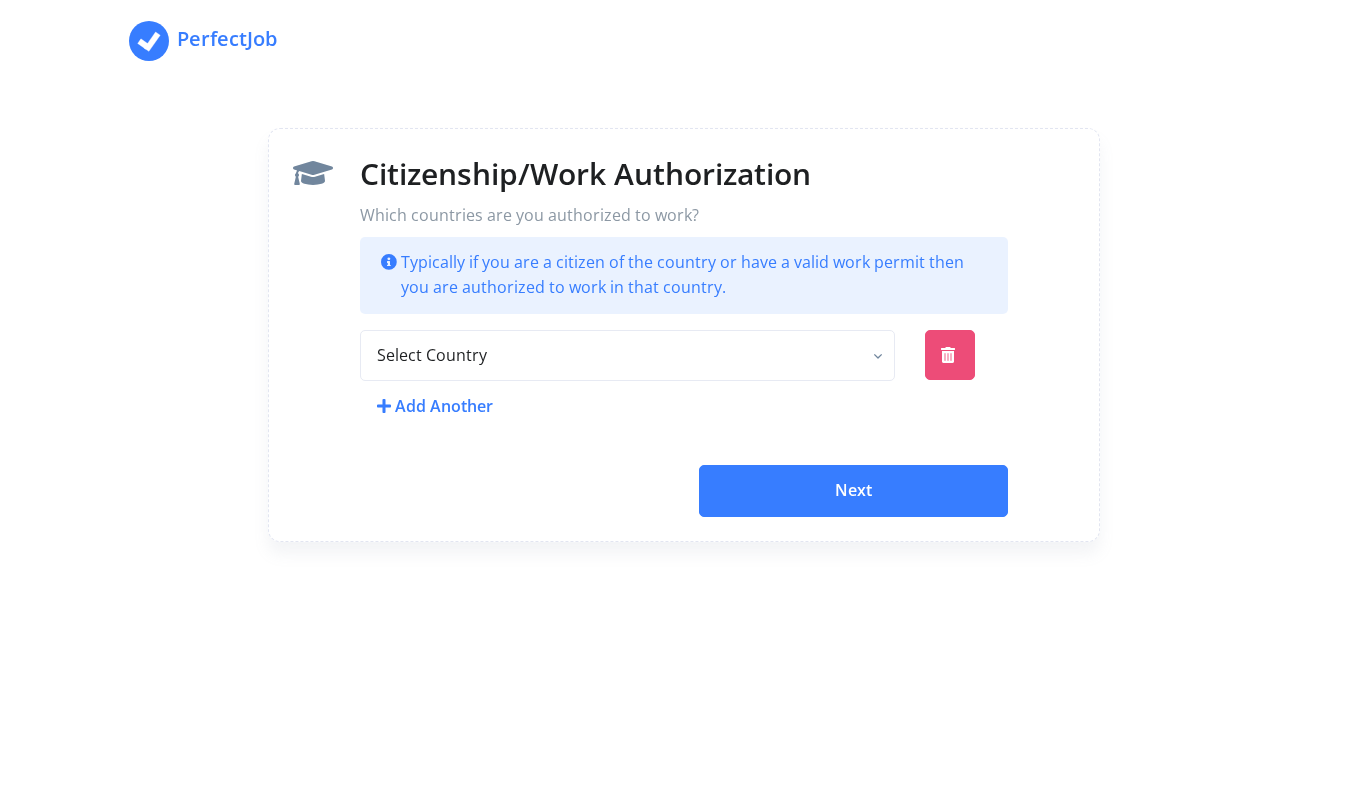 click on "Next" at bounding box center (853, 491) 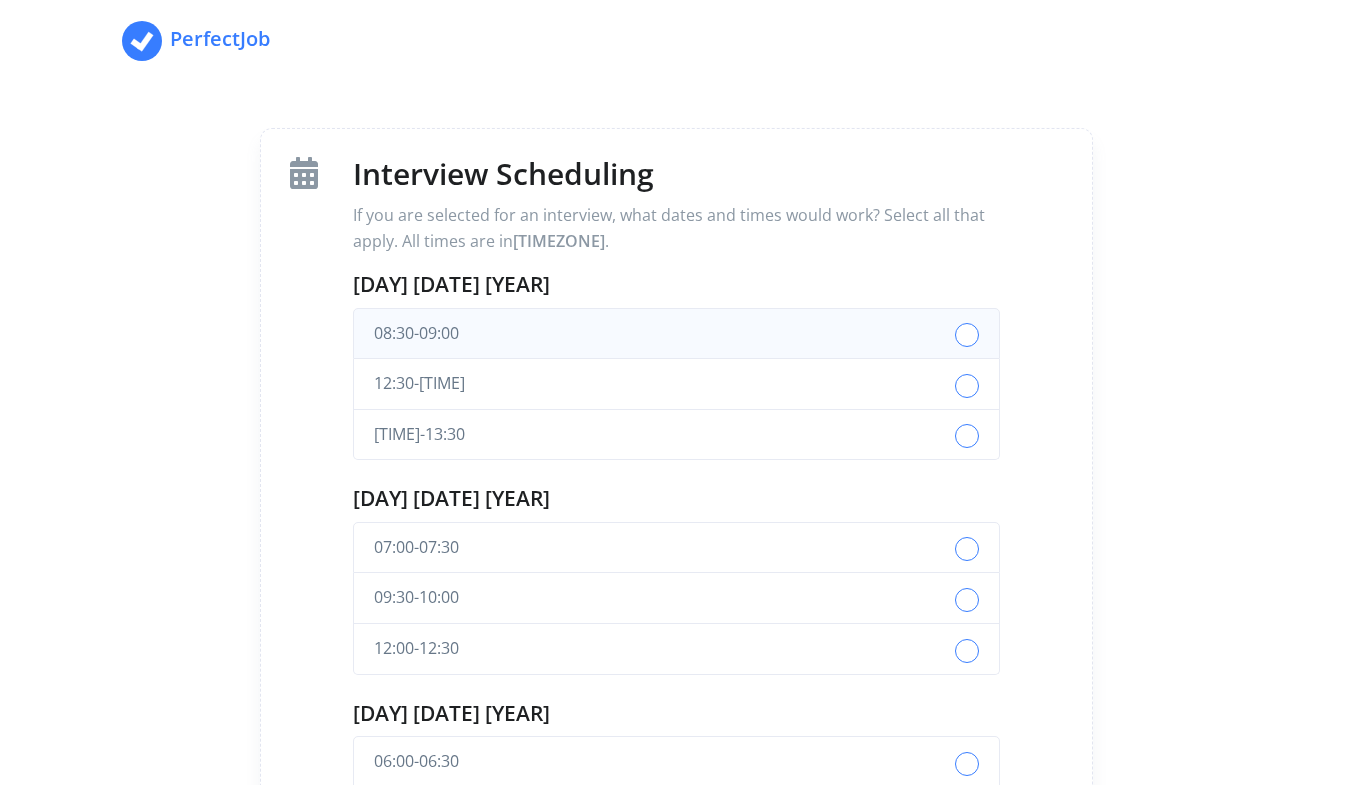 click on "[TIME] - [TIME]" at bounding box center [676, 334] 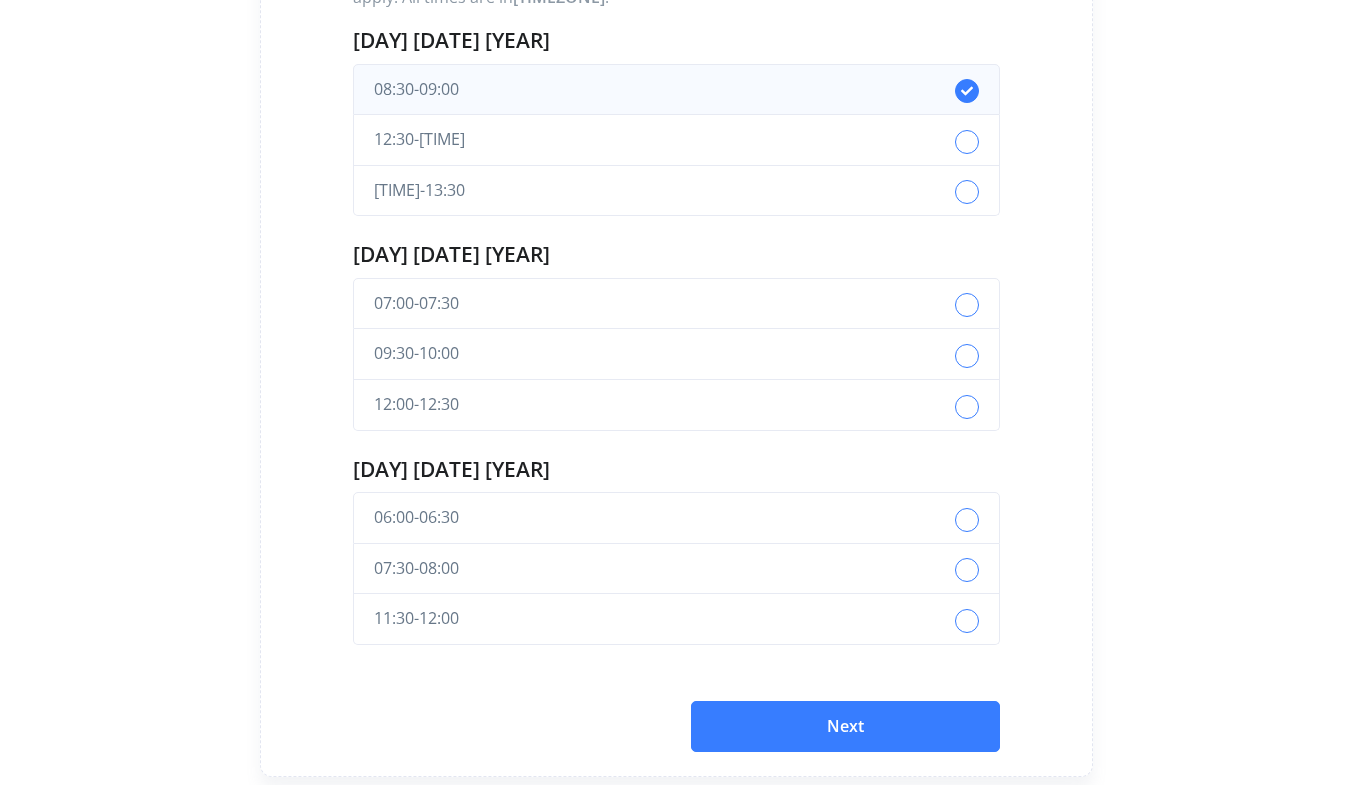 scroll, scrollTop: 364, scrollLeft: 0, axis: vertical 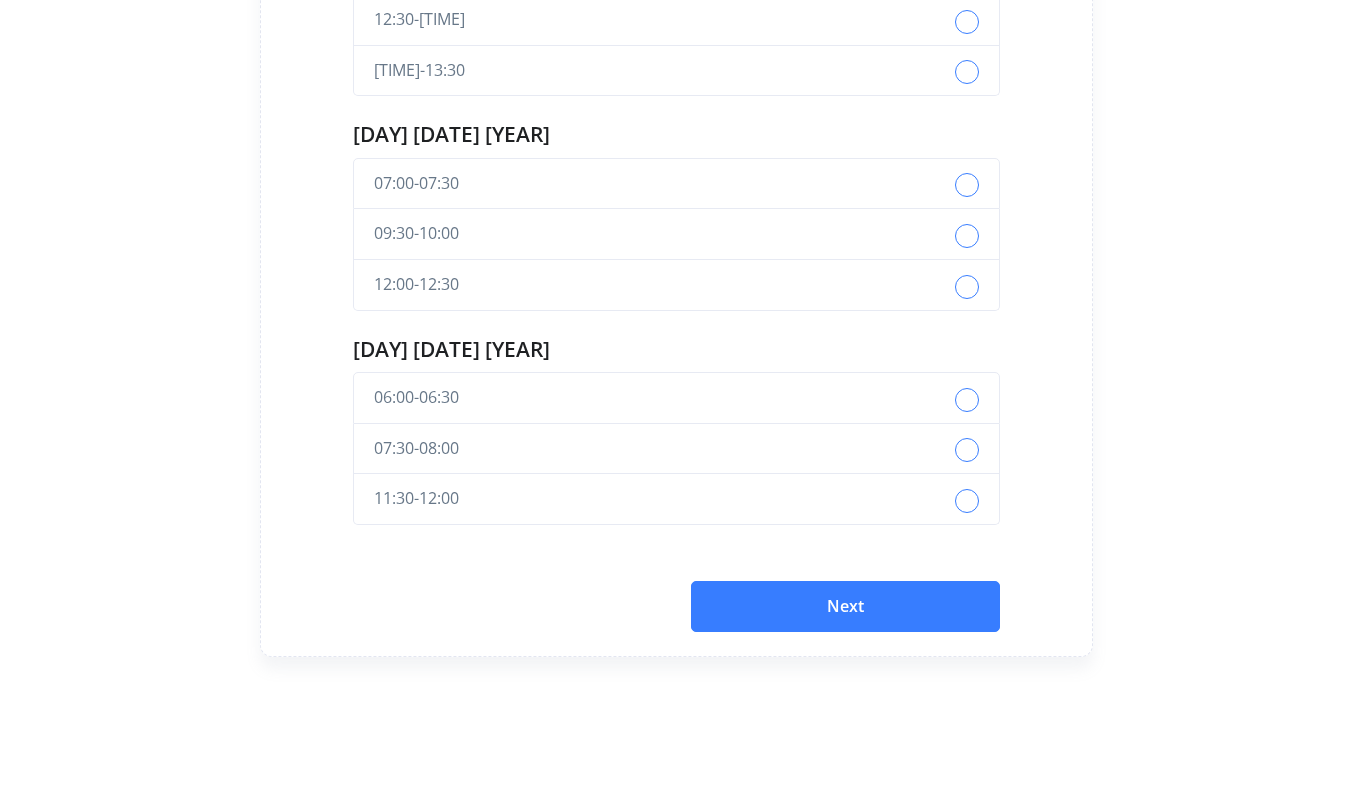click on "Next" at bounding box center [845, 607] 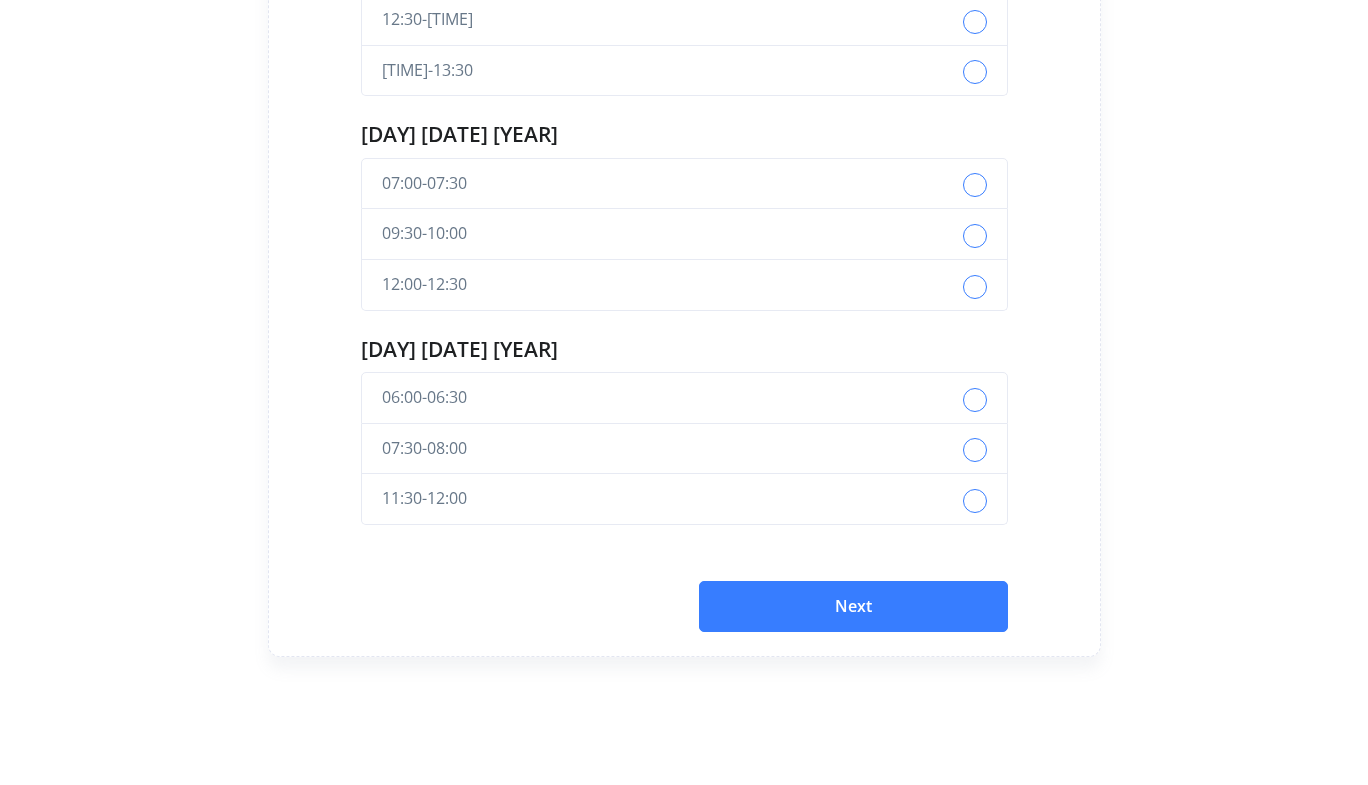 scroll, scrollTop: 0, scrollLeft: 0, axis: both 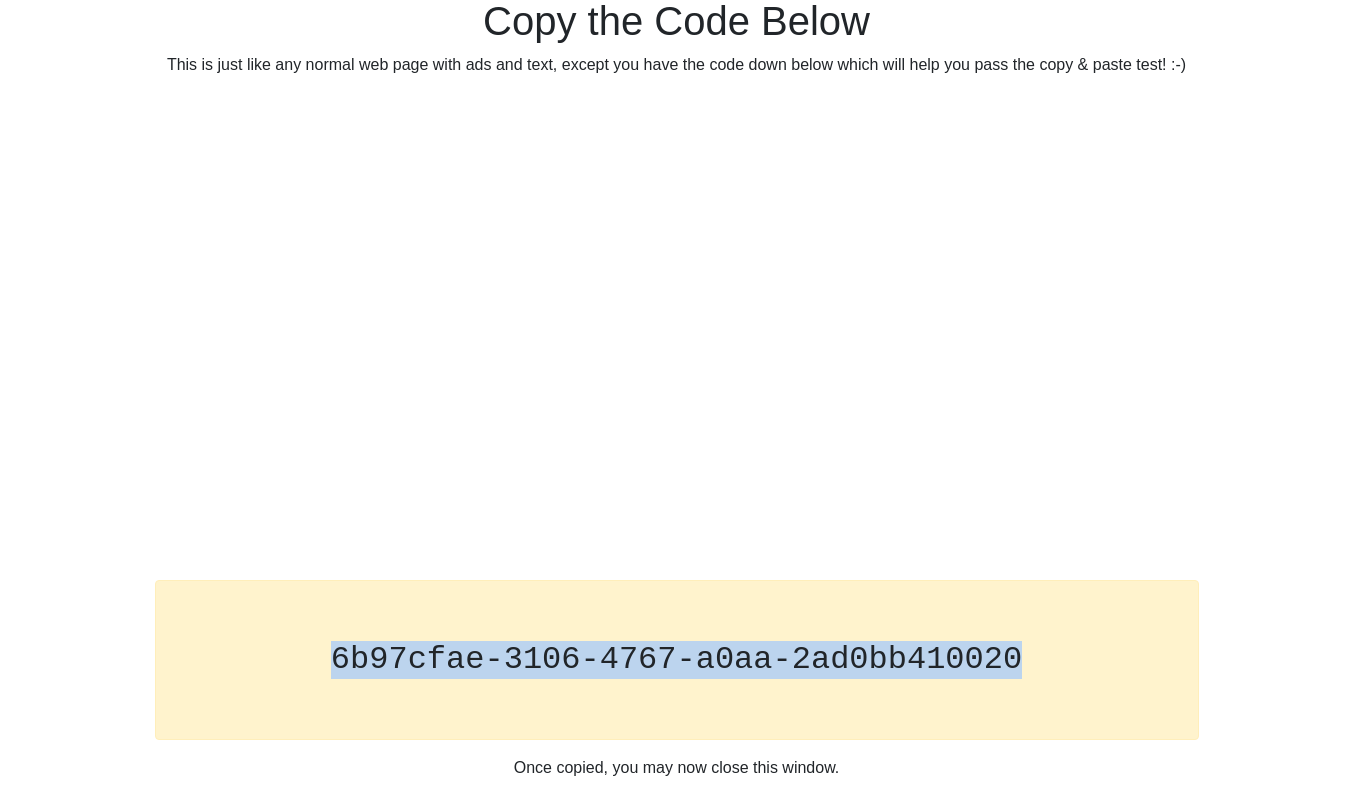 drag, startPoint x: 998, startPoint y: 712, endPoint x: 321, endPoint y: 672, distance: 678.18066 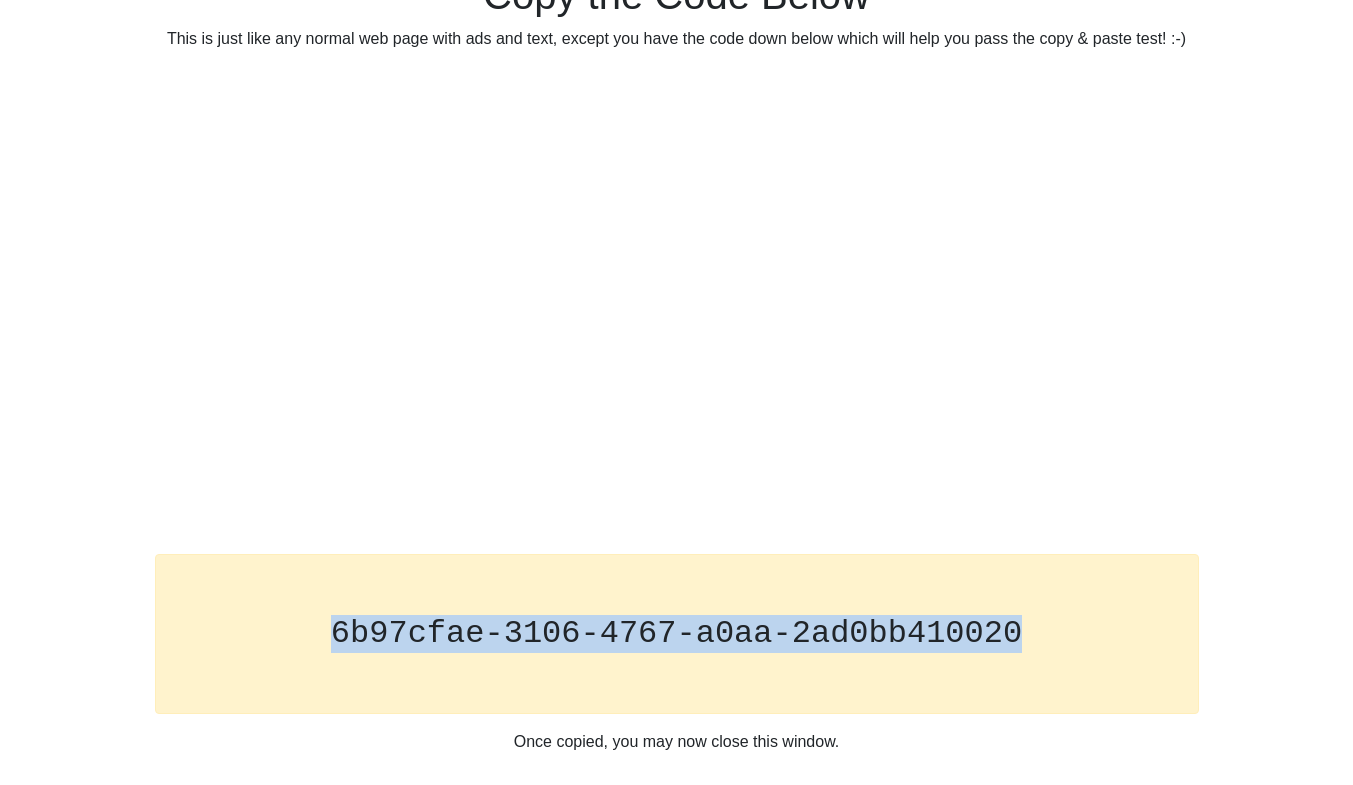 scroll, scrollTop: 109, scrollLeft: 0, axis: vertical 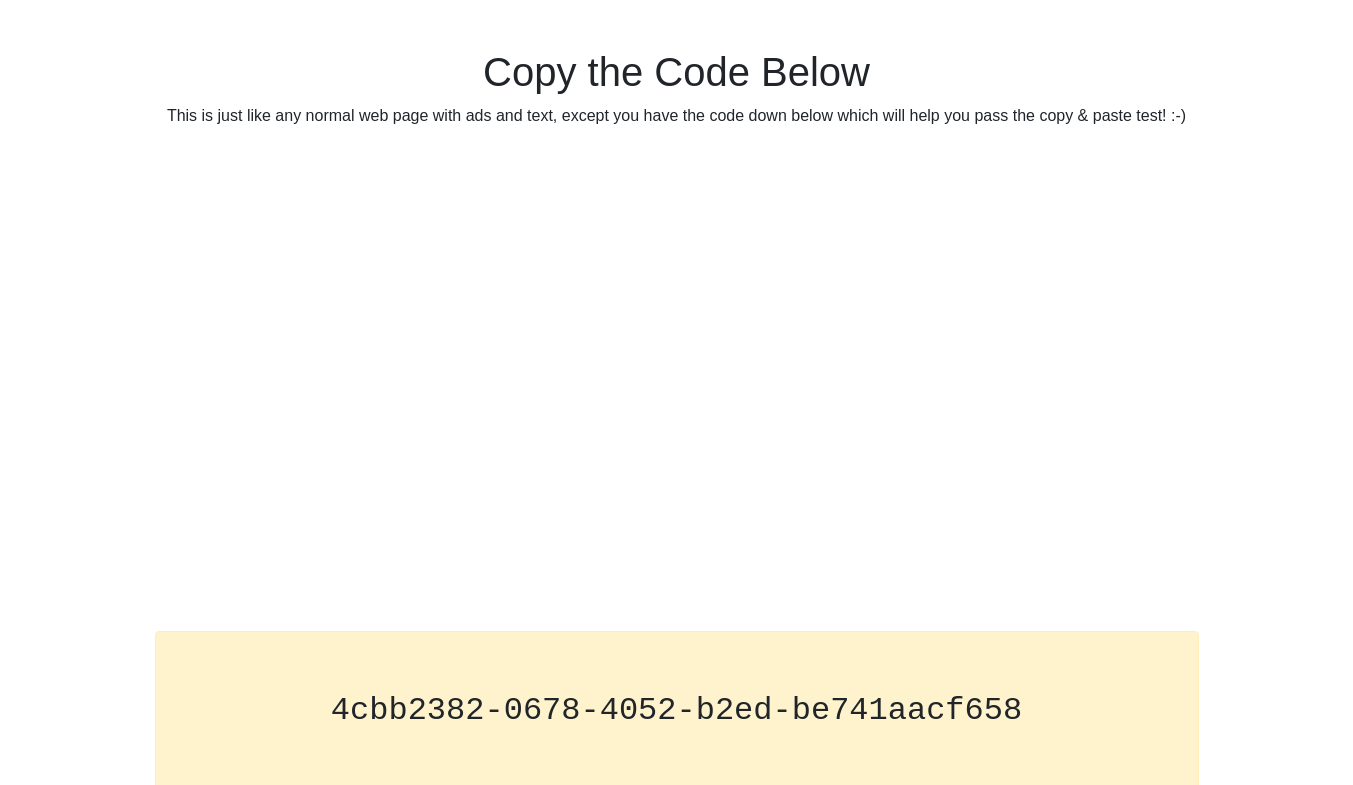 click on "4cbb2382-0678-4052-b2ed-be741aacf658" at bounding box center [677, 711] 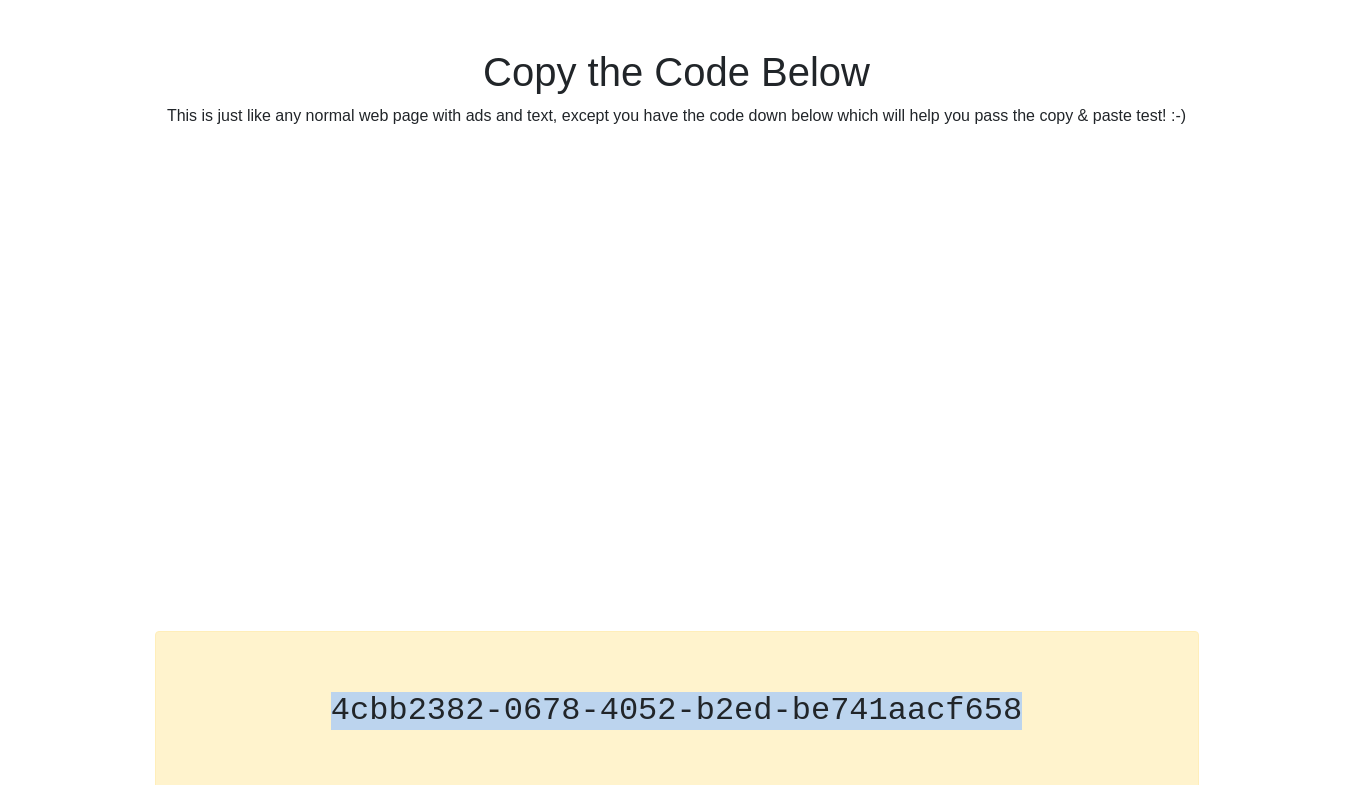 drag, startPoint x: 1017, startPoint y: 707, endPoint x: 284, endPoint y: 725, distance: 733.22095 